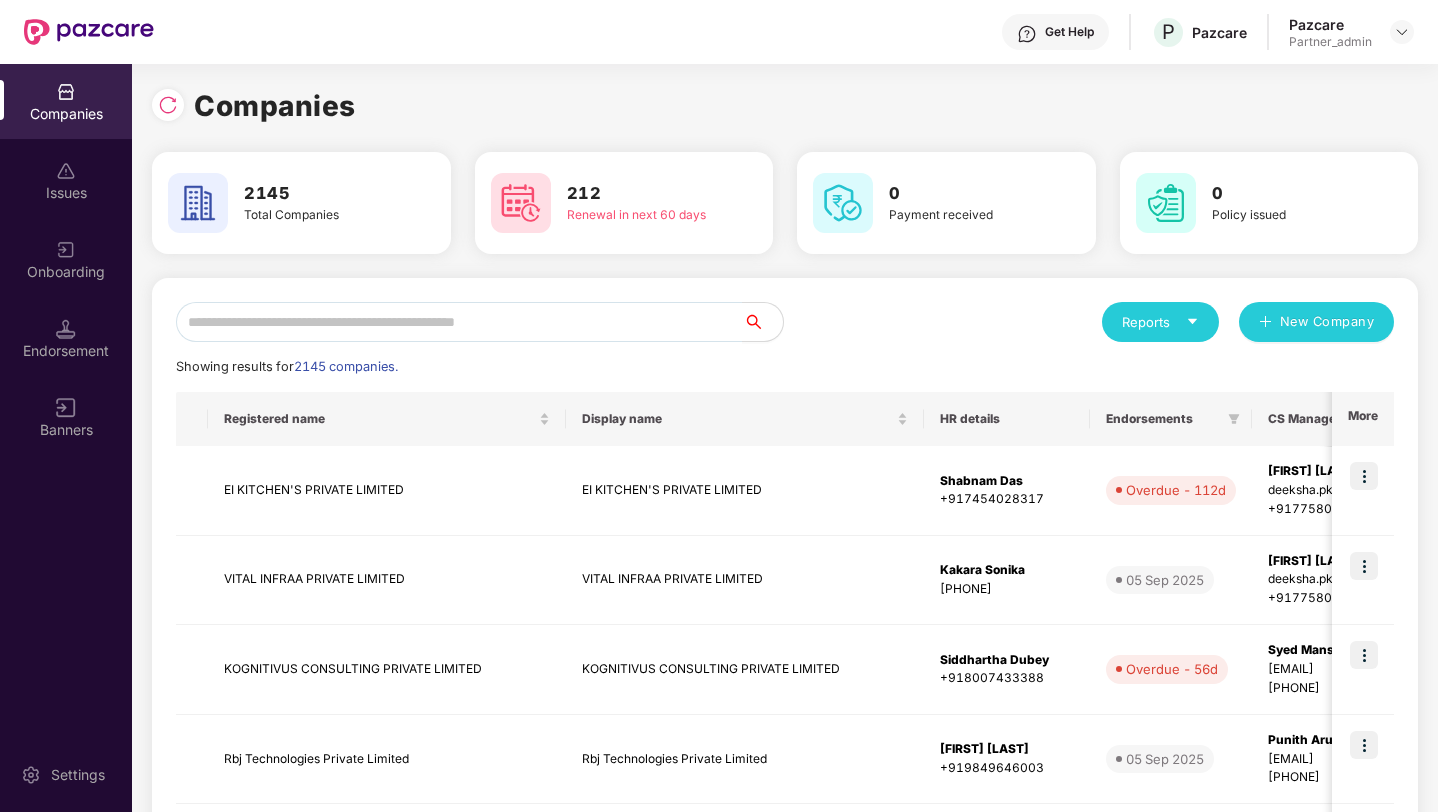 scroll, scrollTop: 0, scrollLeft: 0, axis: both 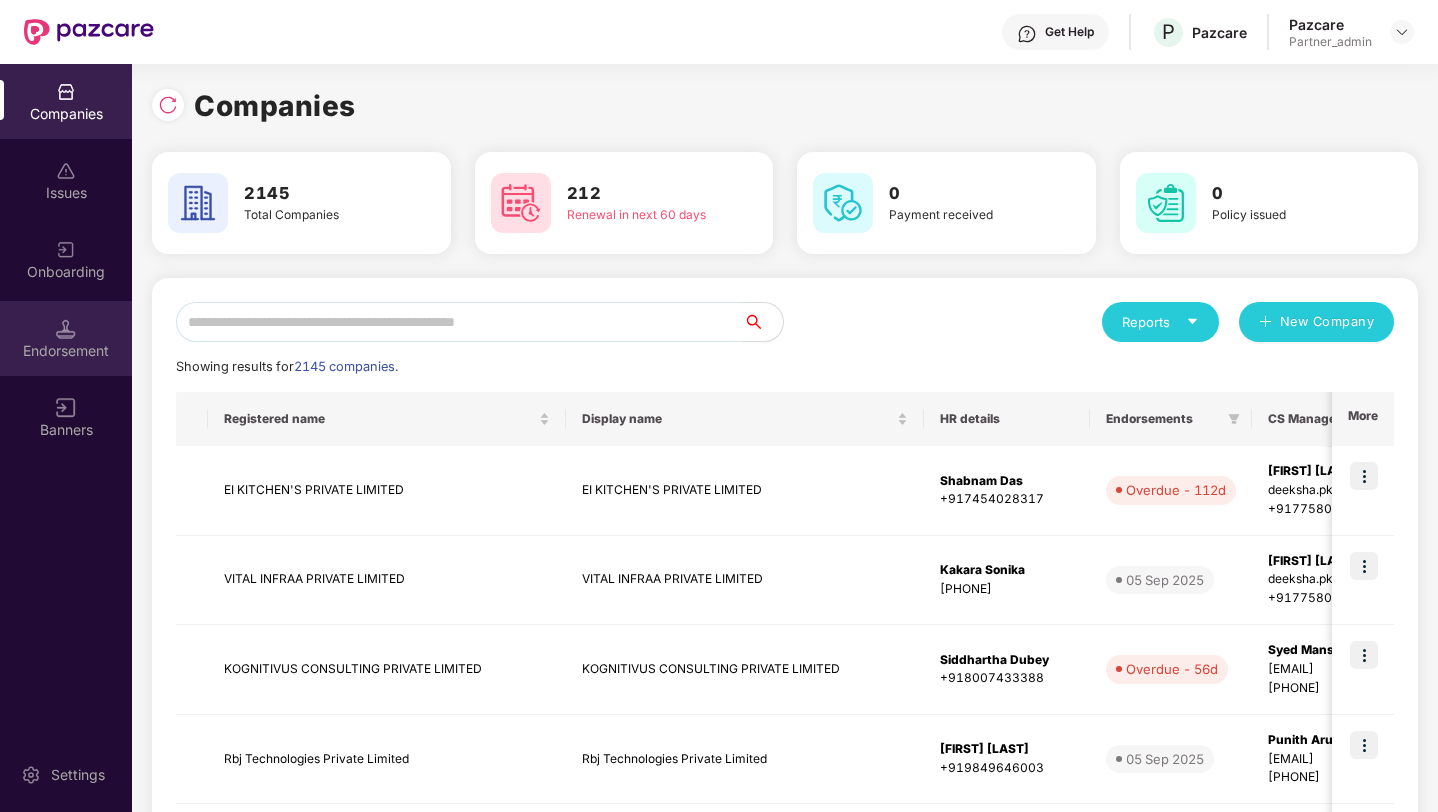 click on "Endorsement" at bounding box center [66, 338] 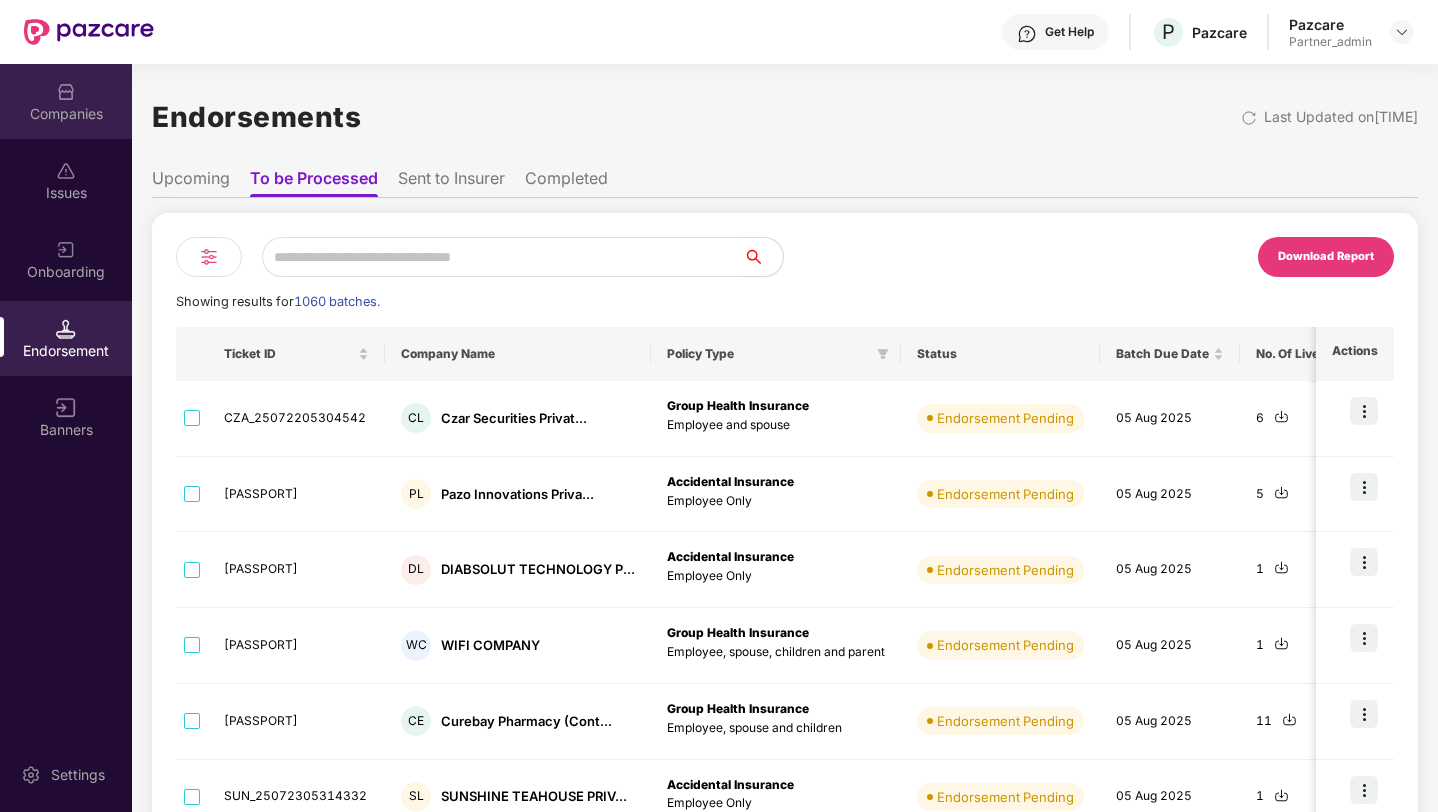 click at bounding box center [66, 92] 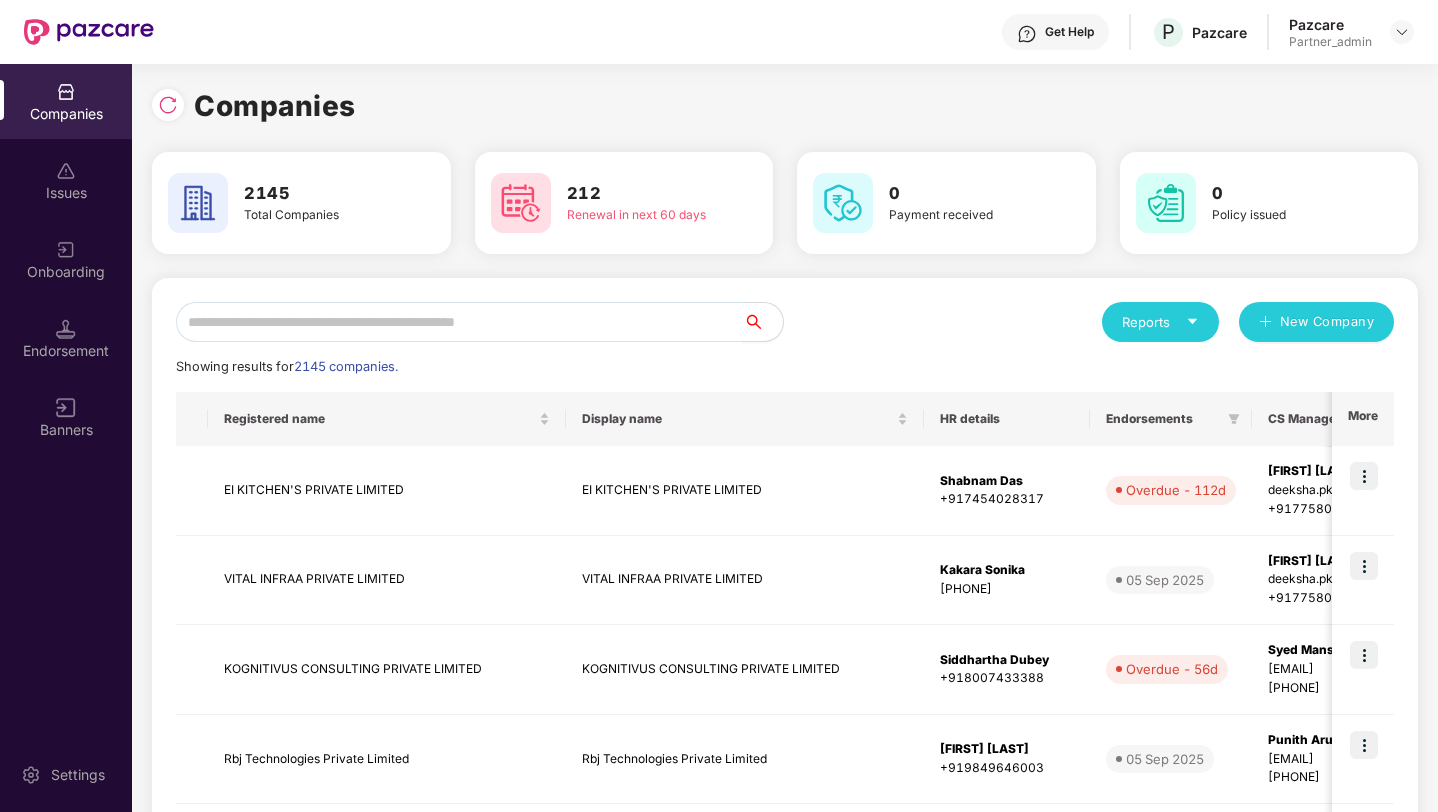 click at bounding box center [459, 322] 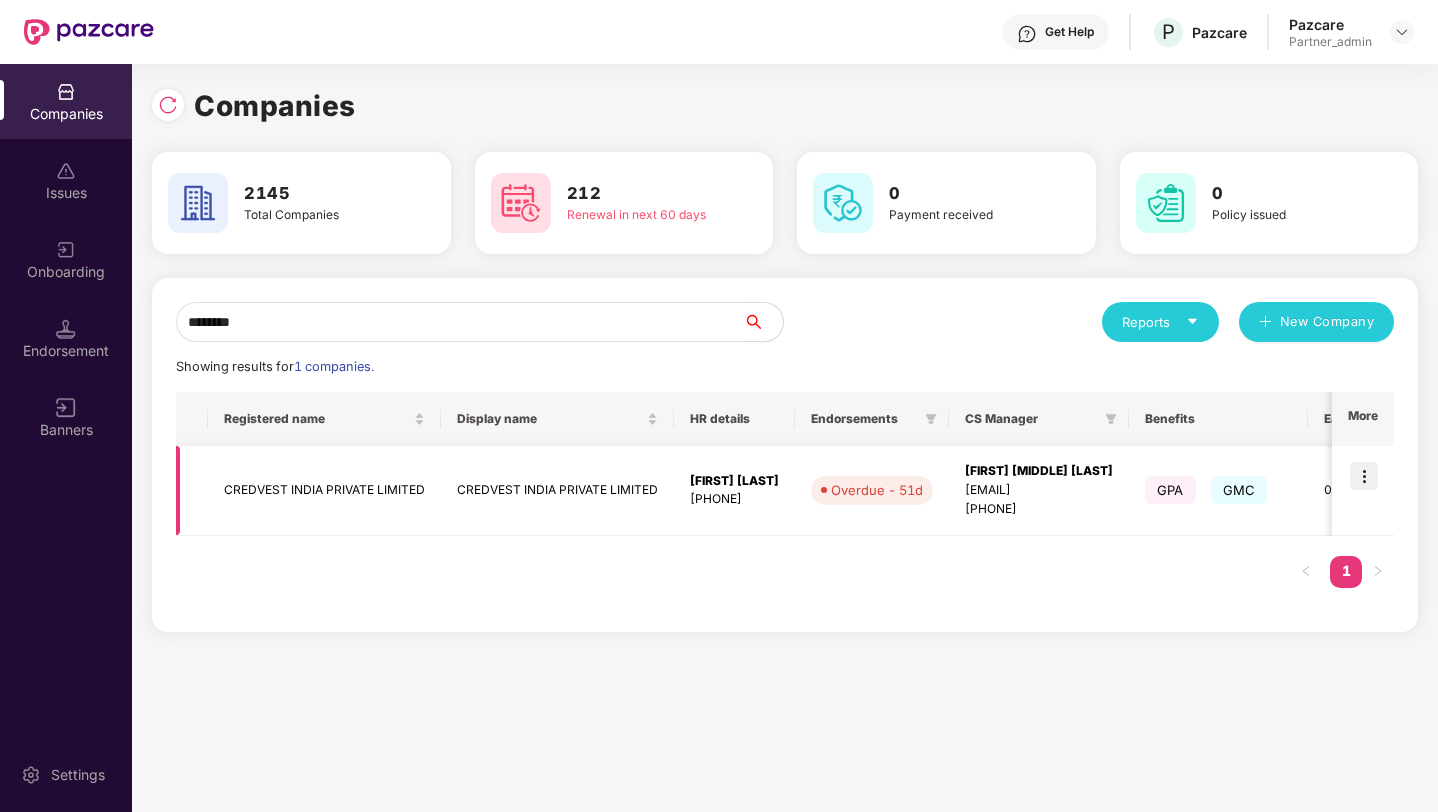 type on "********" 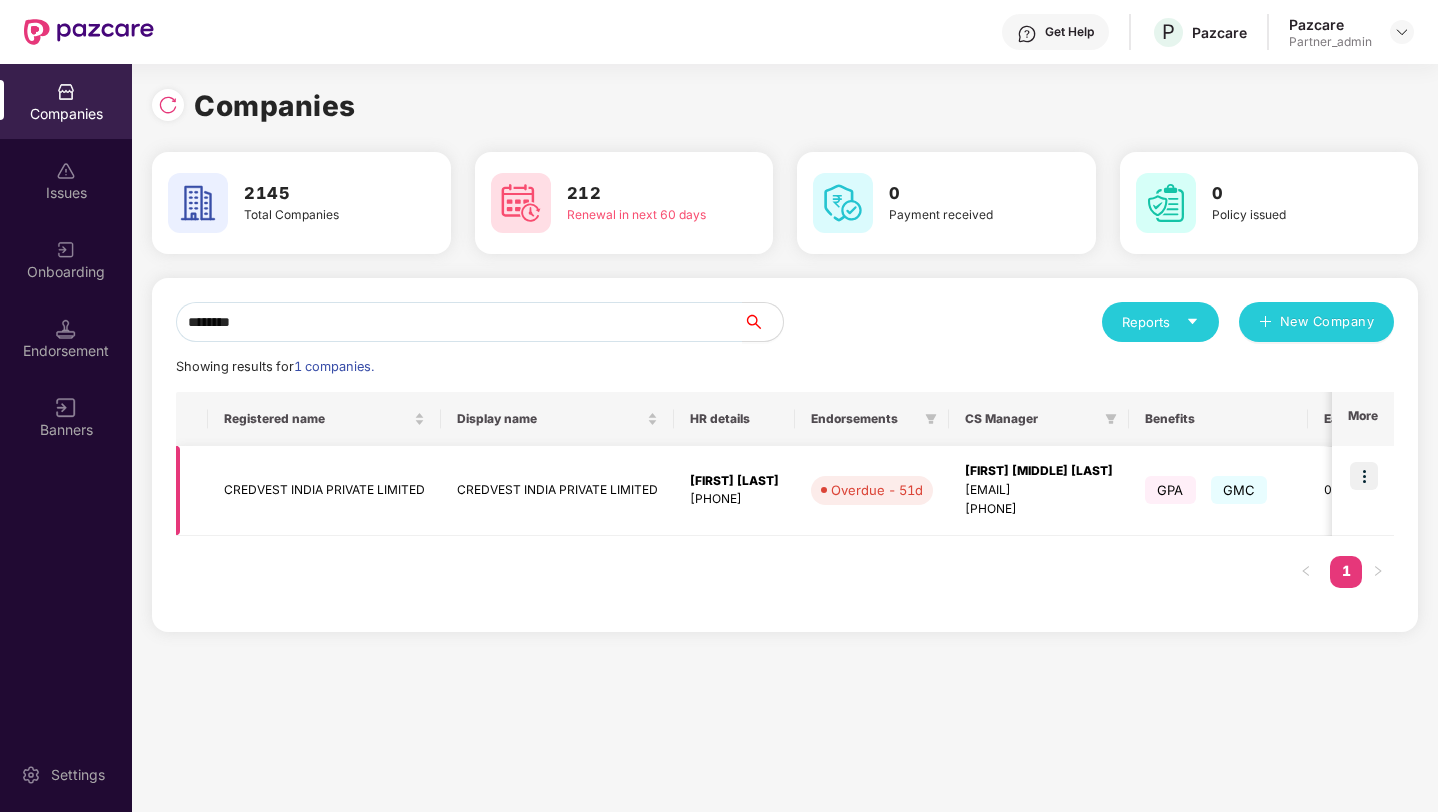 click at bounding box center [1364, 476] 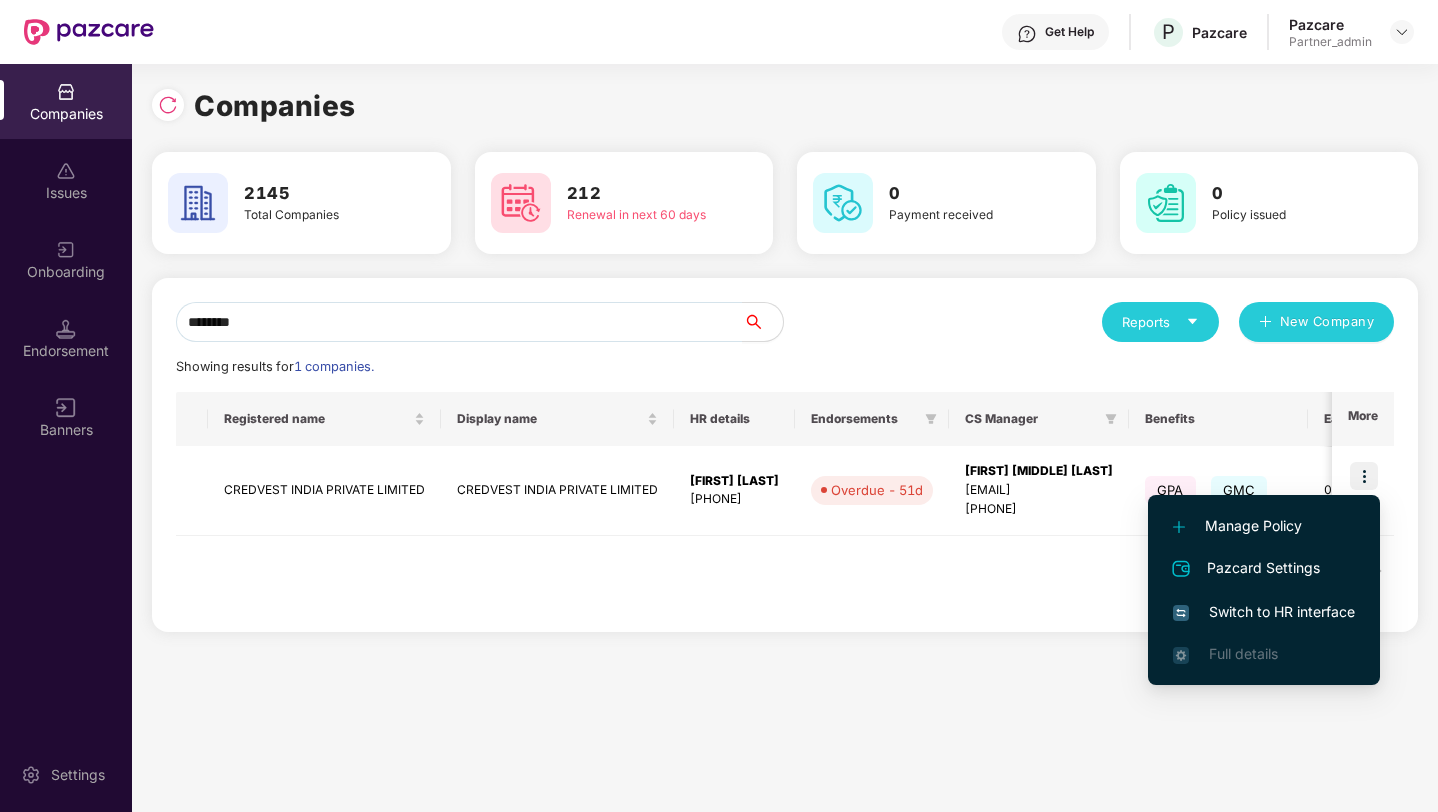 click on "Switch to HR interface" at bounding box center (1264, 612) 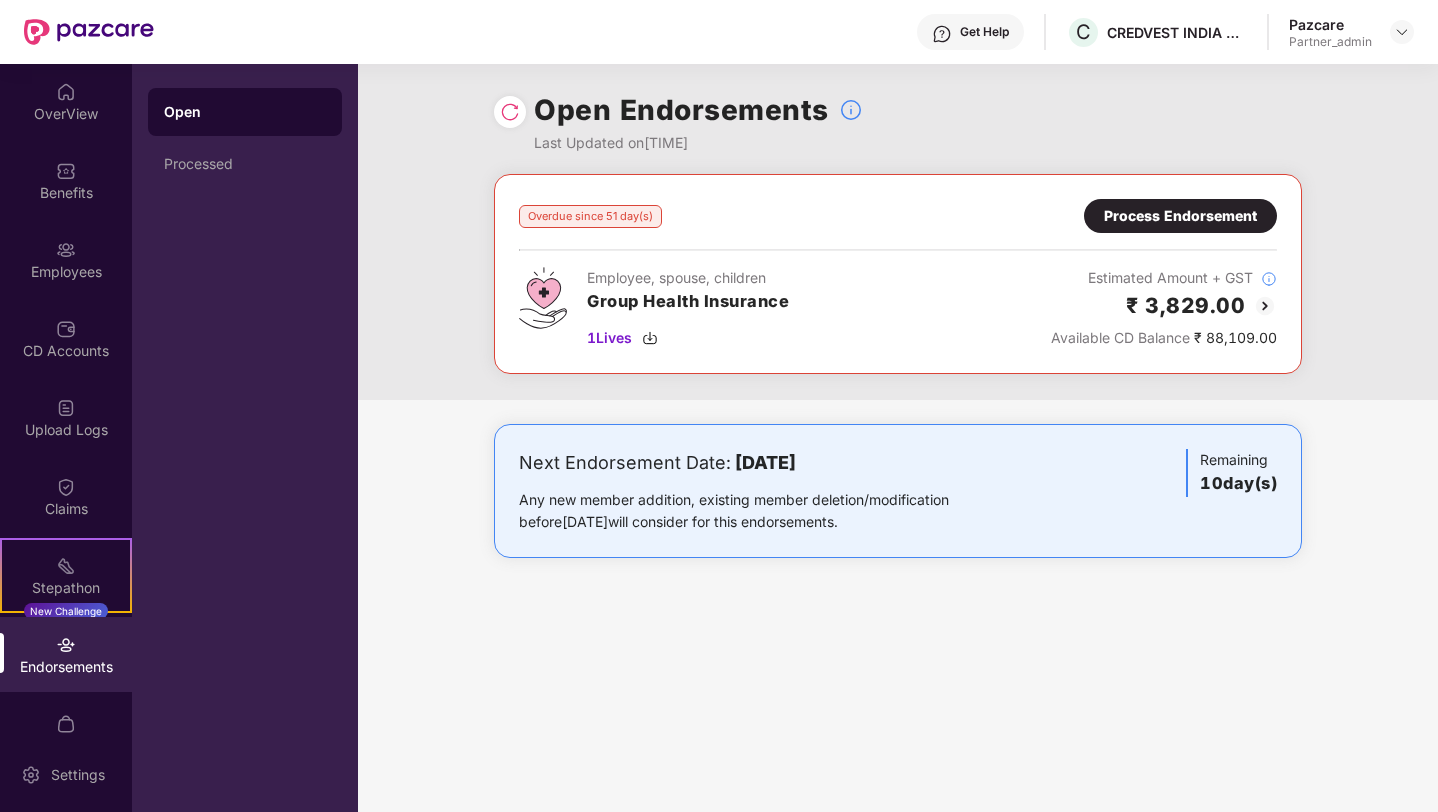 drag, startPoint x: 713, startPoint y: 148, endPoint x: 791, endPoint y: 148, distance: 78 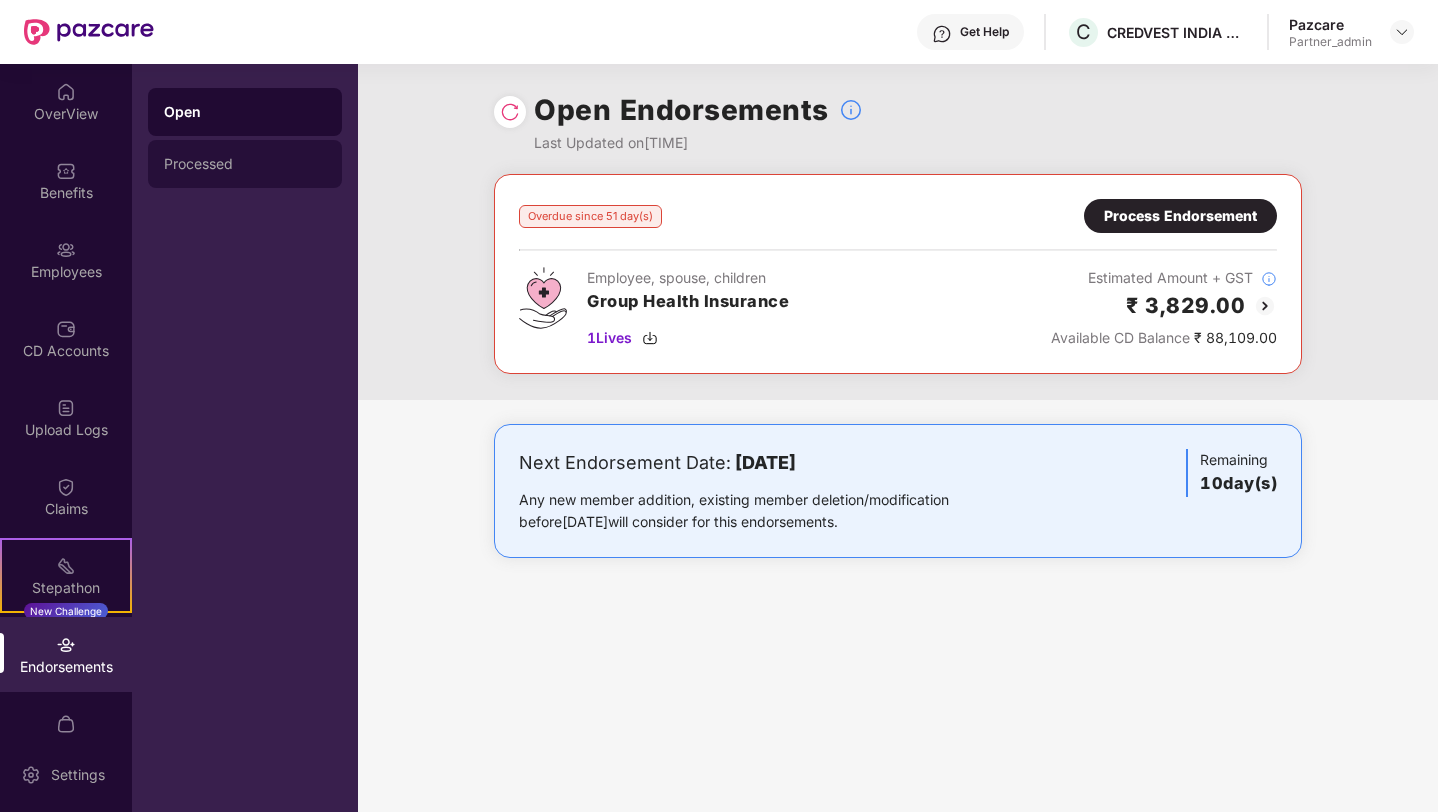 click on "Processed" at bounding box center (245, 164) 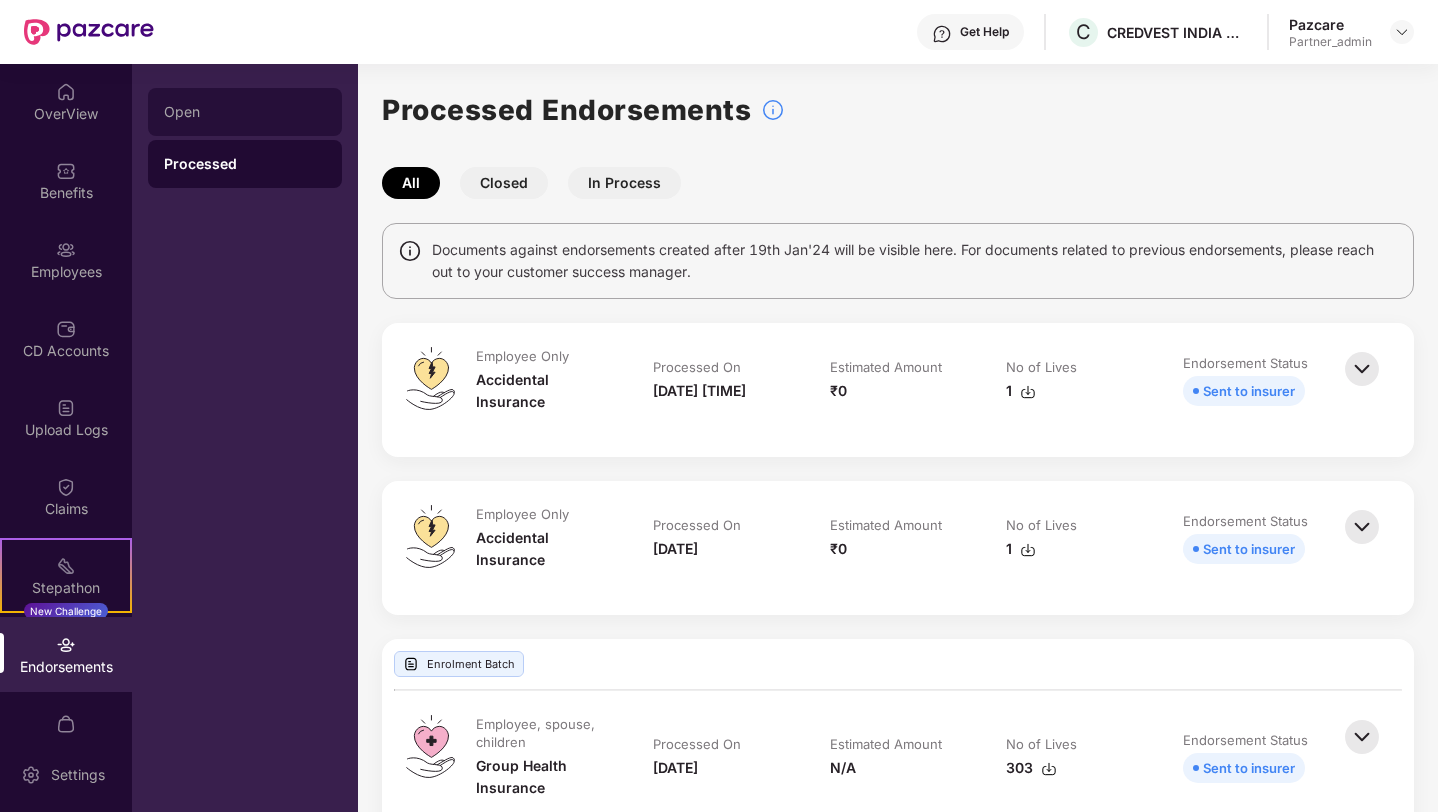 click on "Open" at bounding box center [245, 112] 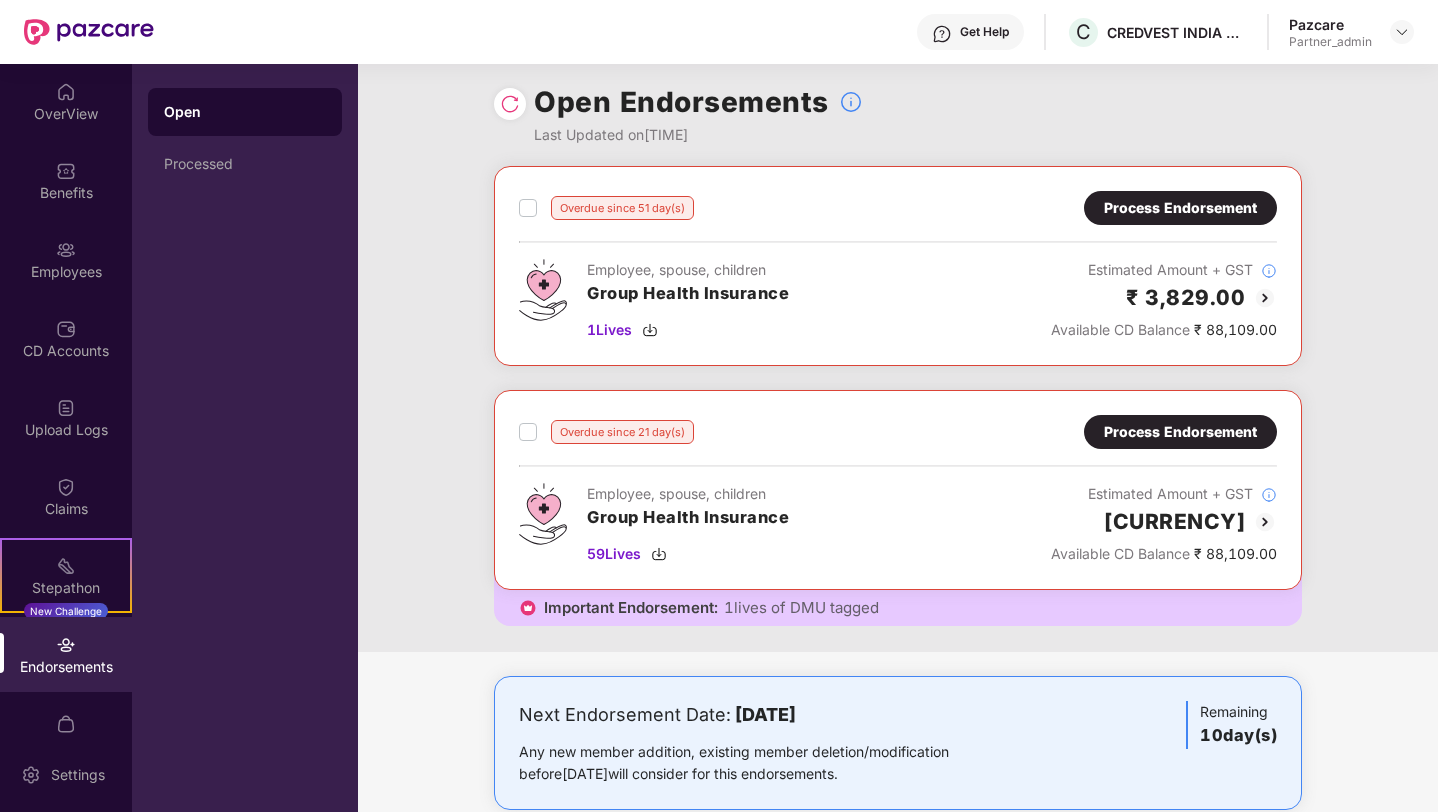 scroll, scrollTop: 0, scrollLeft: 0, axis: both 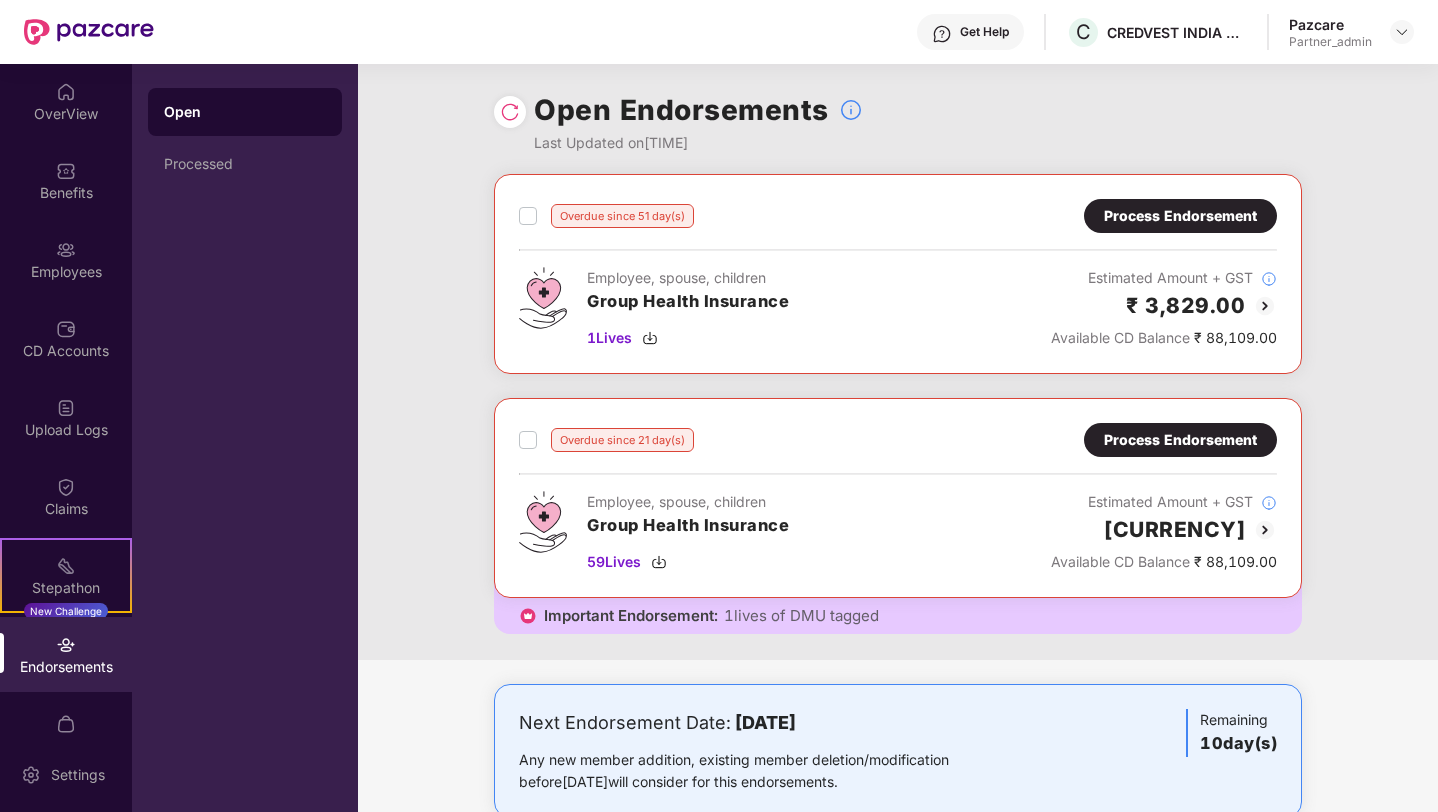 click on "Process Endorsement" at bounding box center (1180, 440) 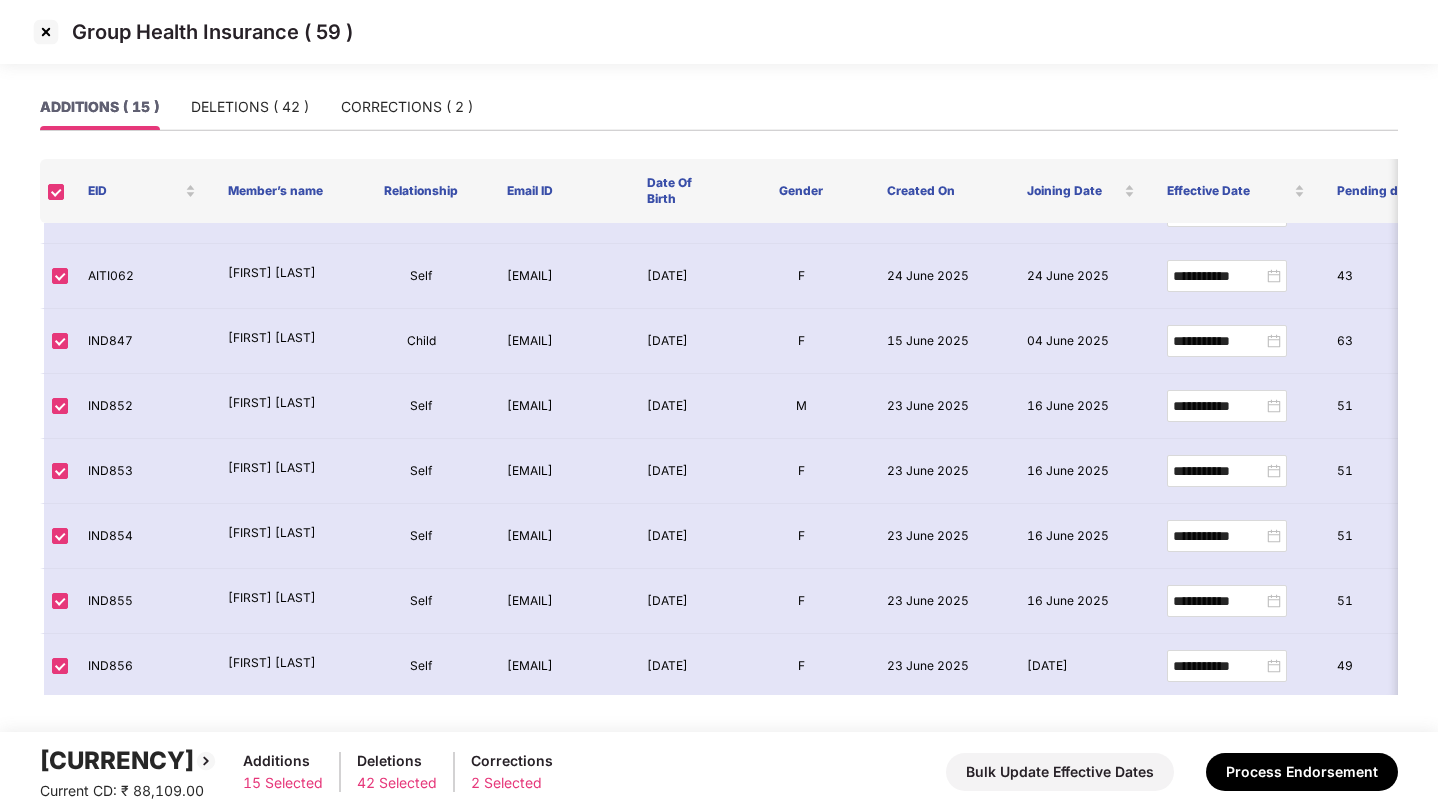 scroll, scrollTop: 0, scrollLeft: 0, axis: both 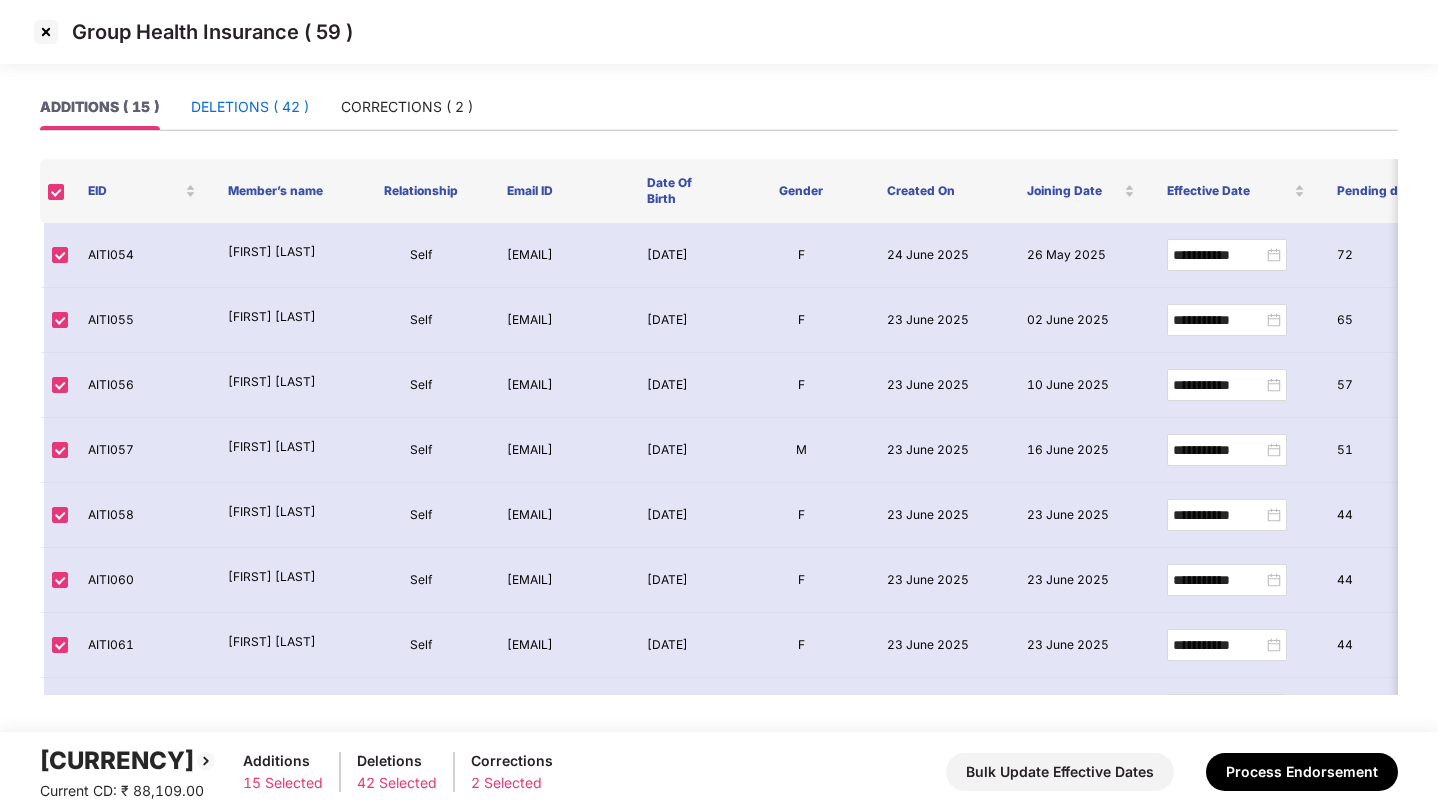 click on "DELETIONS ( 42 )" at bounding box center (250, 107) 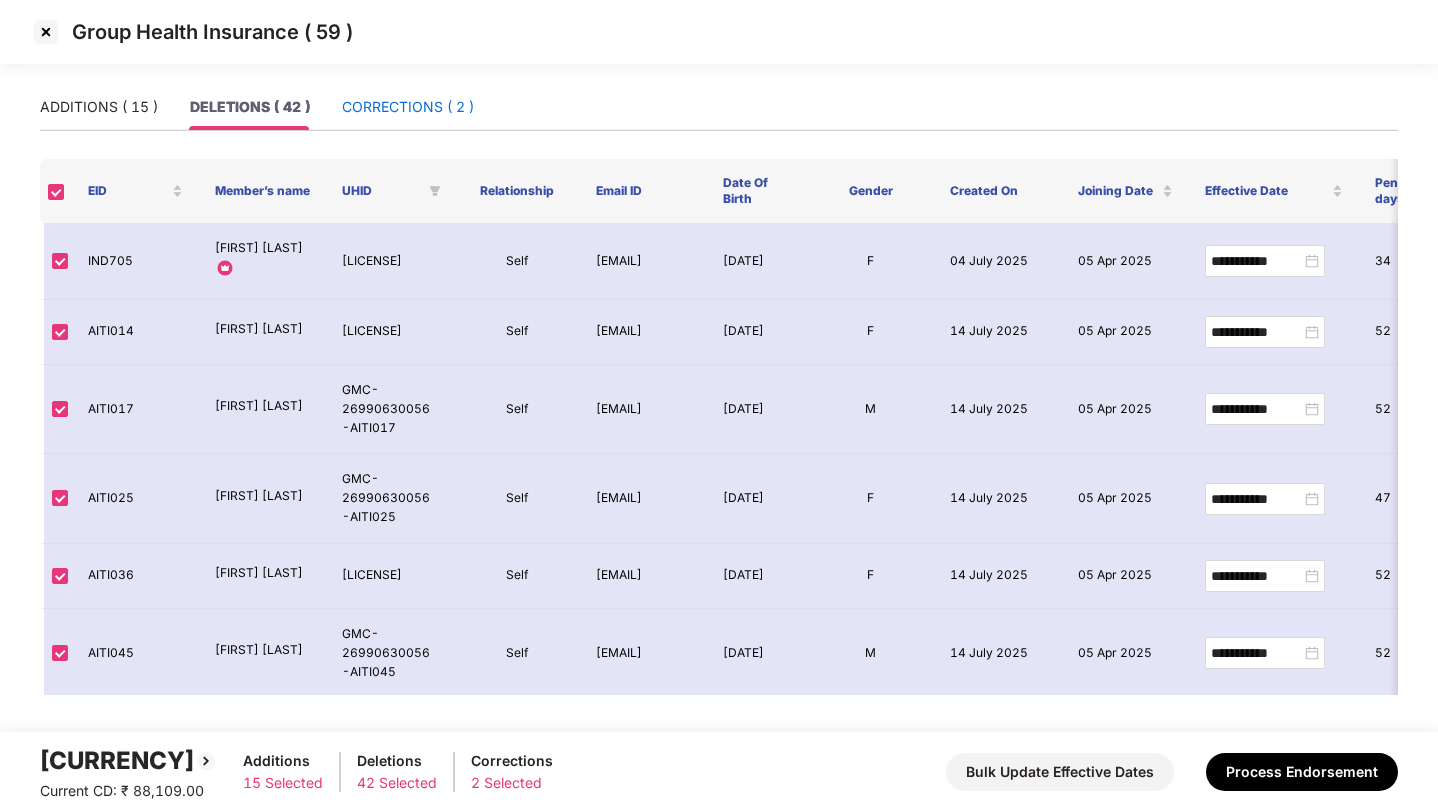 click on "CORRECTIONS ( 2 )" at bounding box center [408, 107] 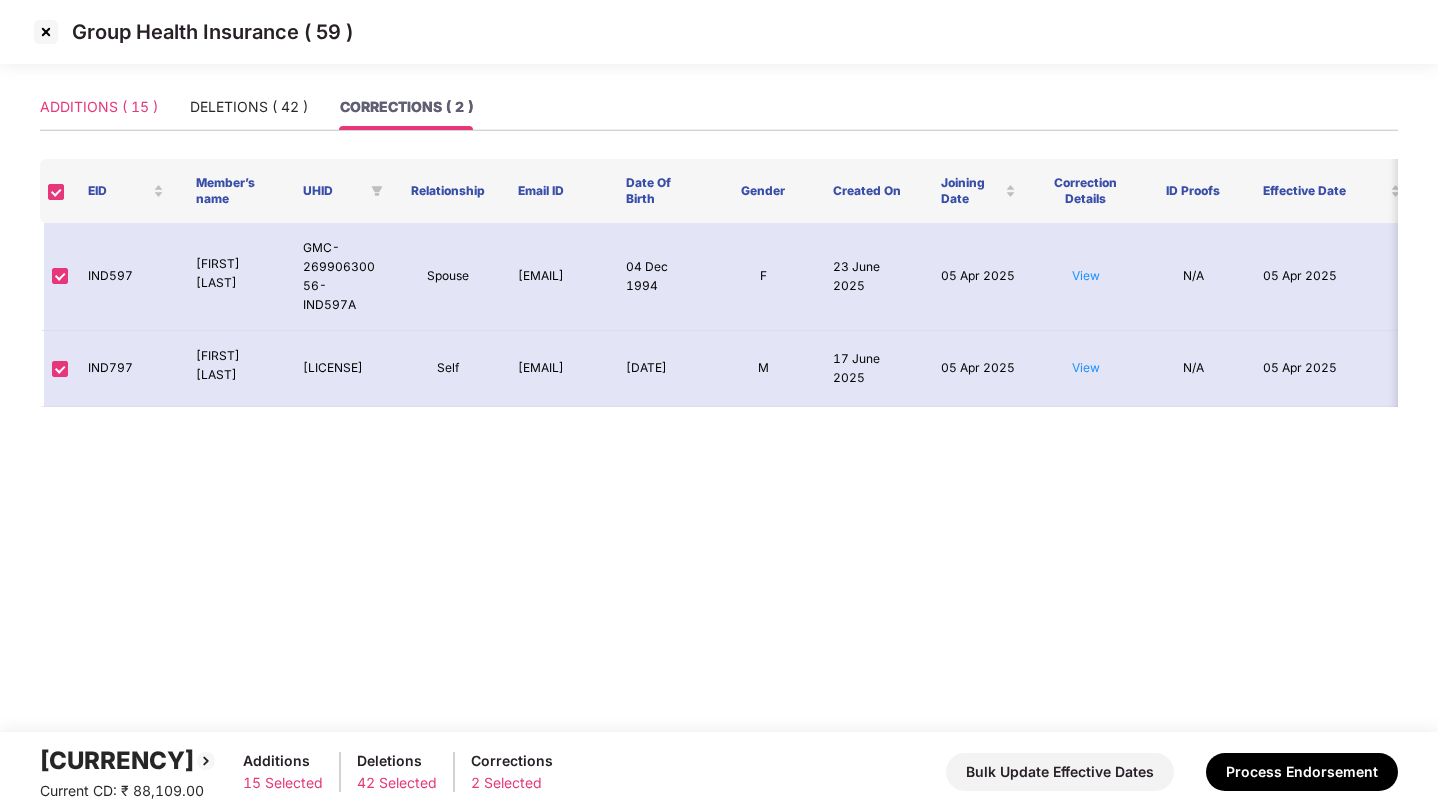 click on "ADDITIONS ( 15 )" at bounding box center (99, 107) 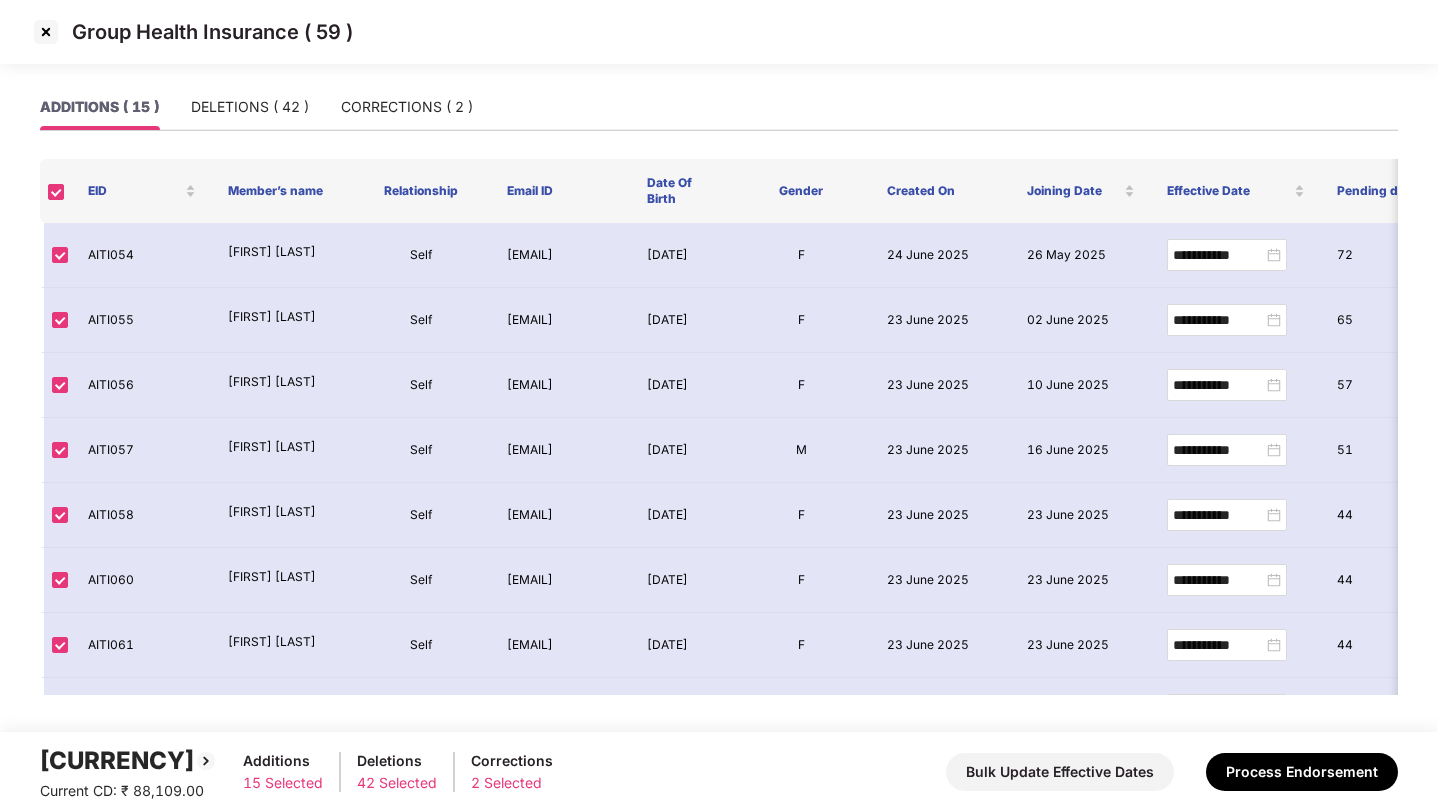 click at bounding box center [46, 32] 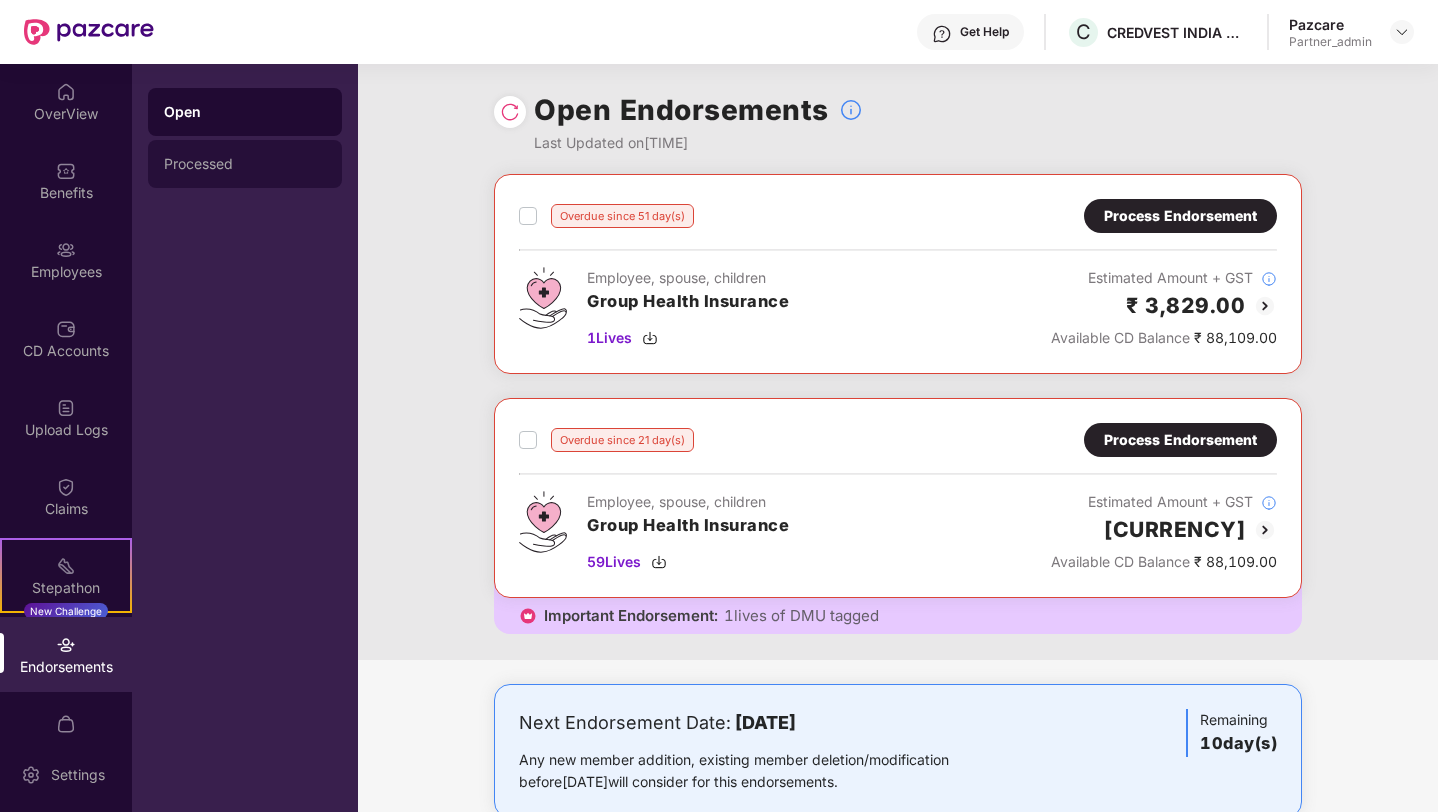 click on "Processed" at bounding box center (245, 164) 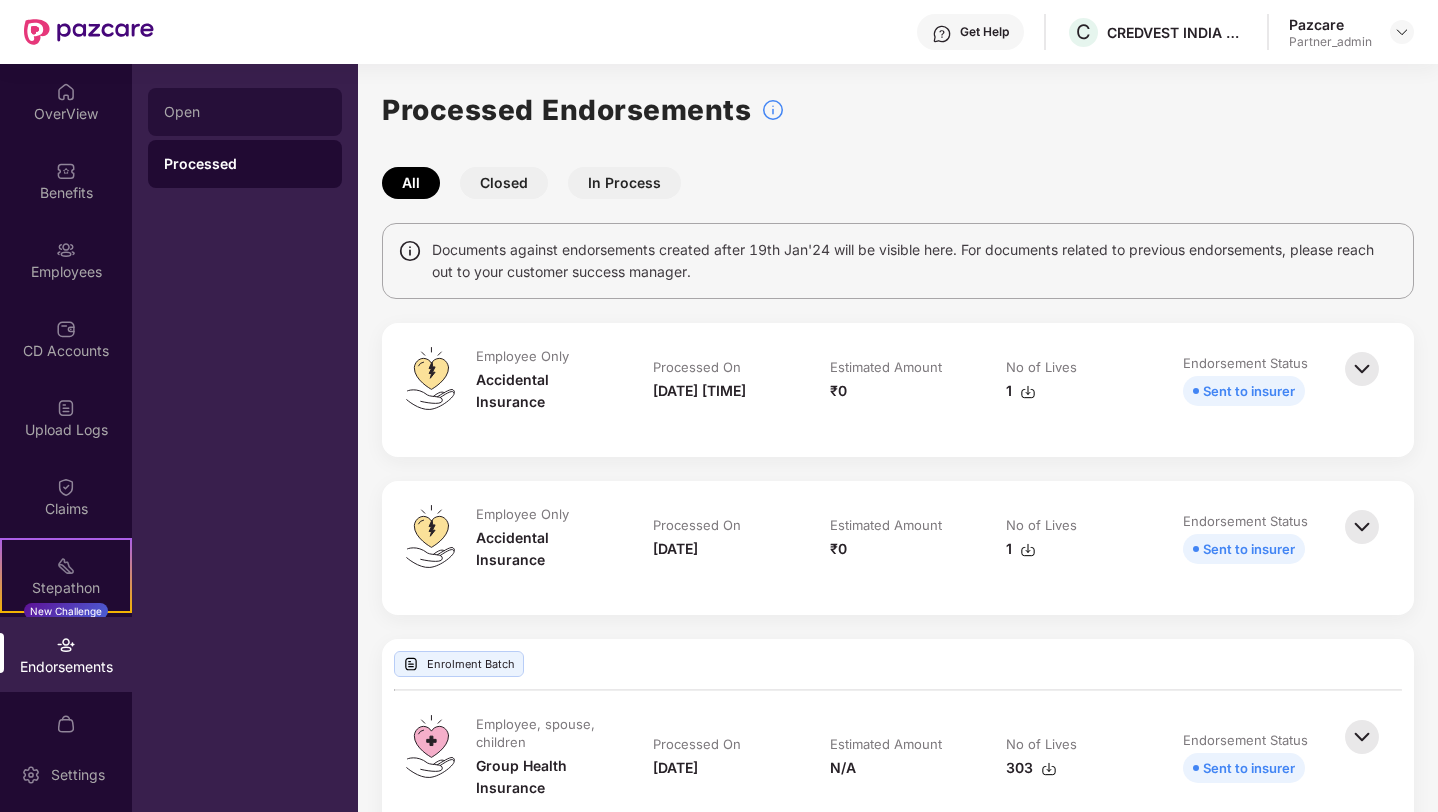 click on "Open" at bounding box center (245, 112) 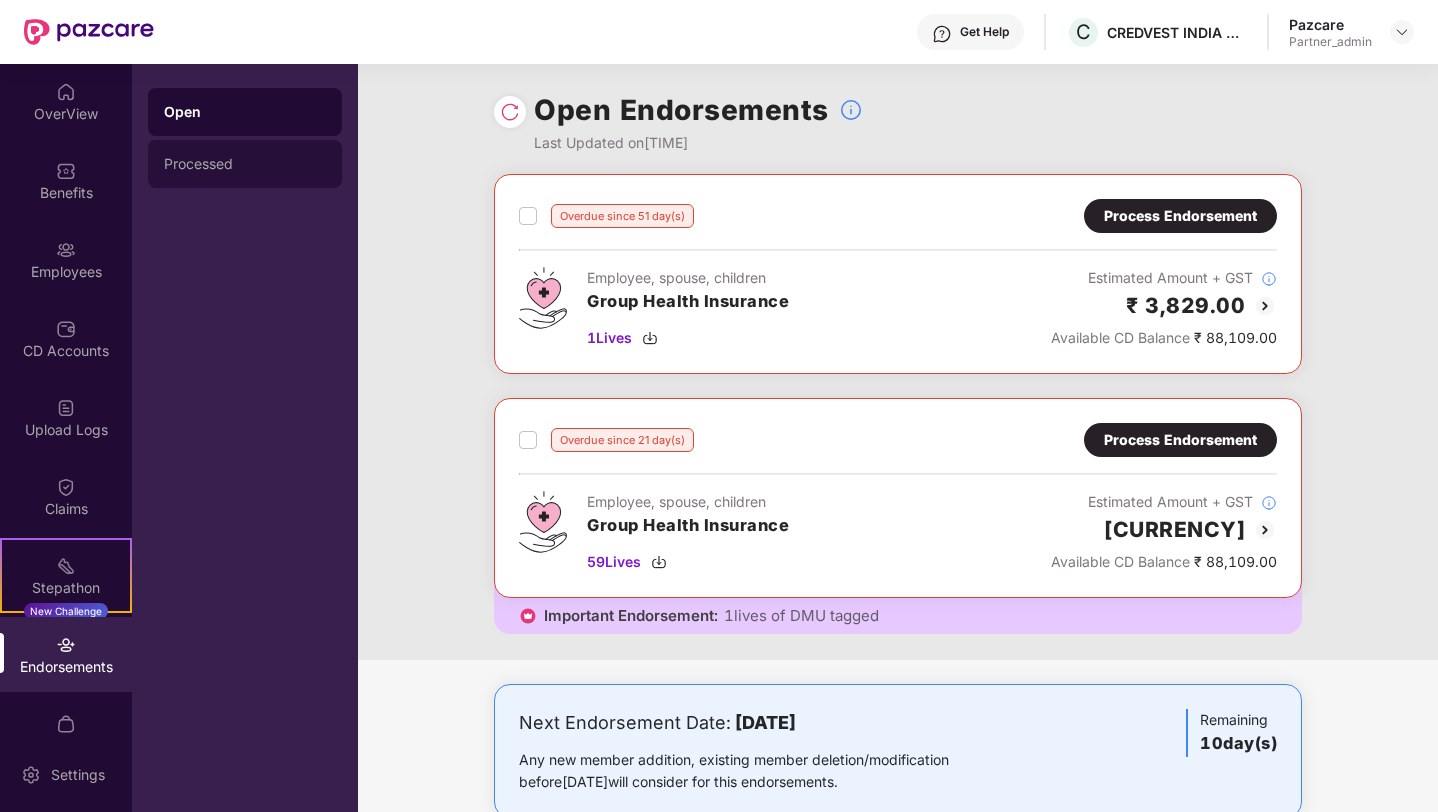 click on "Processed" at bounding box center (245, 164) 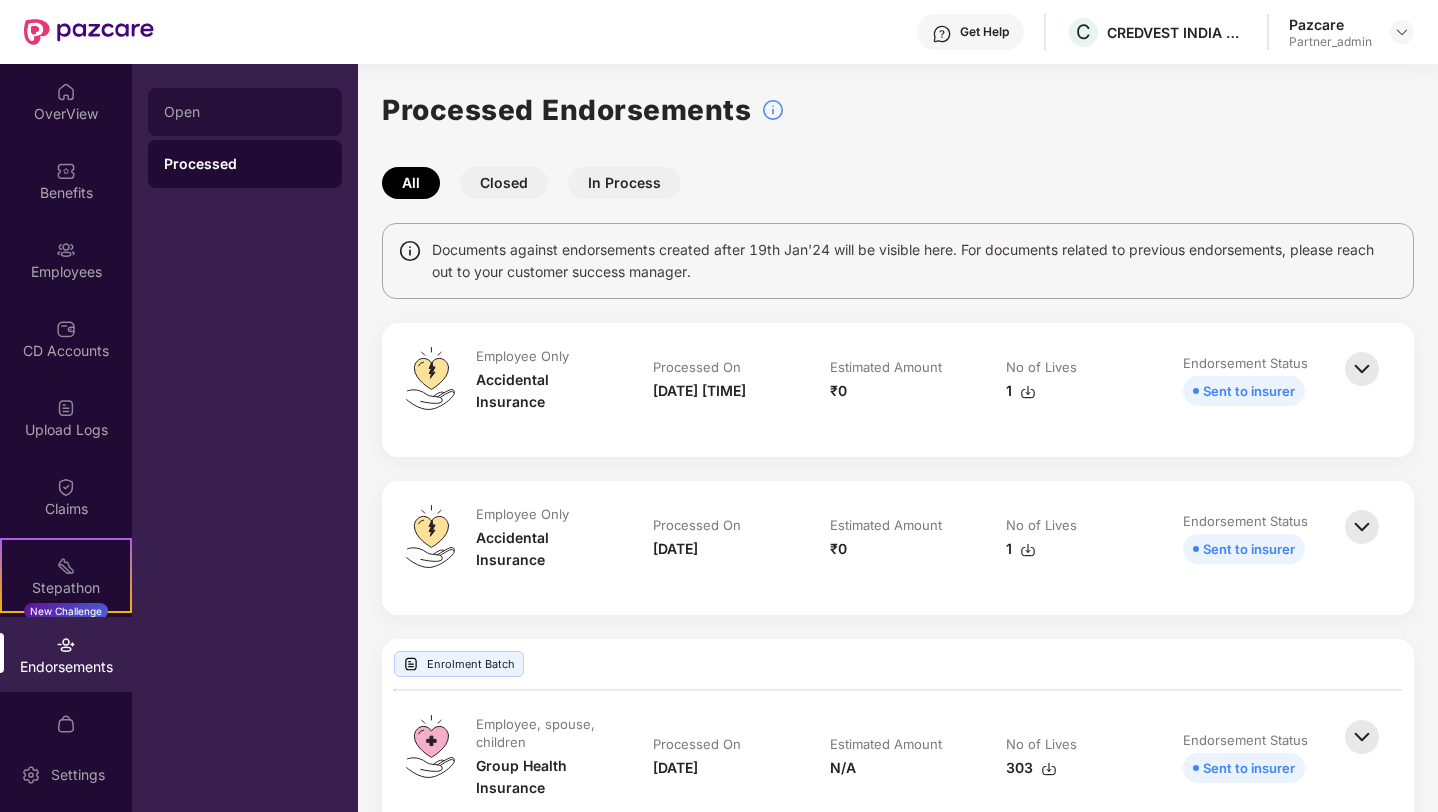 click on "Open" at bounding box center [245, 112] 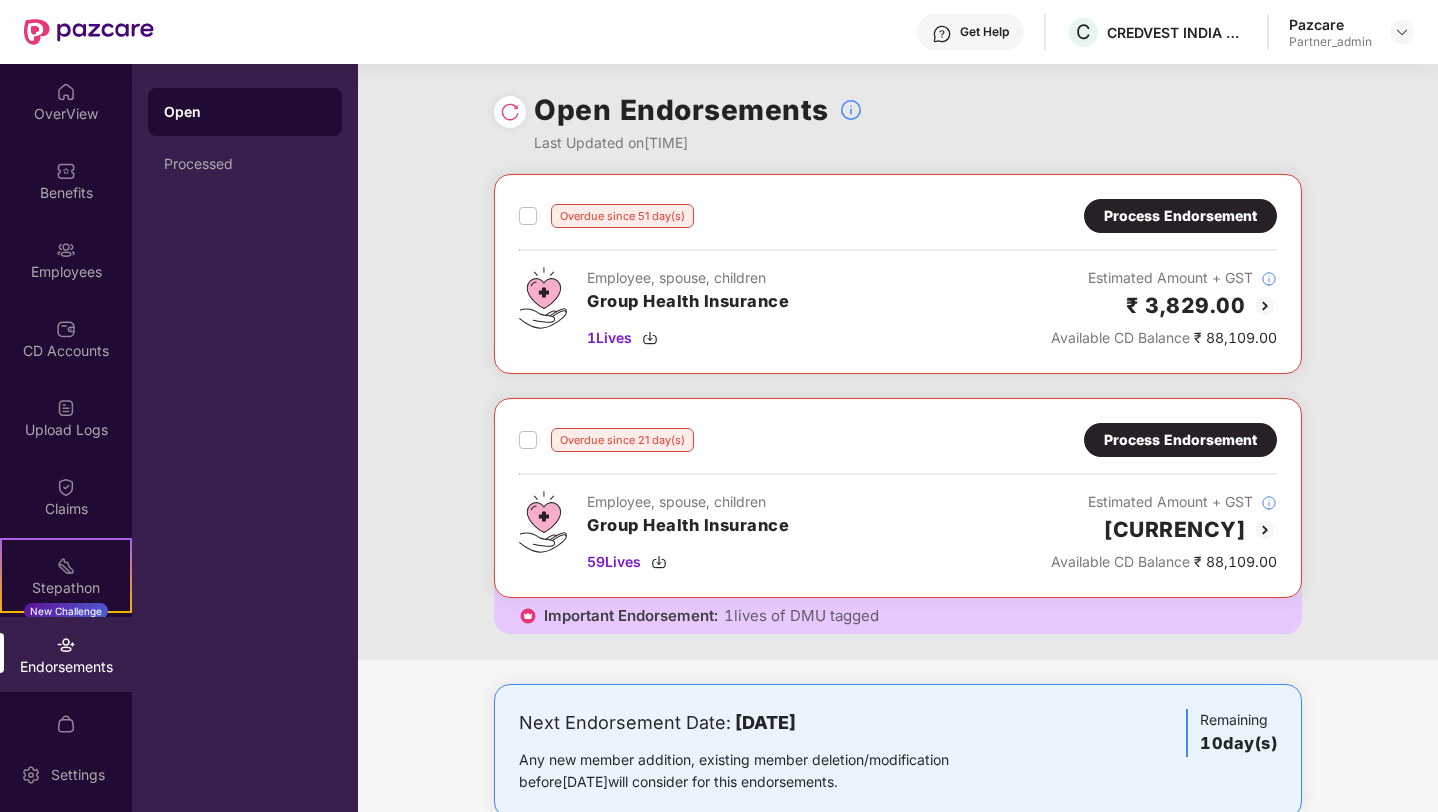 click at bounding box center [510, 112] 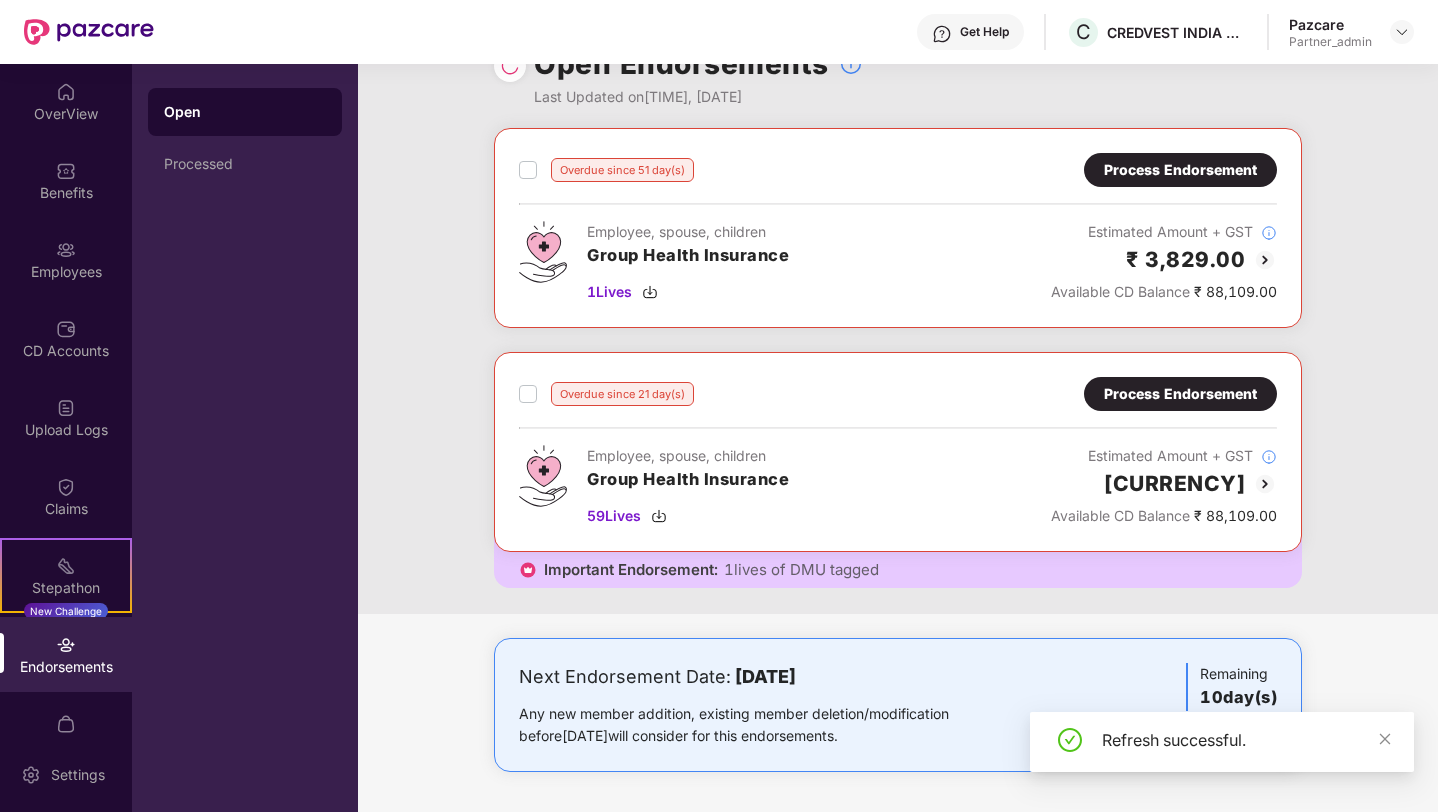 scroll, scrollTop: 0, scrollLeft: 0, axis: both 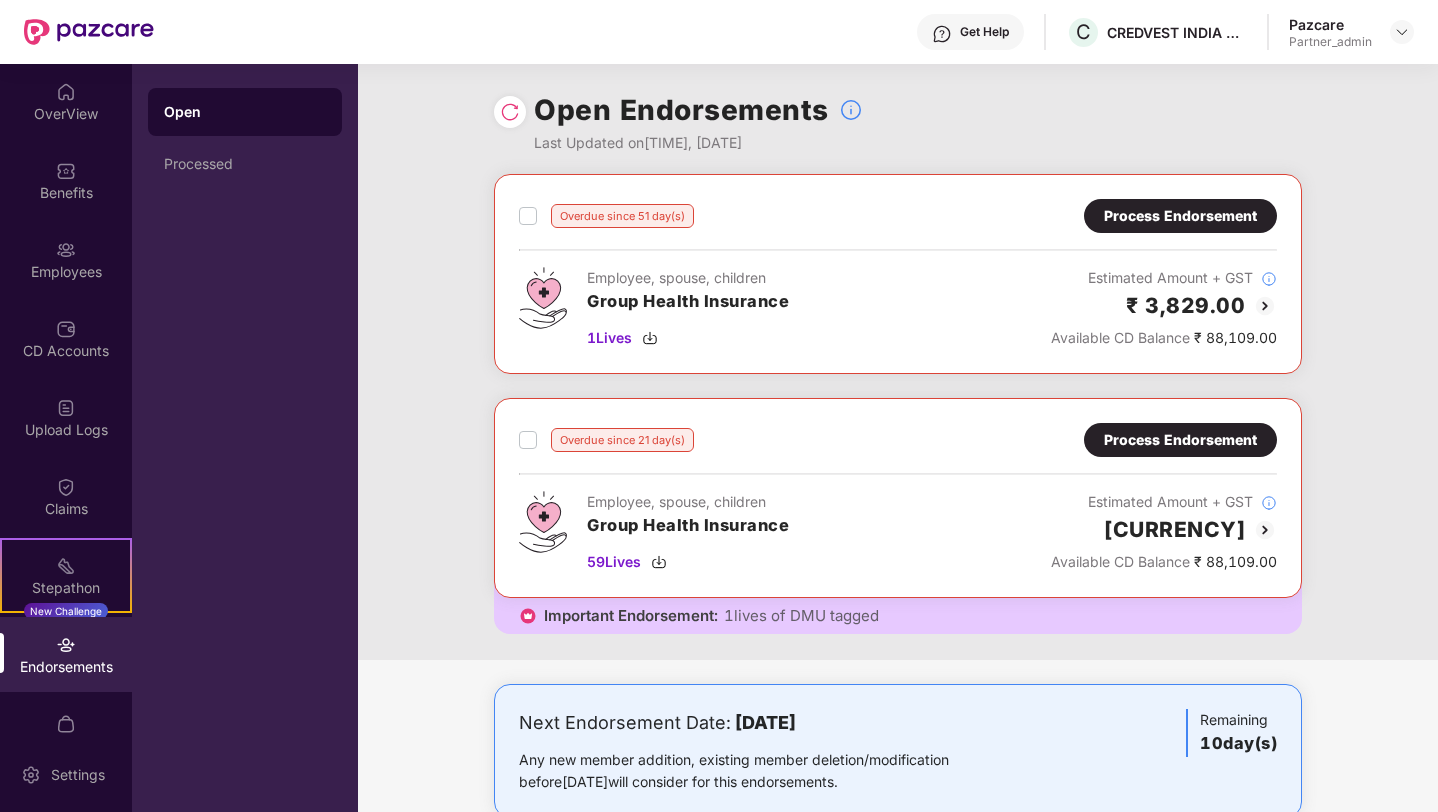 click at bounding box center (510, 112) 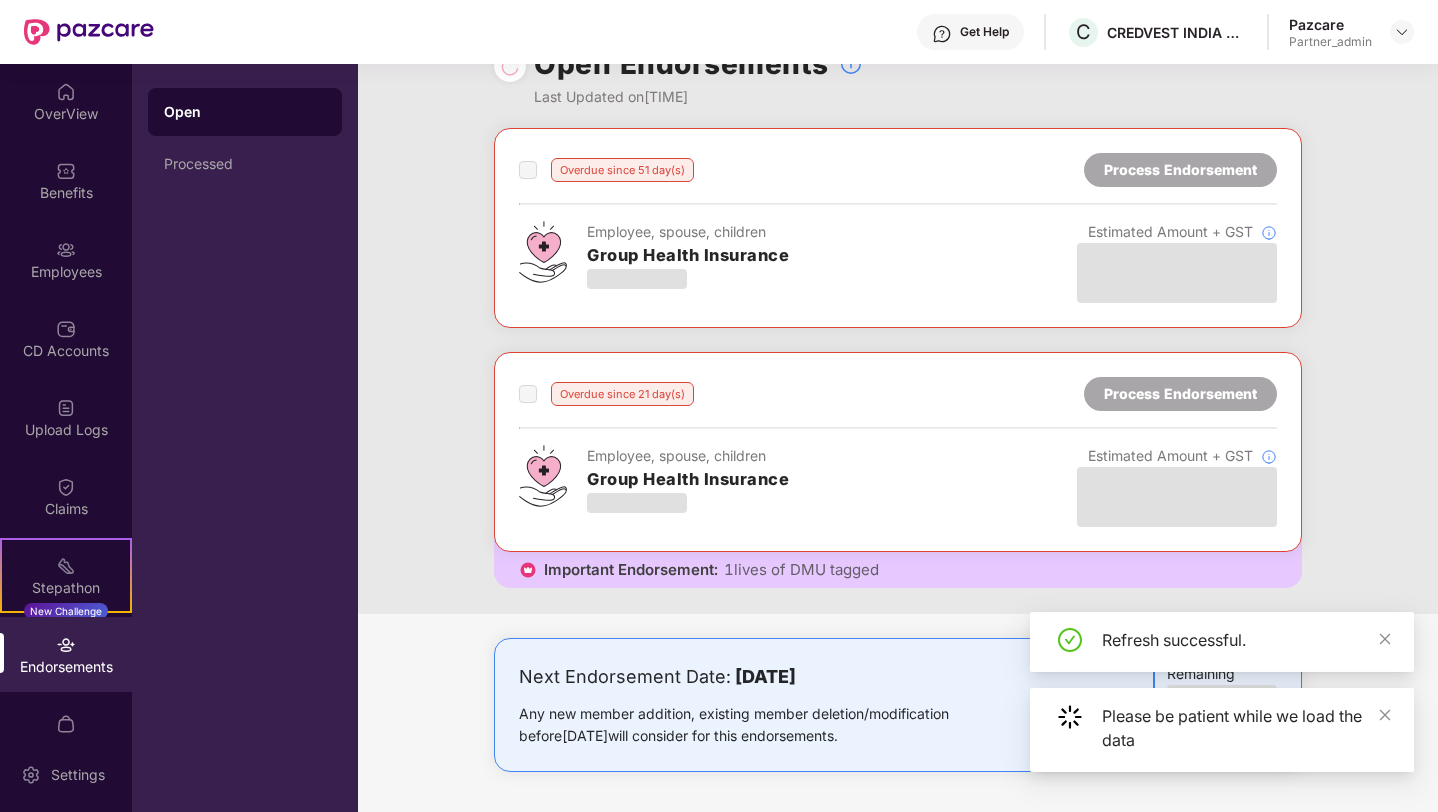 scroll, scrollTop: 0, scrollLeft: 0, axis: both 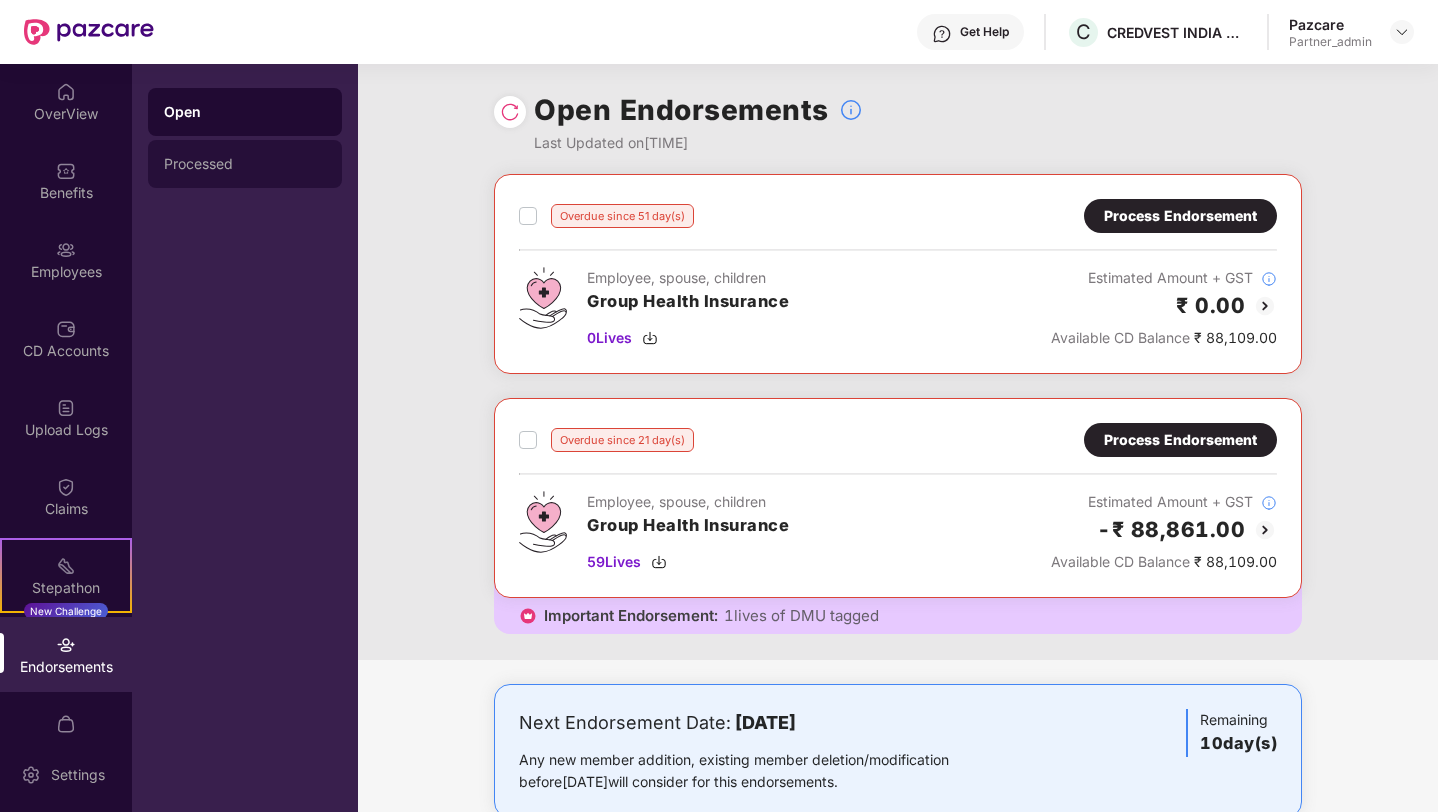 click on "Processed" at bounding box center [245, 164] 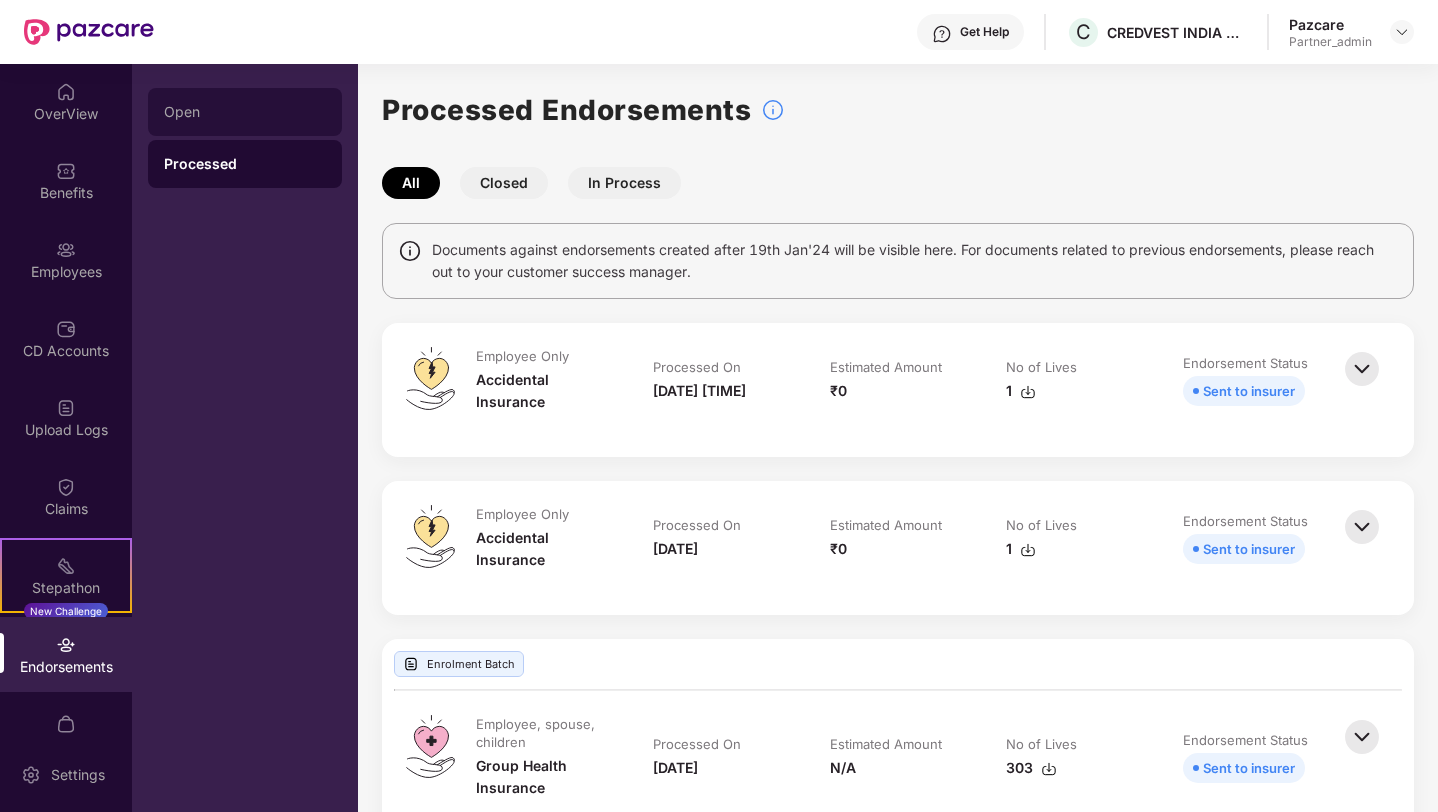 click on "Open" at bounding box center [245, 112] 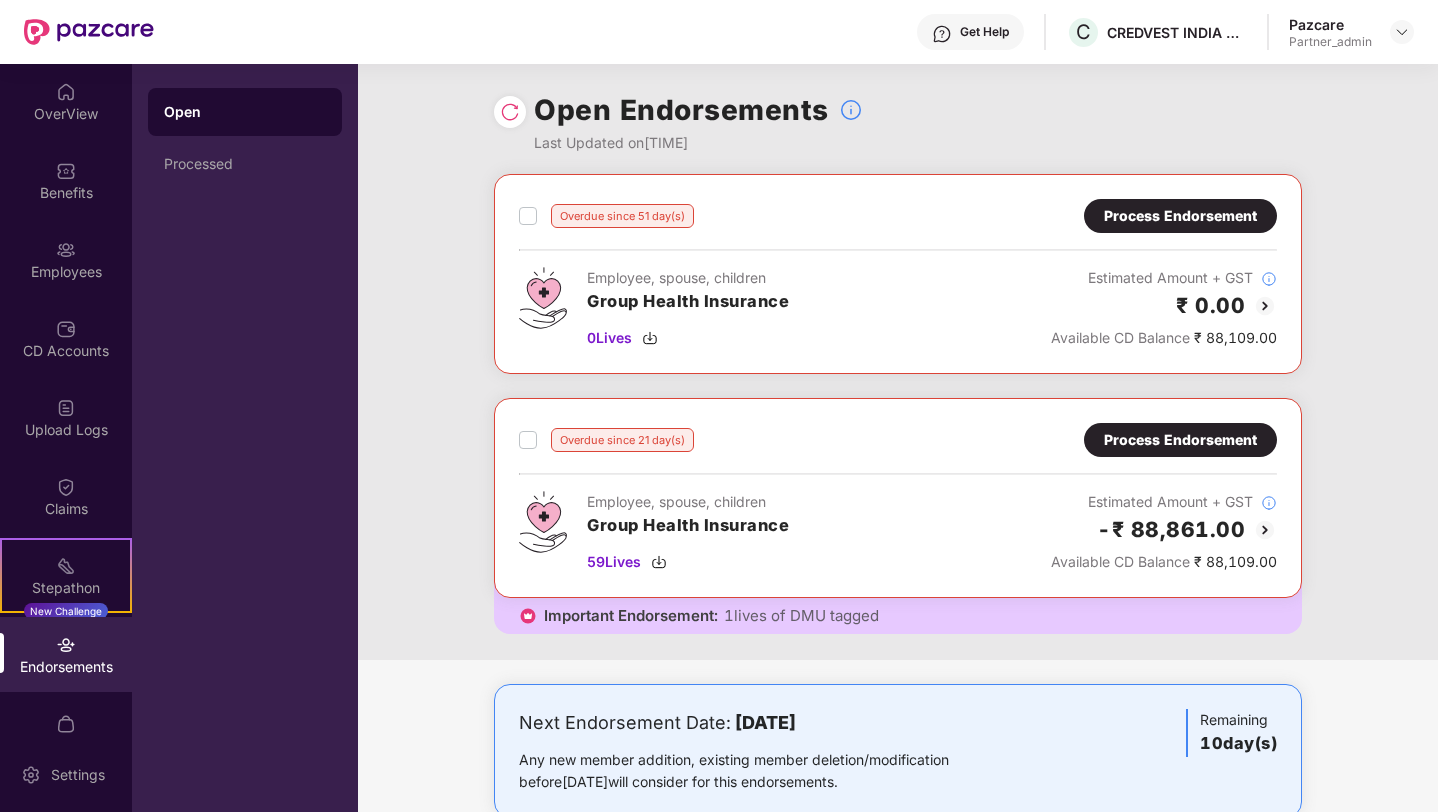 click on "Process Endorsement" at bounding box center (1180, 216) 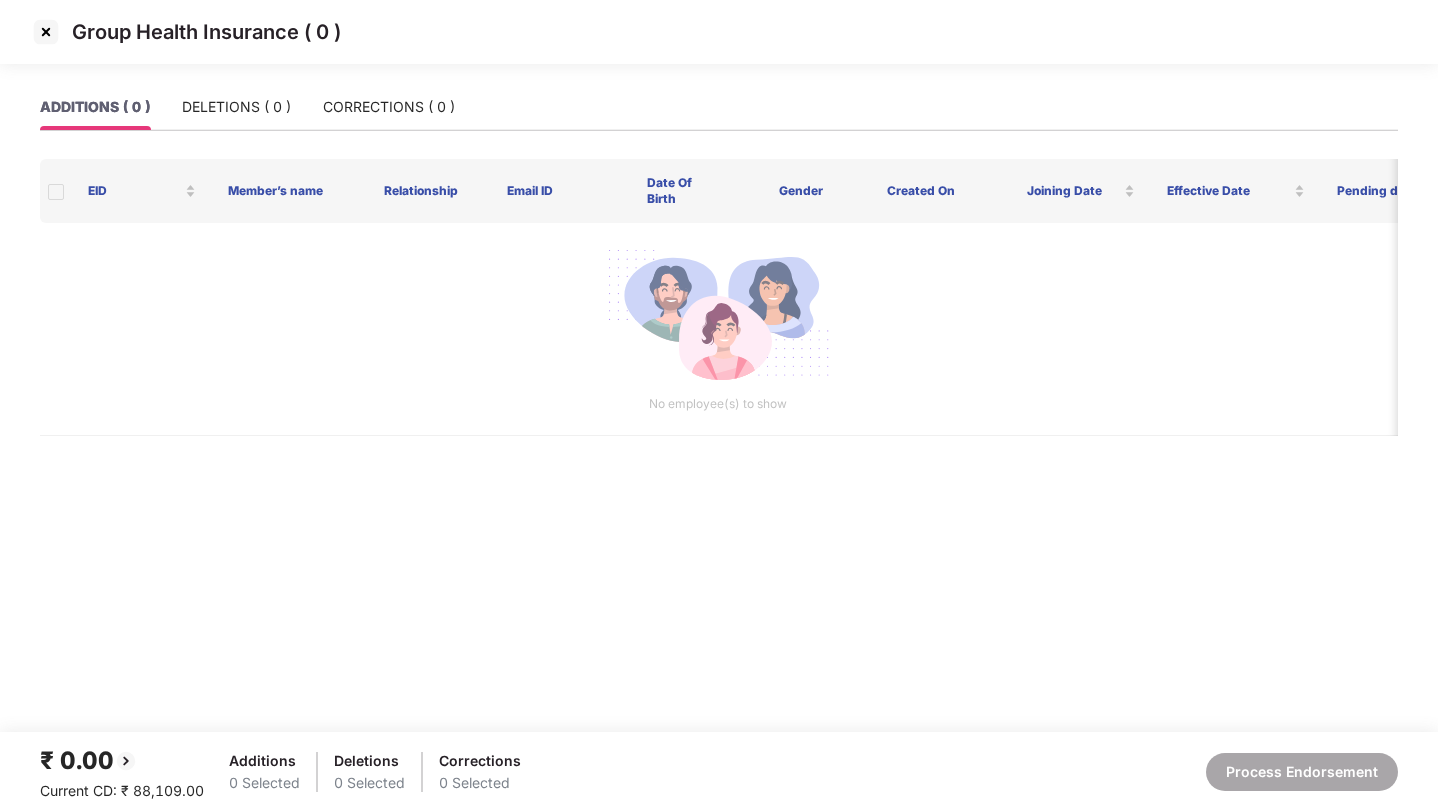 click at bounding box center [46, 32] 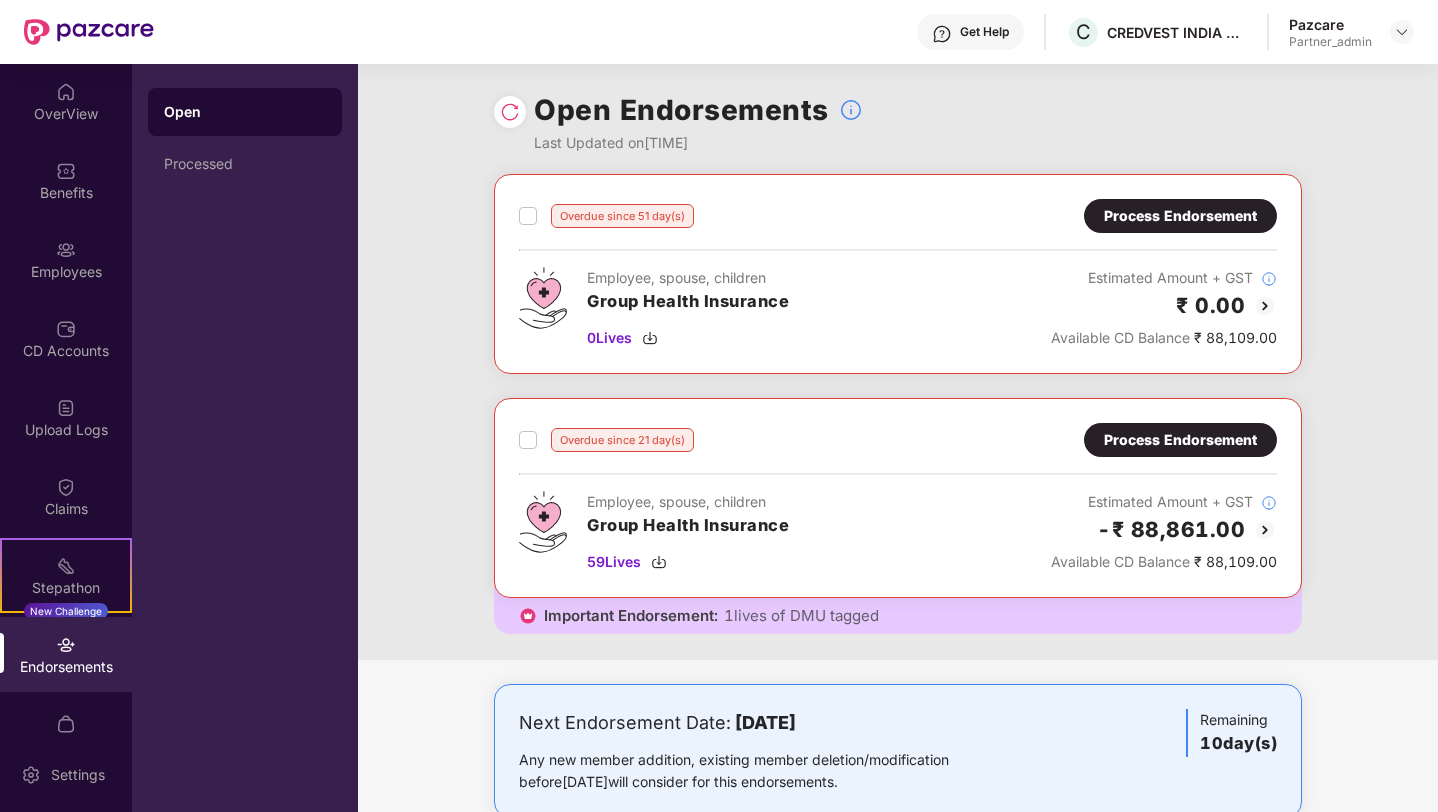 click at bounding box center (510, 112) 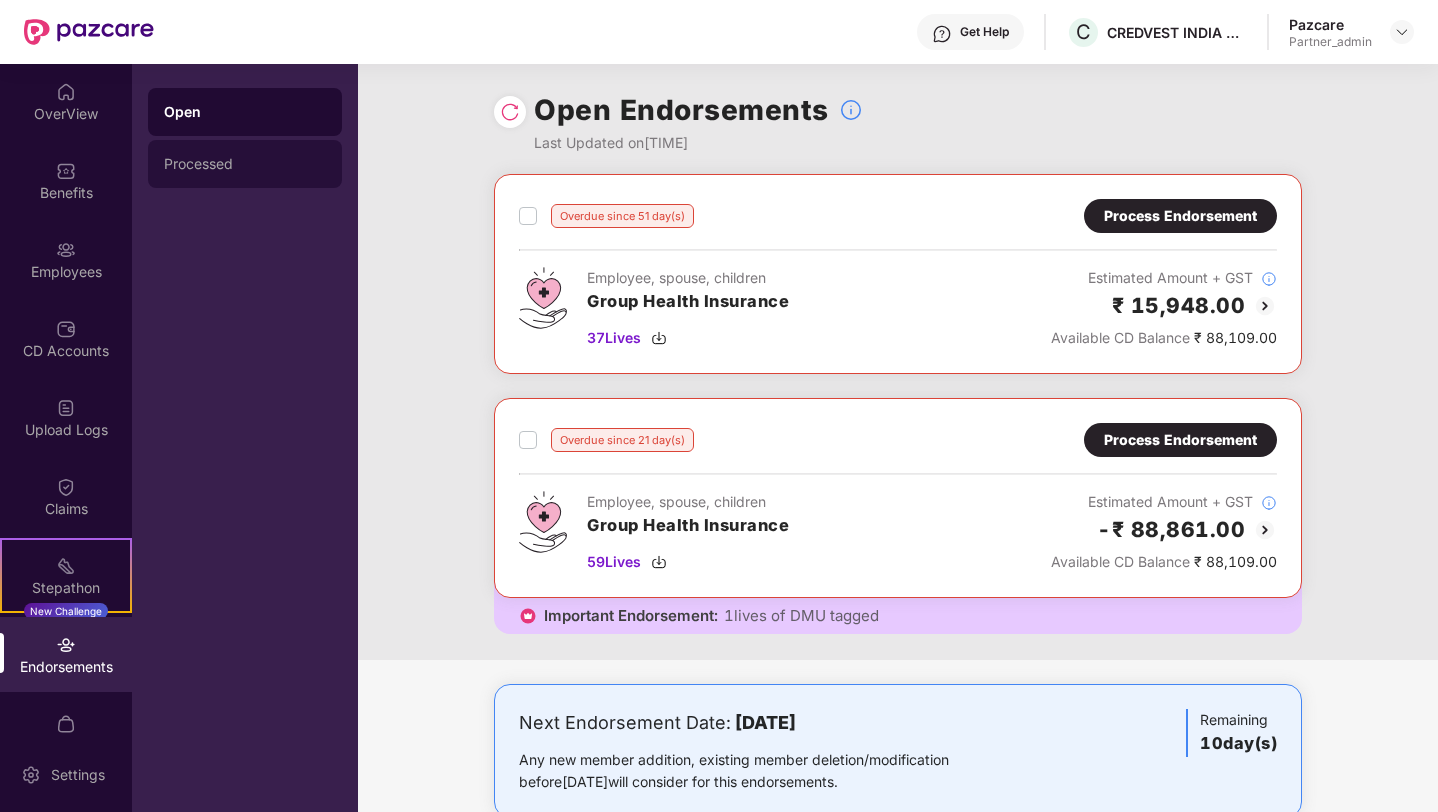 click on "Processed" at bounding box center (245, 164) 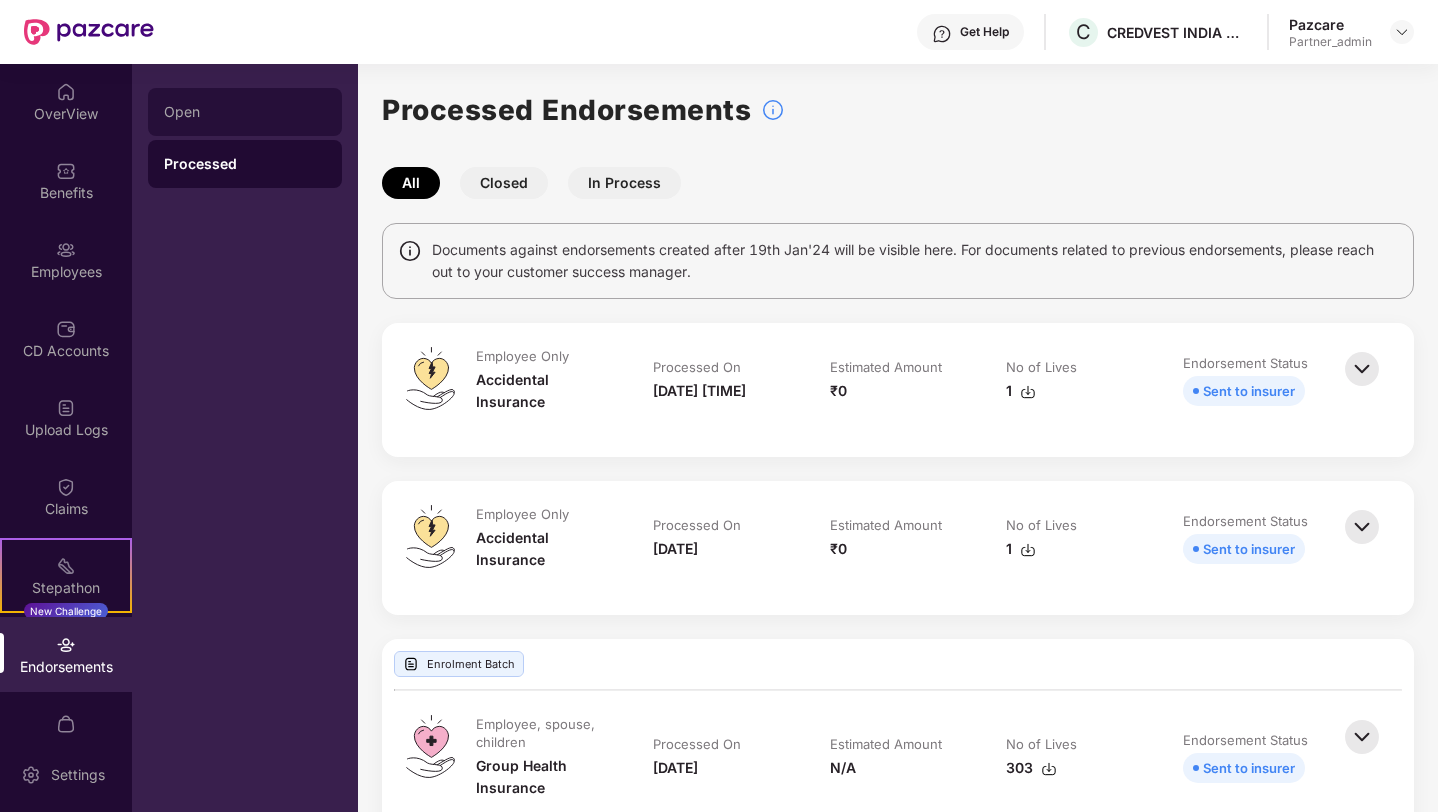 click on "Open" at bounding box center (245, 112) 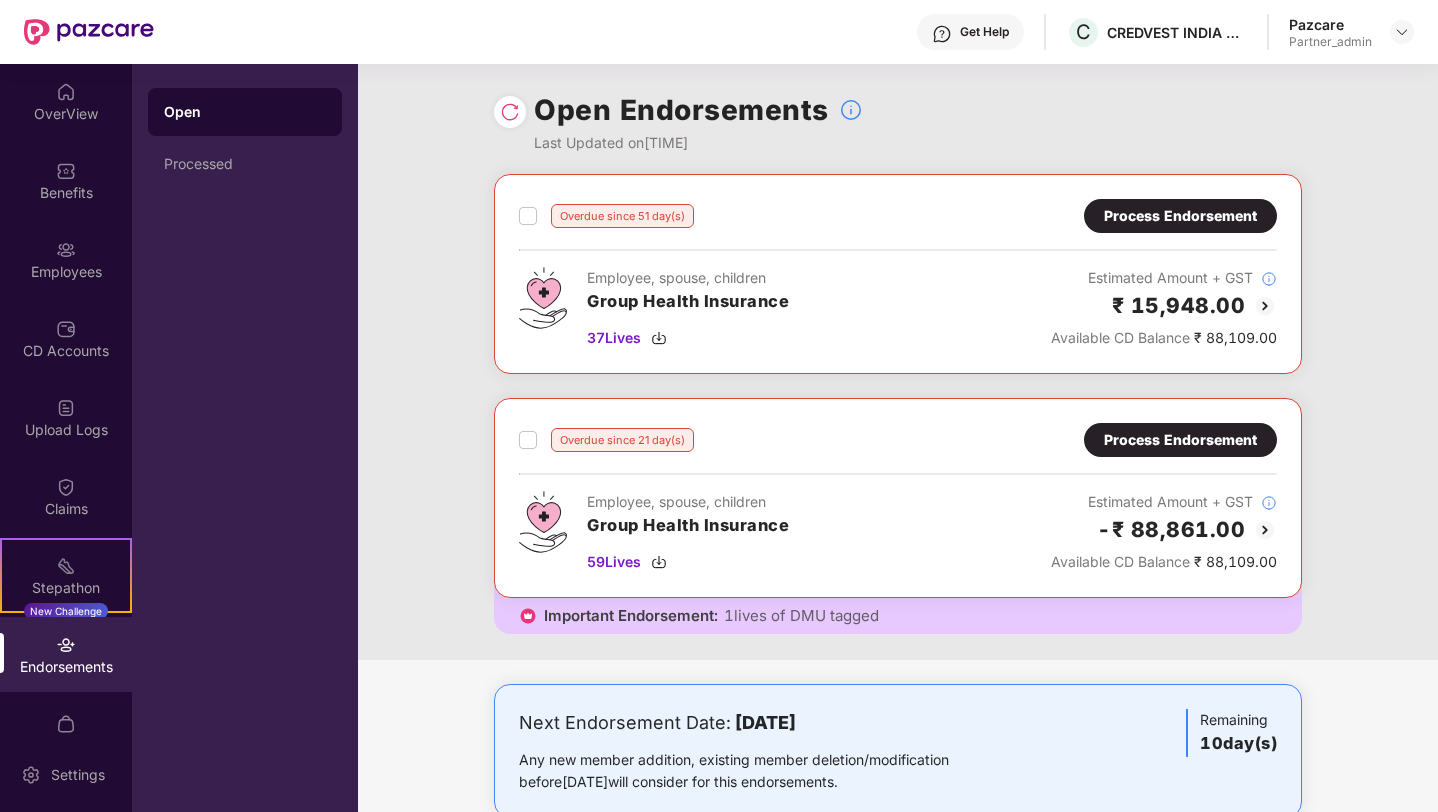 click on "Process Endorsement" at bounding box center [1180, 216] 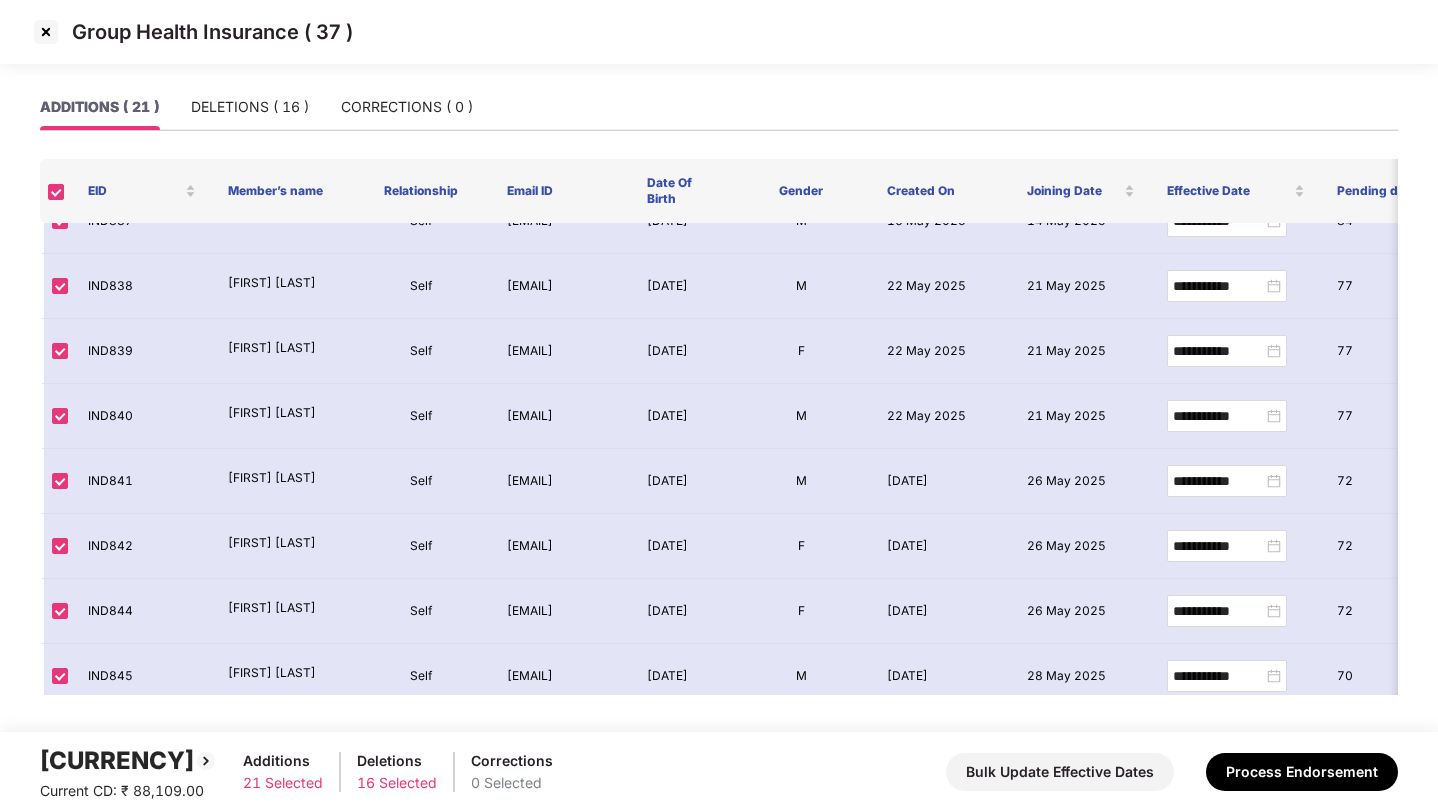 scroll, scrollTop: 0, scrollLeft: 0, axis: both 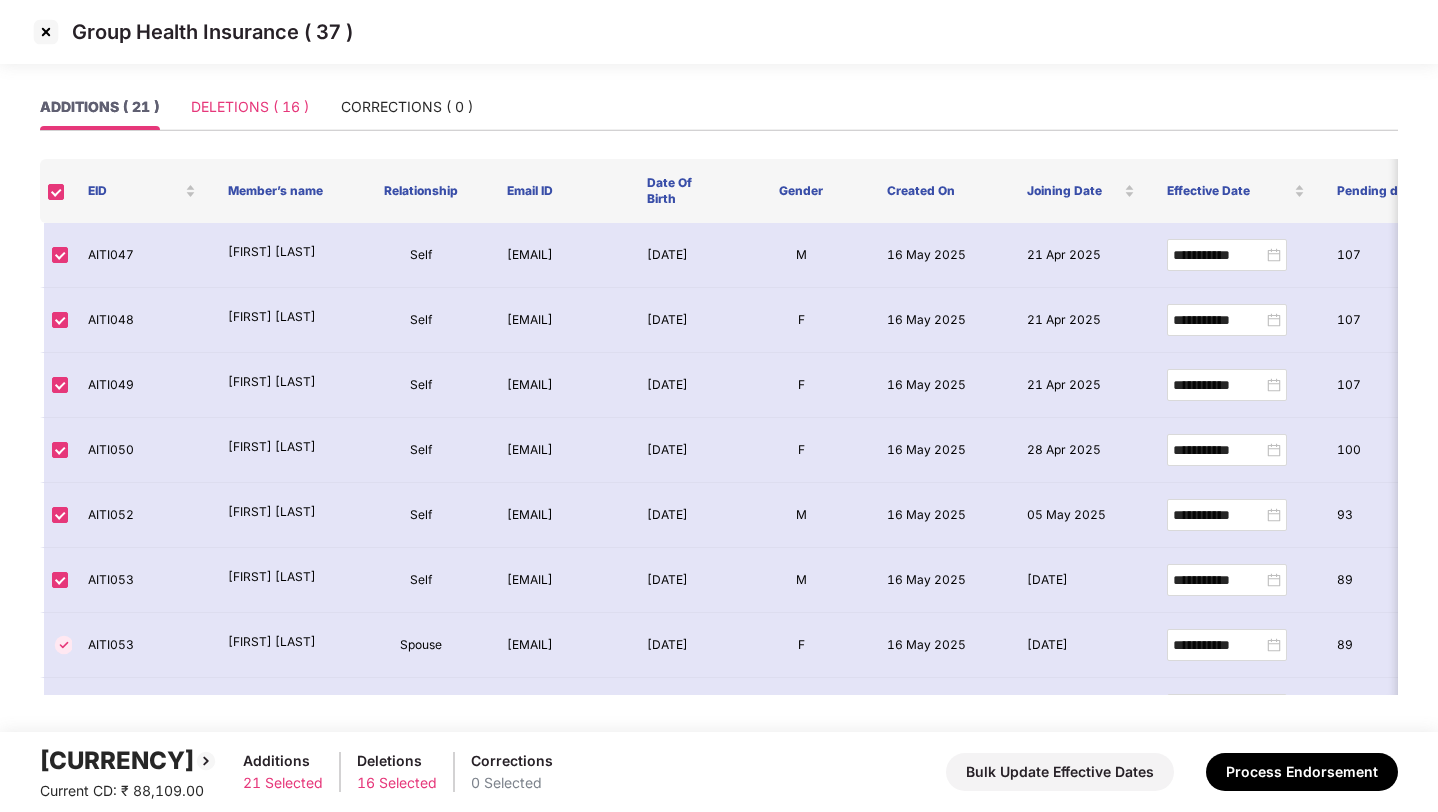 click on "DELETIONS ( 16 )" at bounding box center [250, 107] 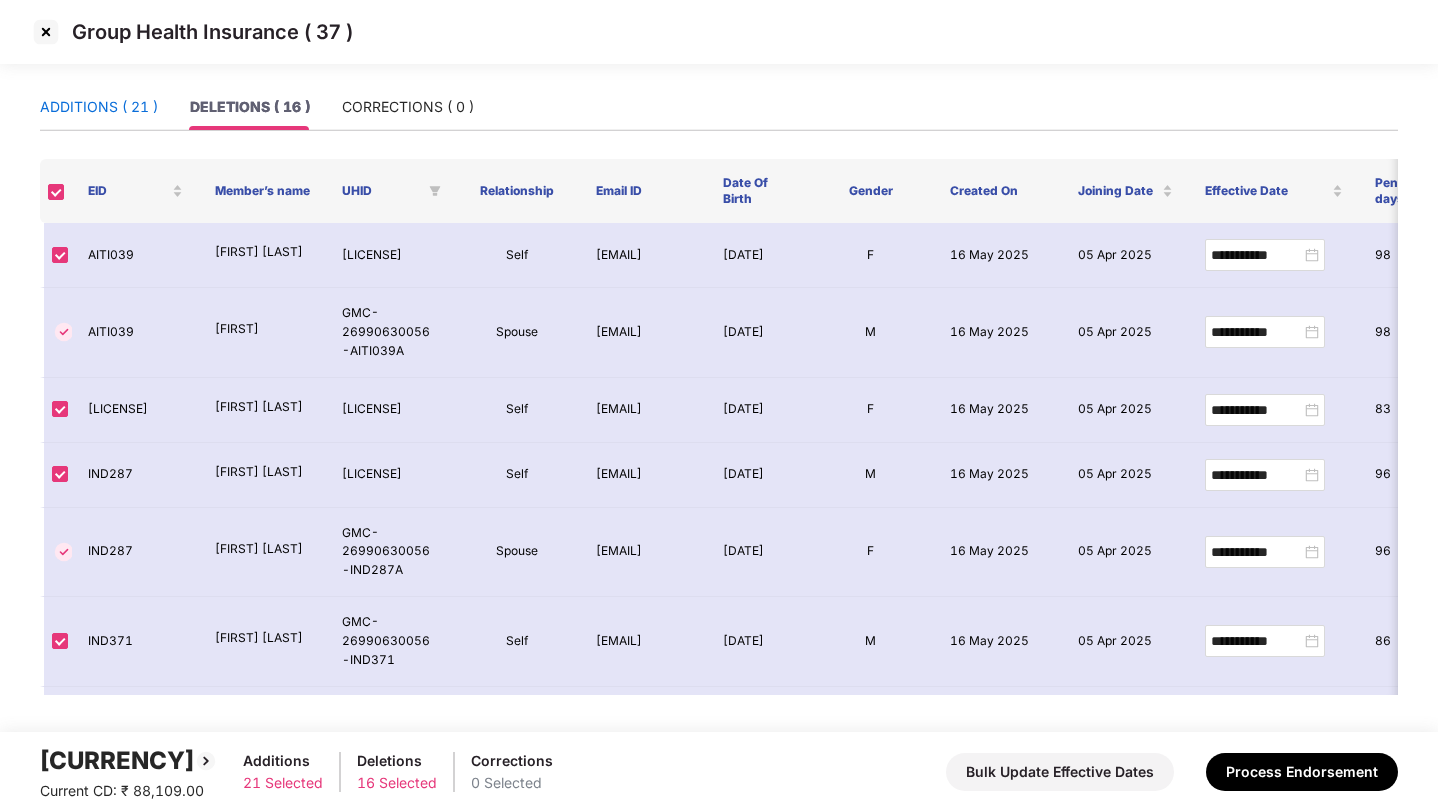 click on "ADDITIONS ( 21 )" at bounding box center [99, 107] 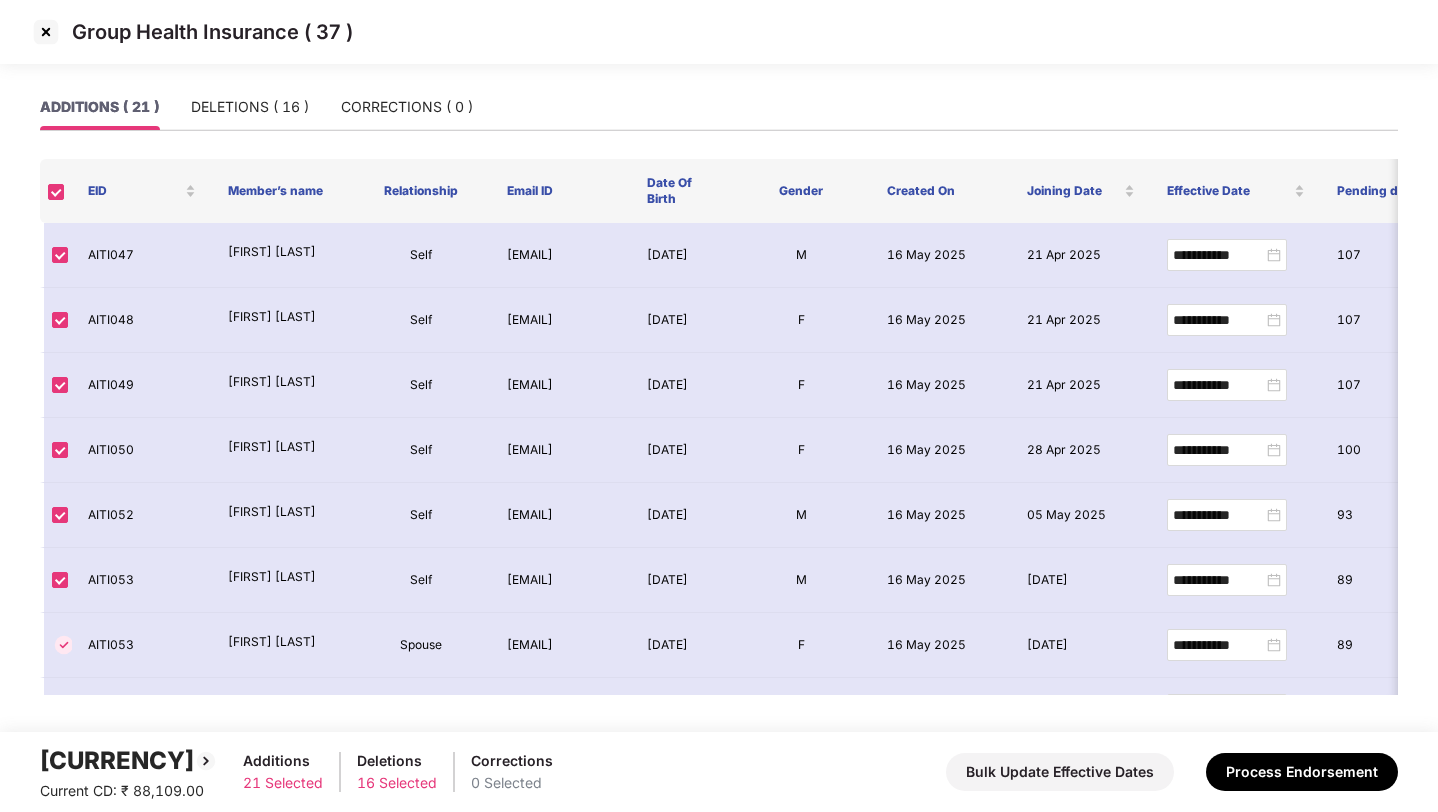 click at bounding box center [46, 32] 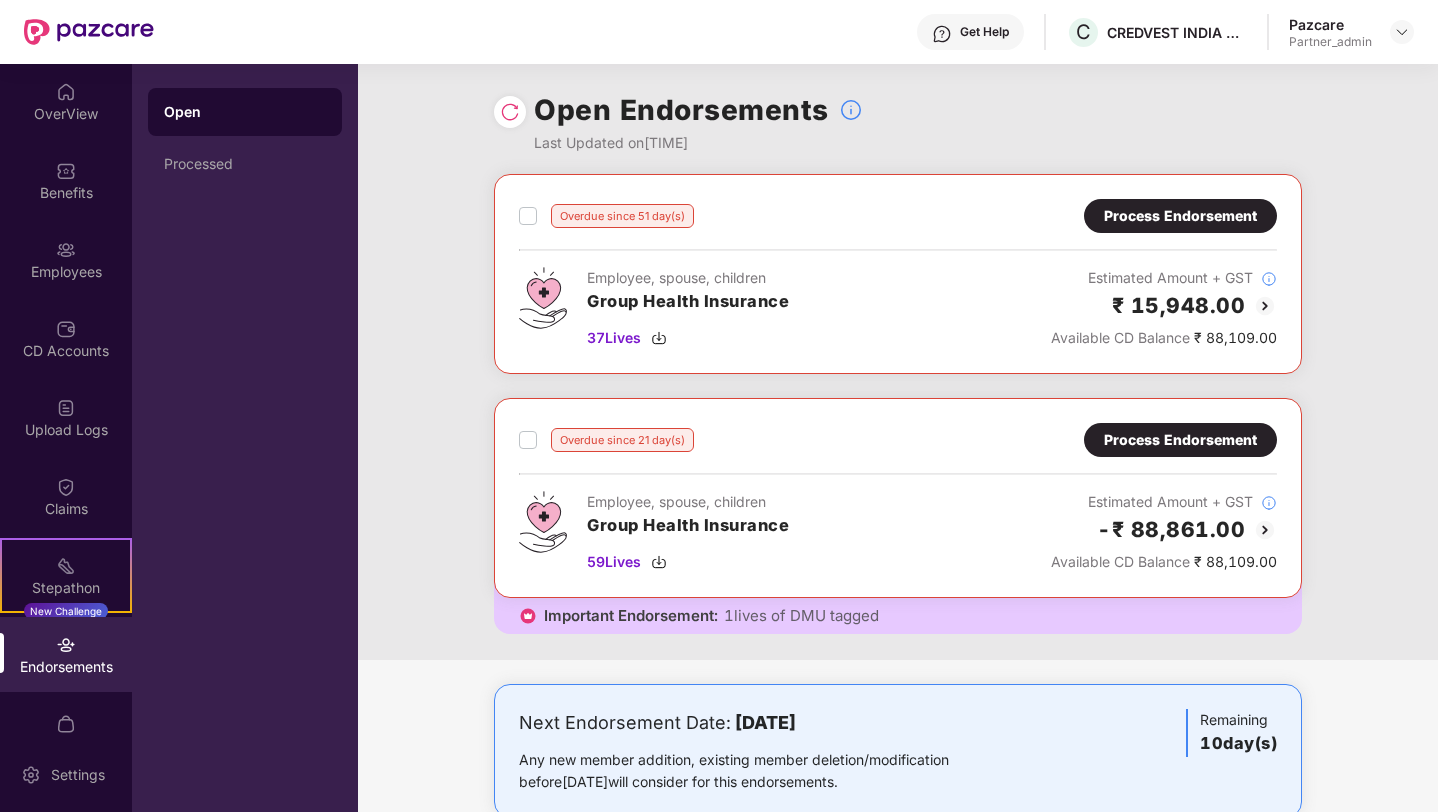 click on "Overdue since 51 day(s) Process Endorsement Employee, spouse, children Group Health Insurance   37  Lives Estimated Amount + GST ₹ 15,948.00 Available CD Balance   ₹ 88,109.00 Overdue since 21 day(s) Process Endorsement Employee, spouse, children Group Health Insurance   59  Lives Estimated Amount + GST -₹ 88,861.00 Available CD Balance   ₹ 88,109.00 Important Endorsement: 1  lives of DMU tagged" at bounding box center (898, 417) 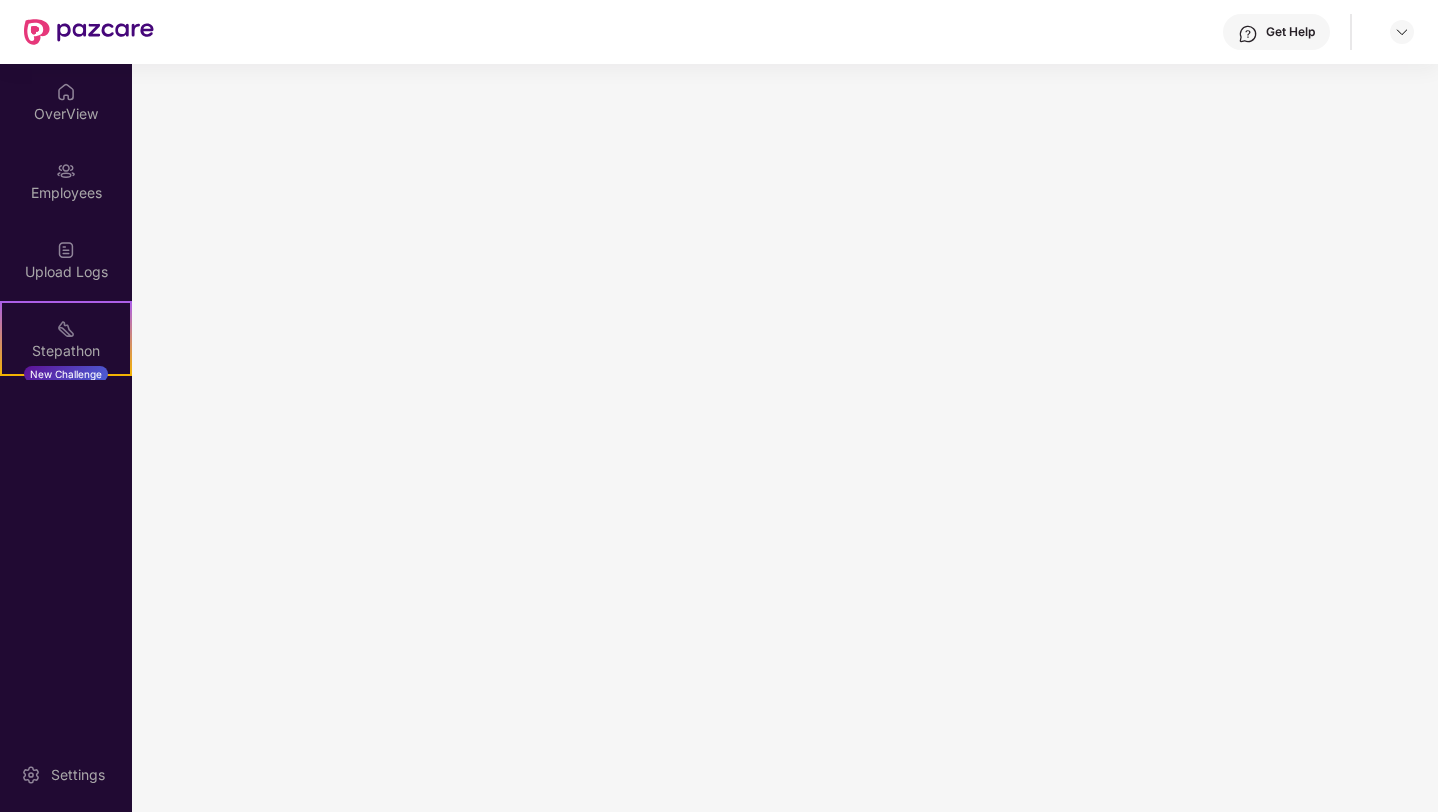 scroll, scrollTop: 0, scrollLeft: 0, axis: both 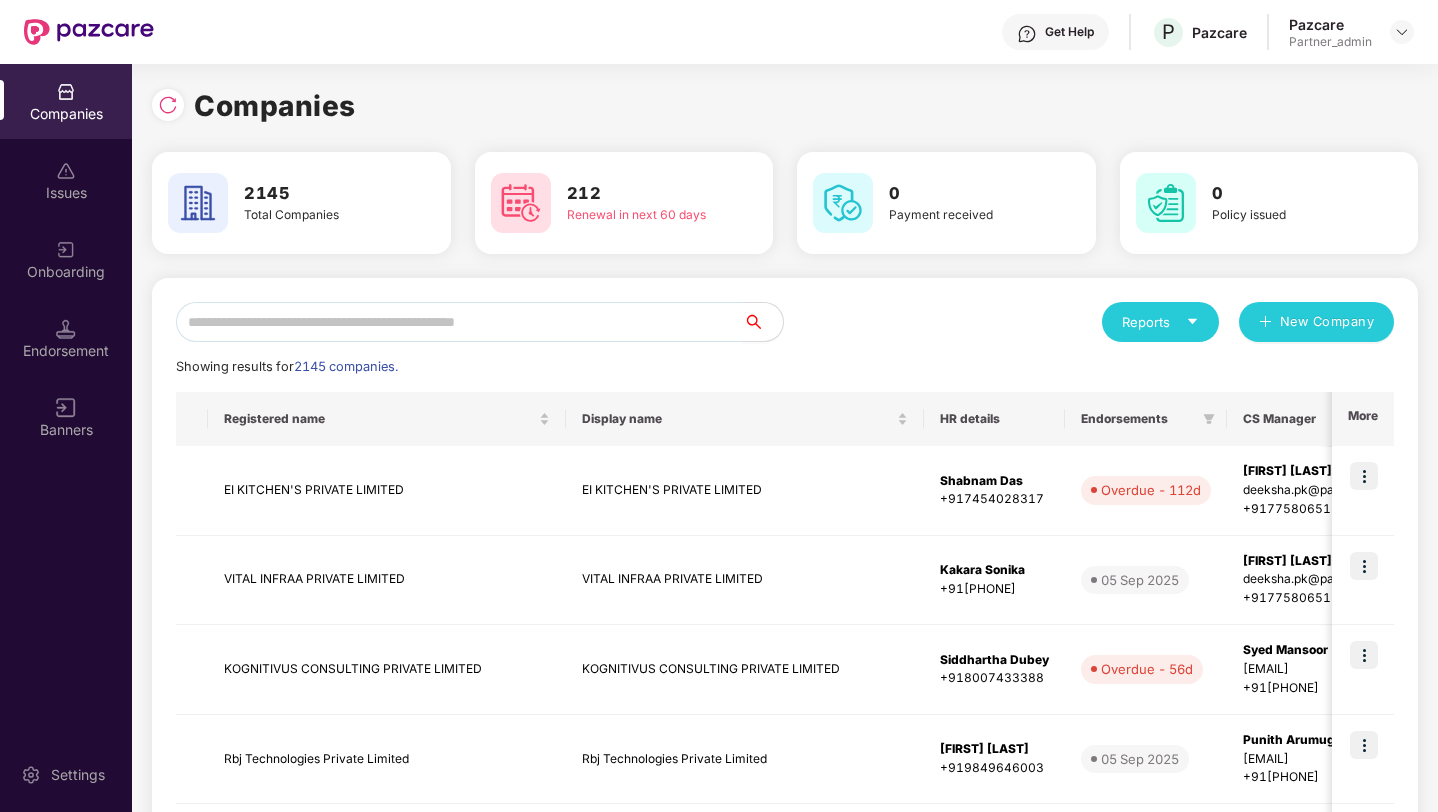 click at bounding box center (459, 322) 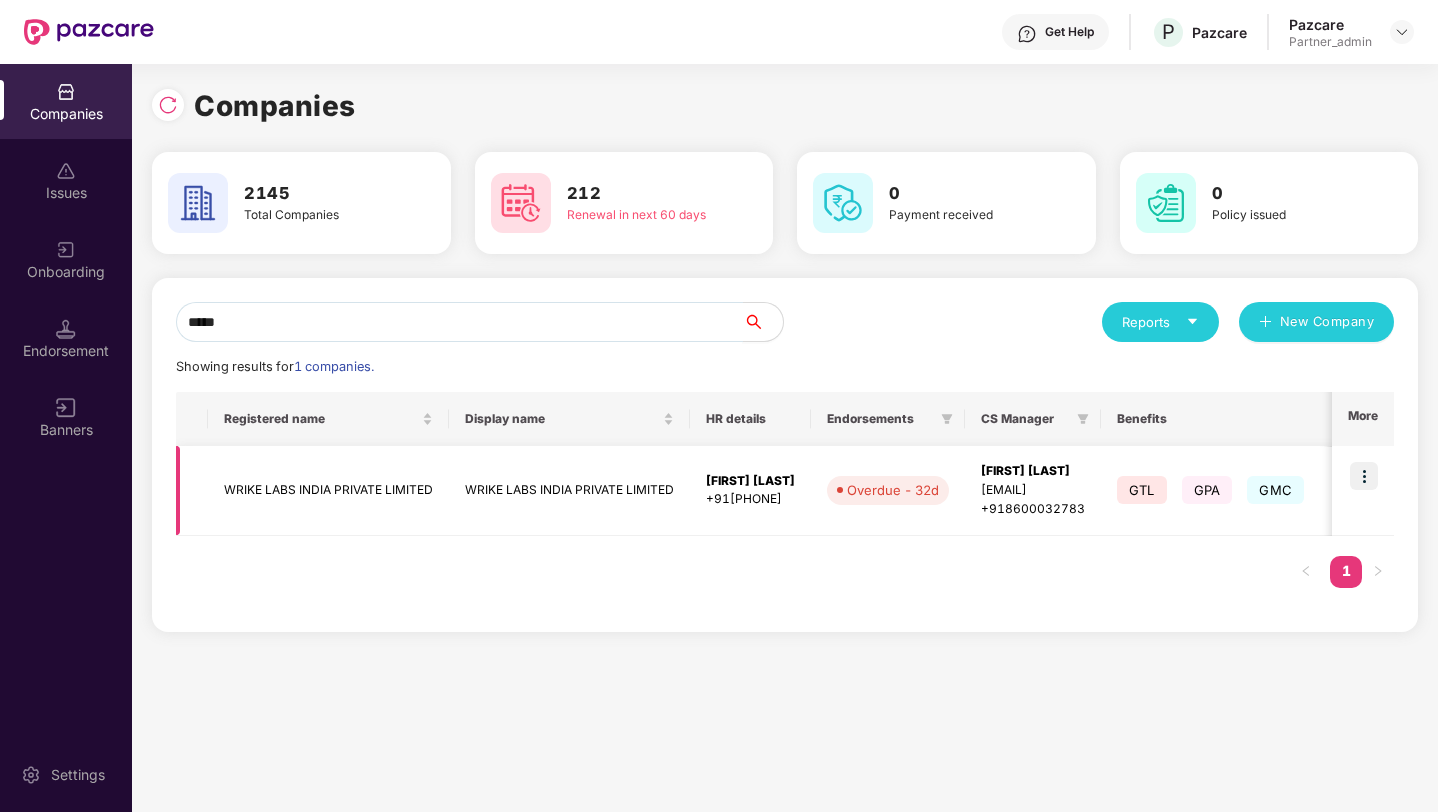 type on "*****" 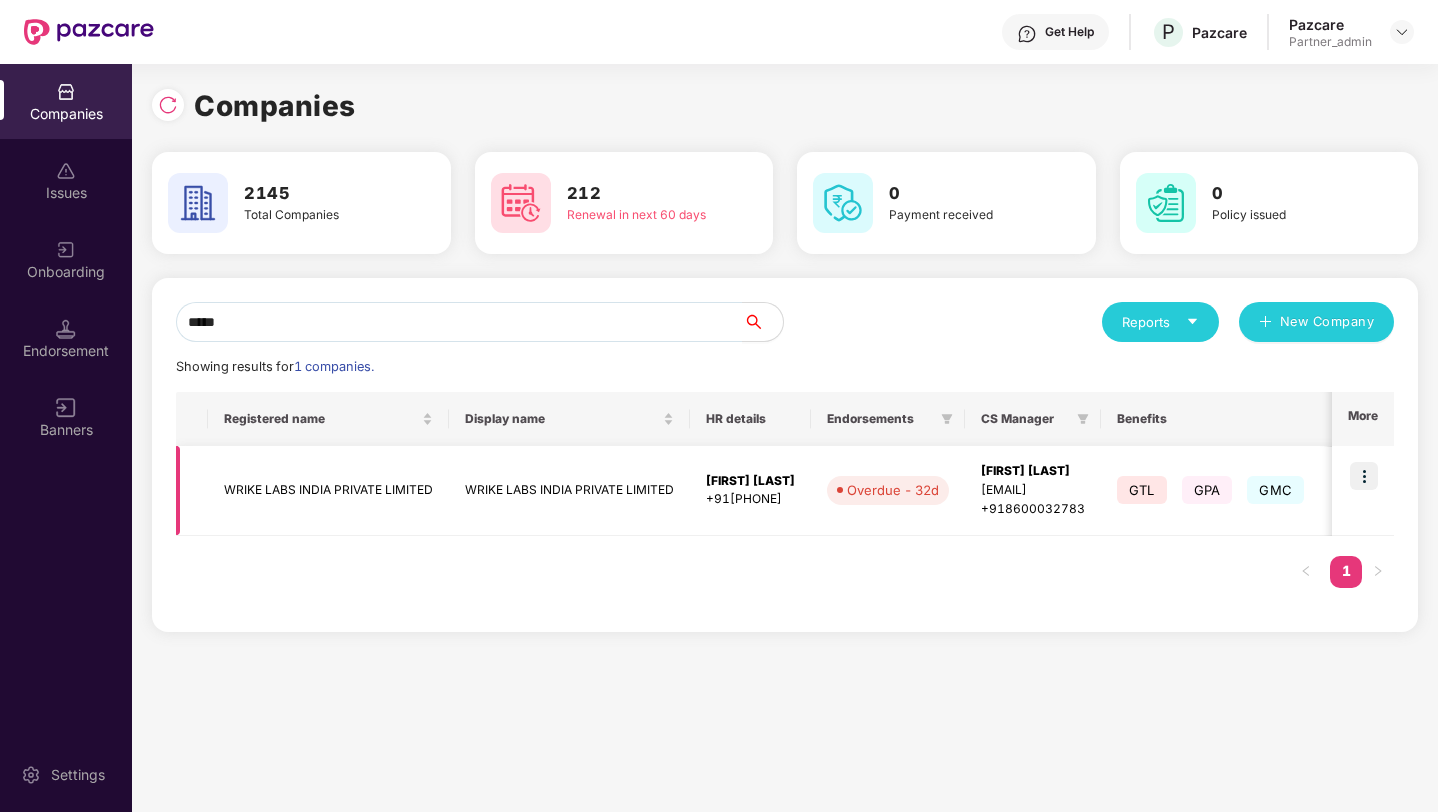 click at bounding box center (1363, 491) 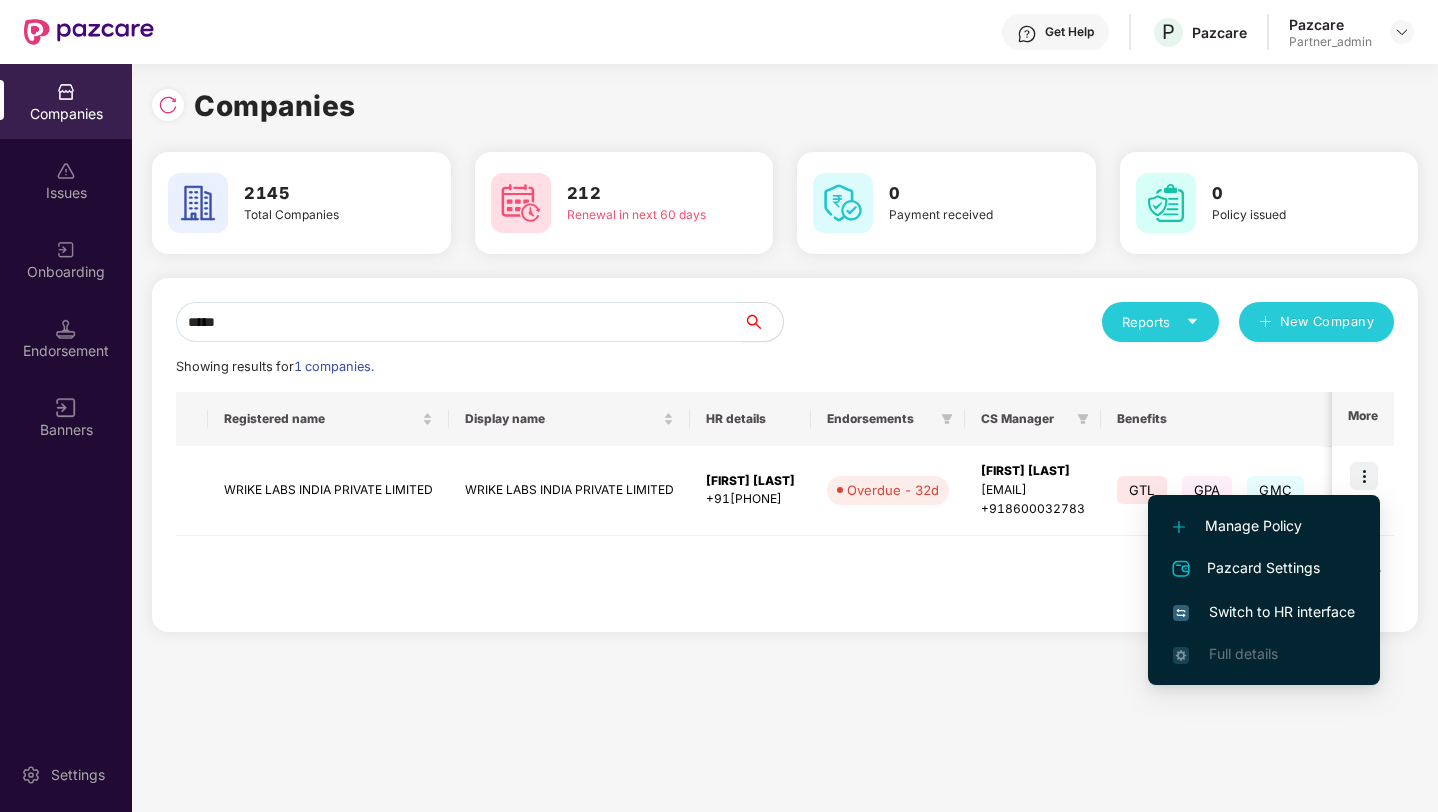 click on "Switch to HR interface" at bounding box center [1264, 612] 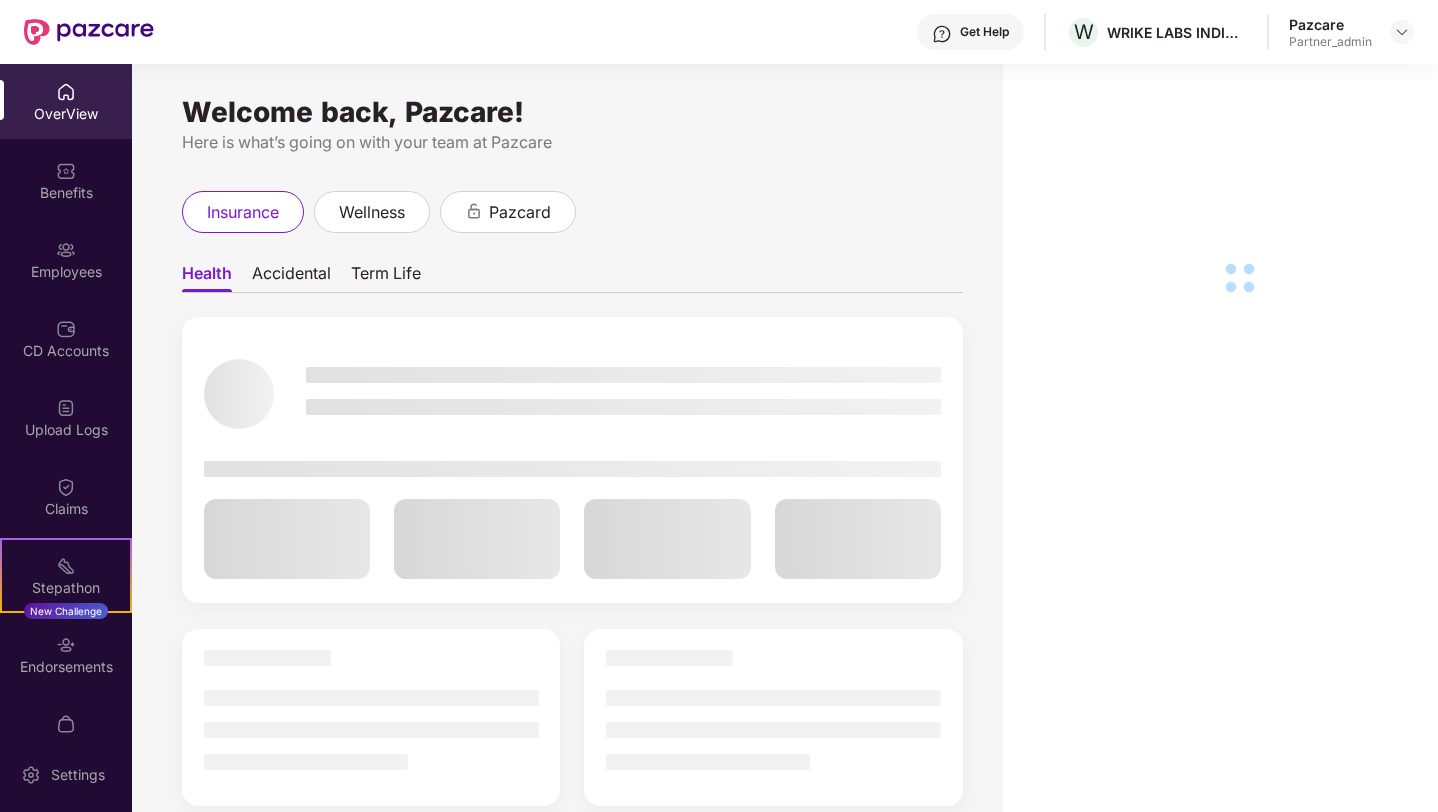 click at bounding box center [66, 250] 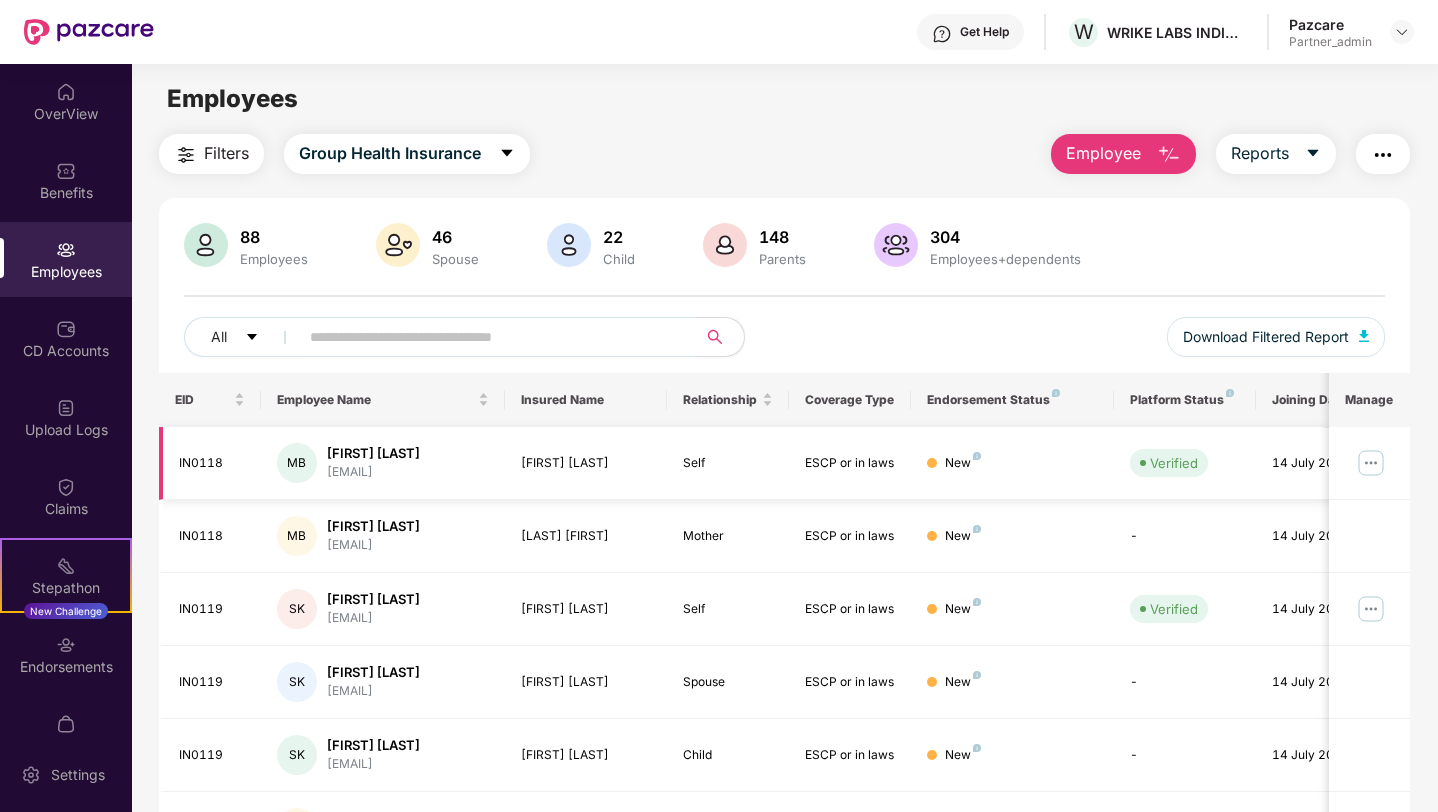 click at bounding box center (1371, 463) 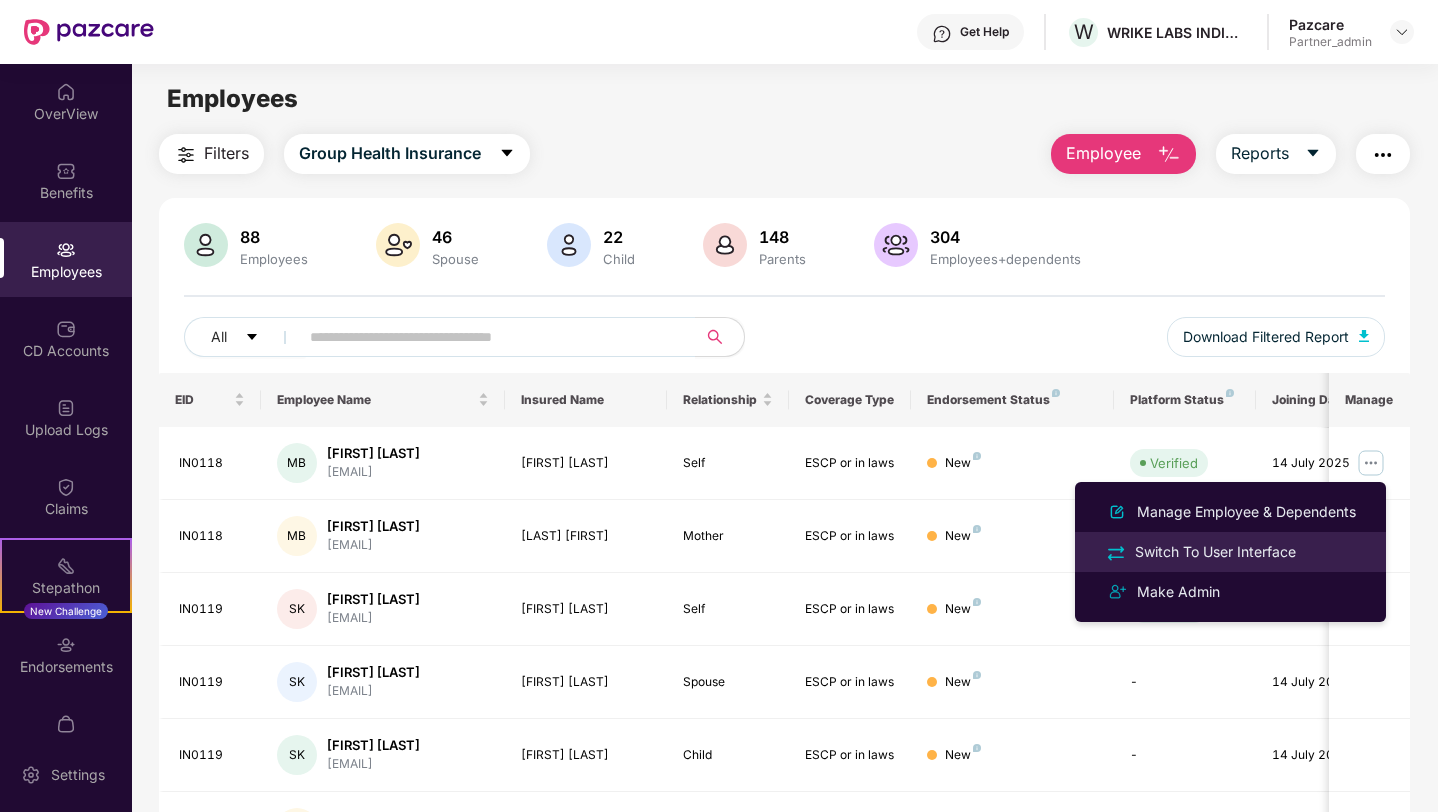 click on "Switch To User Interface" at bounding box center [1215, 552] 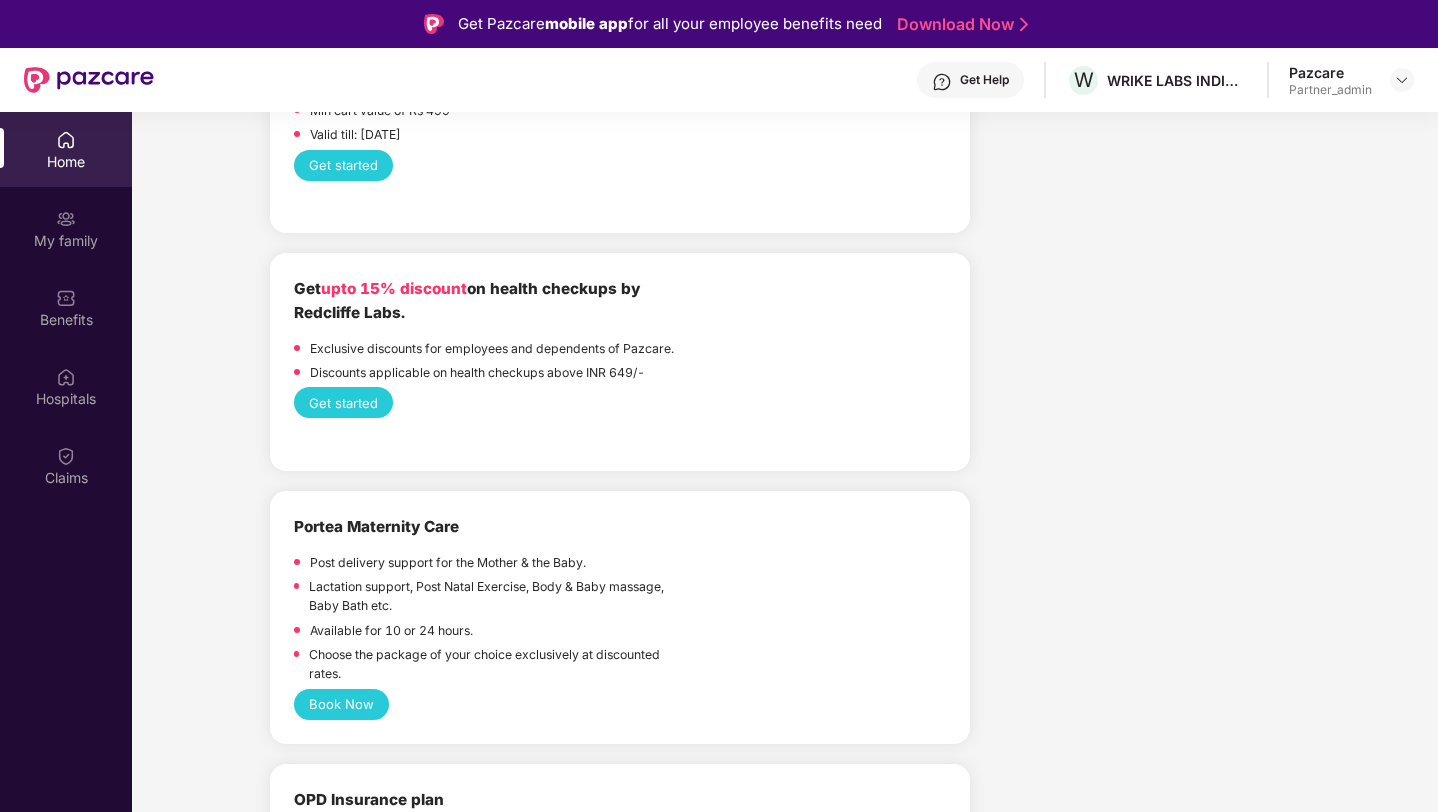 scroll, scrollTop: 5032, scrollLeft: 0, axis: vertical 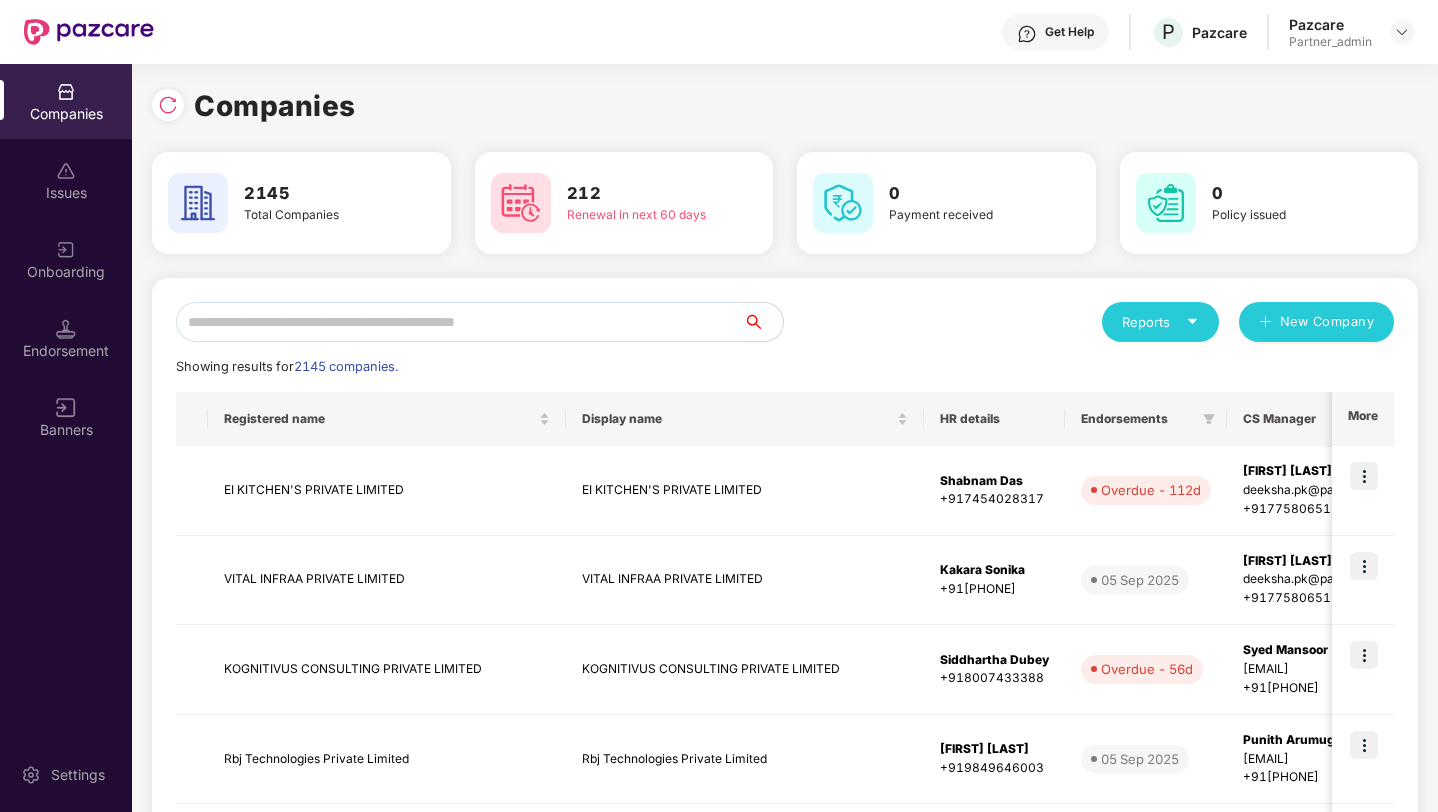 click at bounding box center [459, 322] 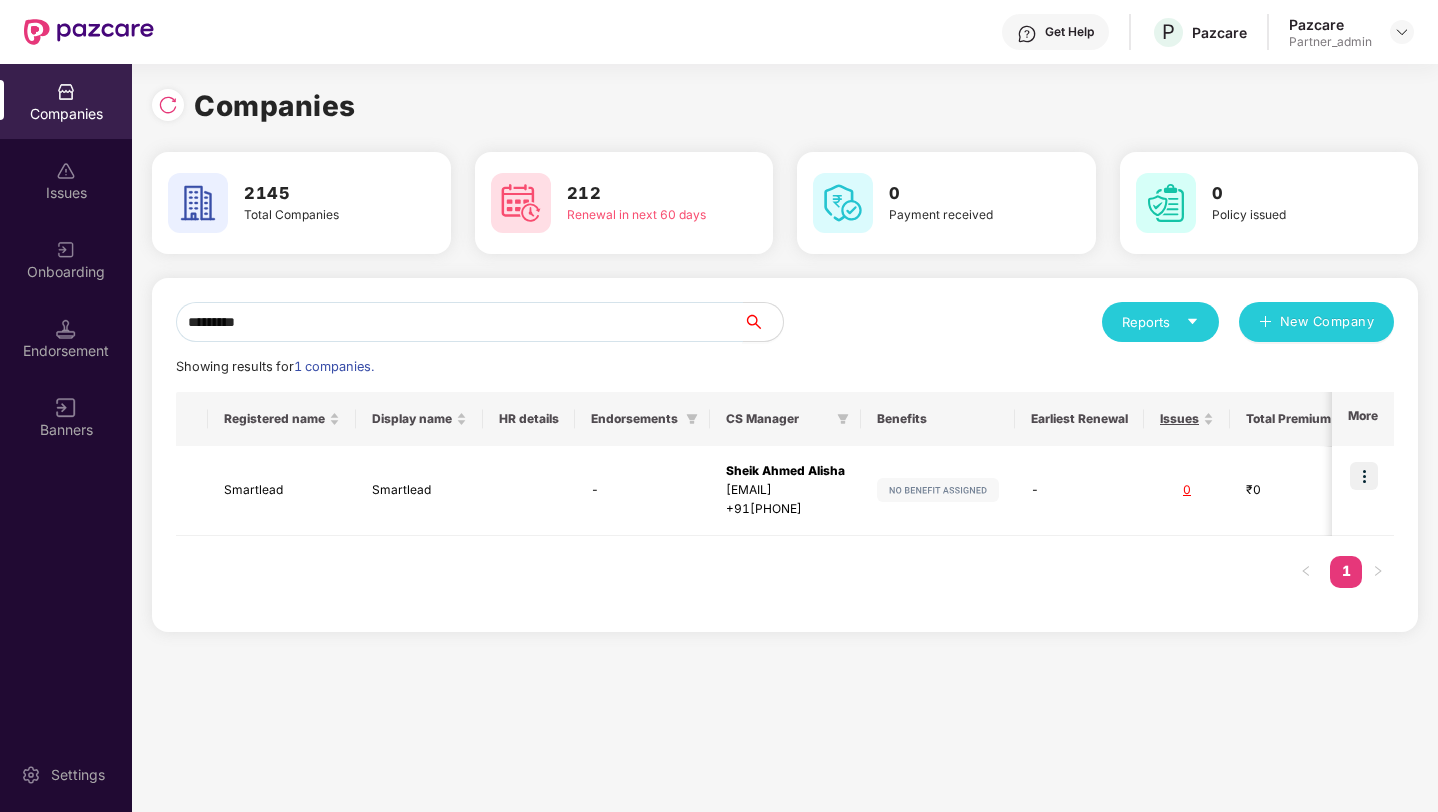 type on "*********" 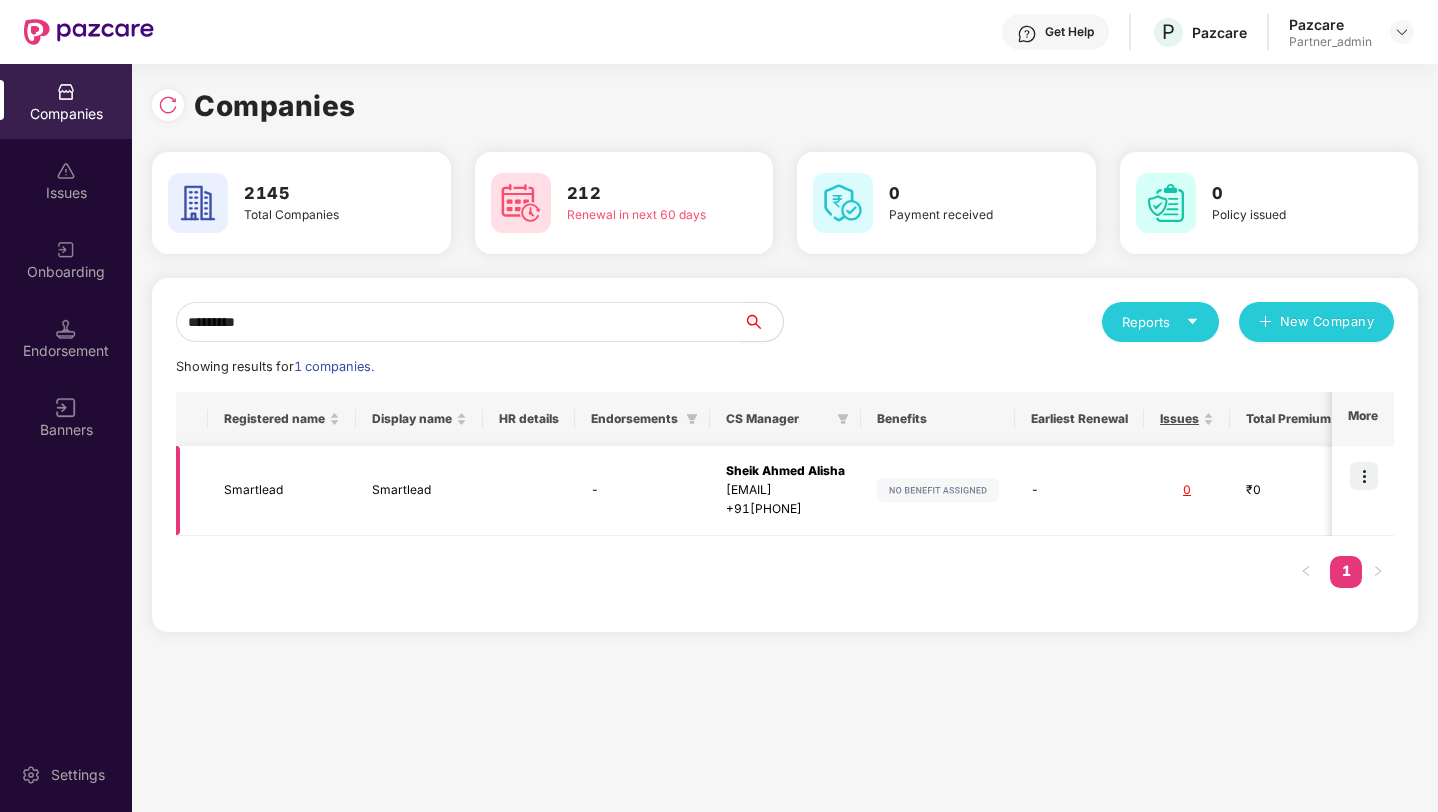 click at bounding box center [1364, 476] 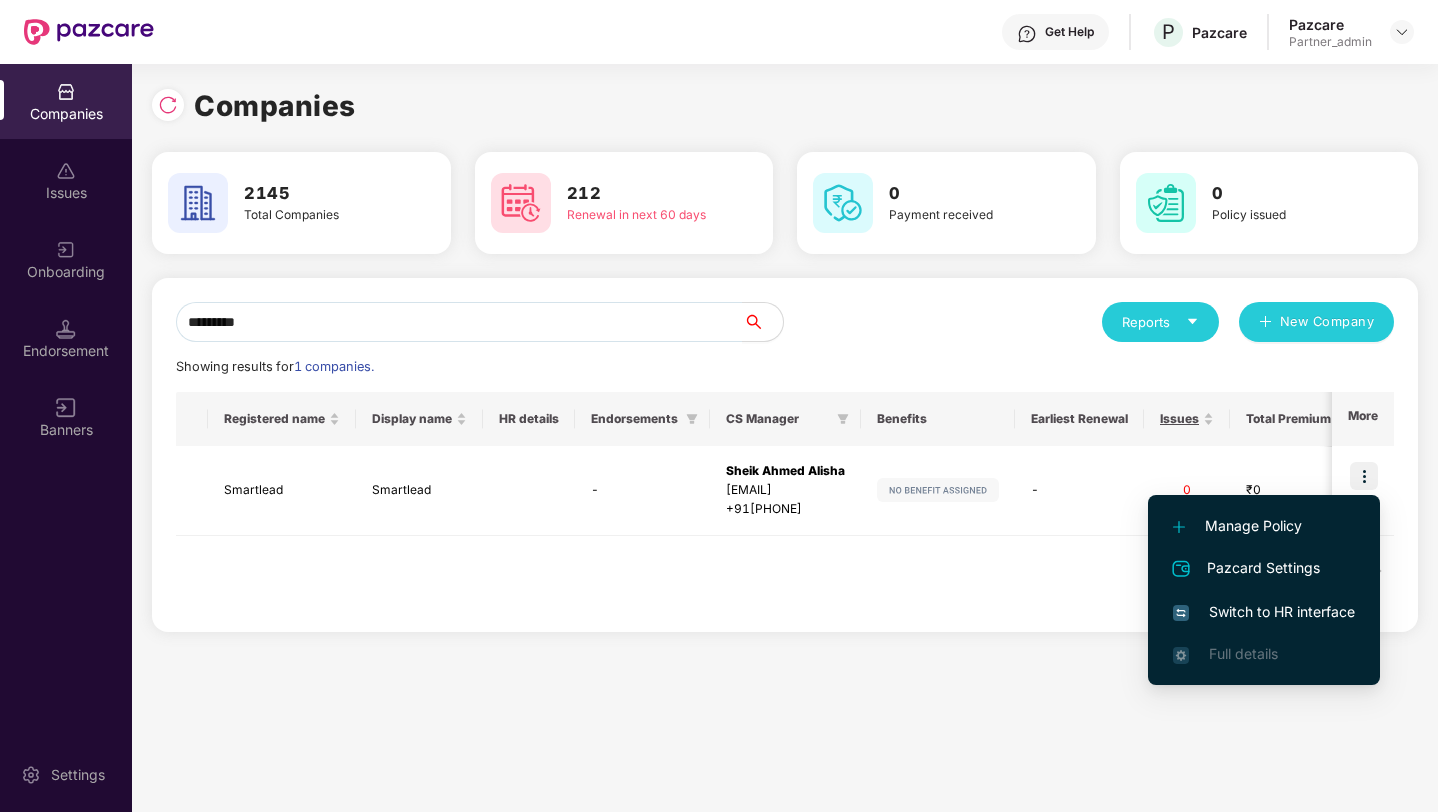 click on "Switch to HR interface" at bounding box center (1264, 612) 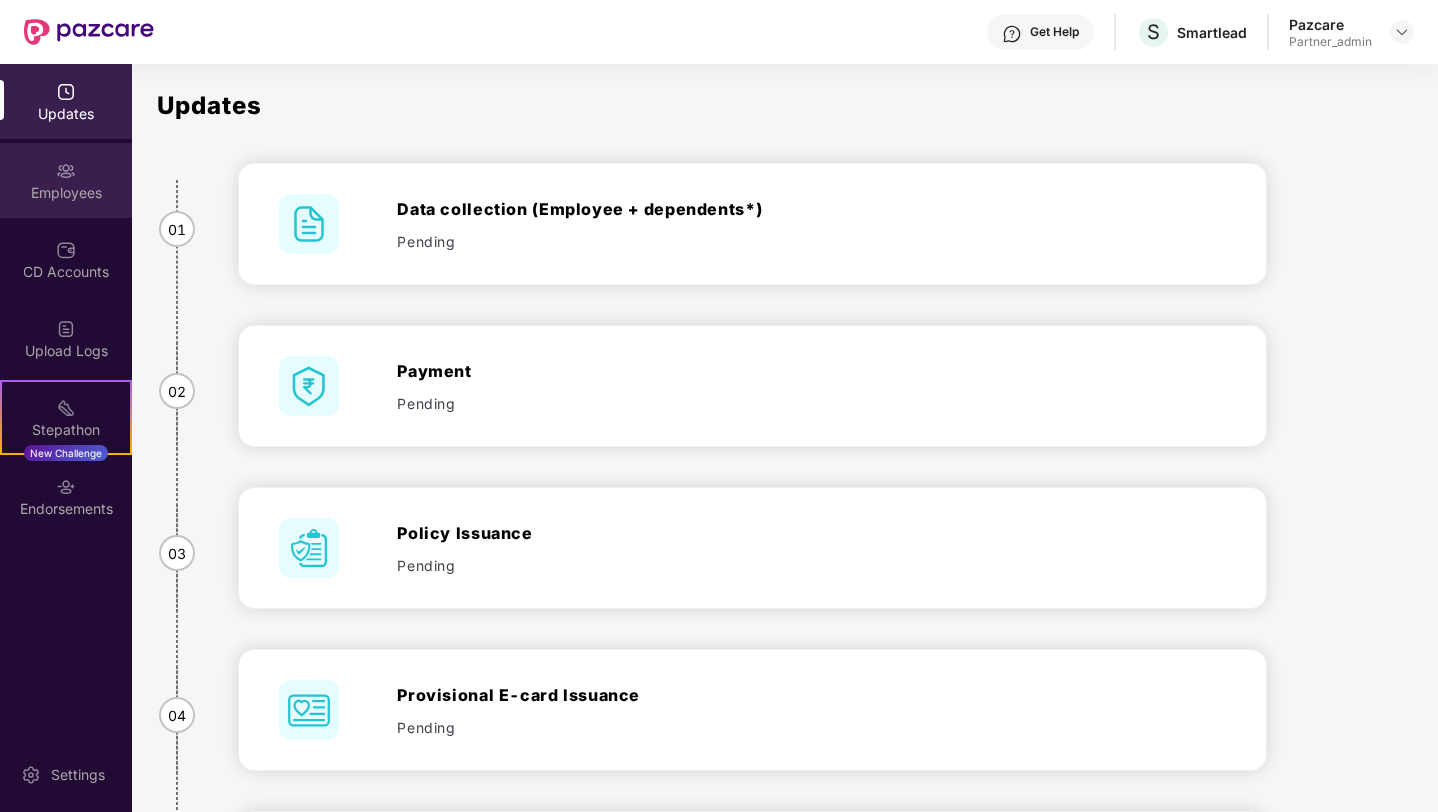 click on "Employees" at bounding box center (66, 193) 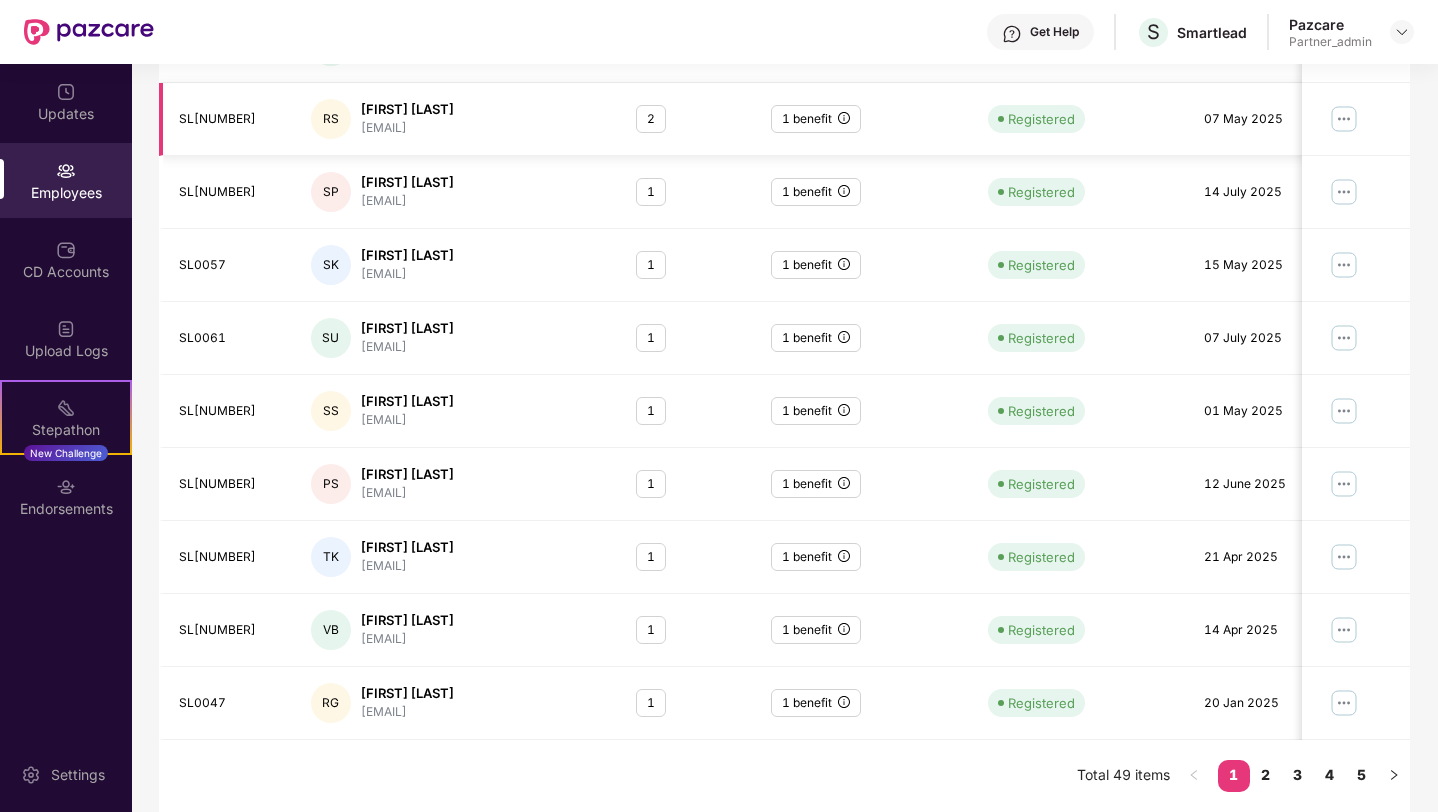 scroll, scrollTop: 0, scrollLeft: 0, axis: both 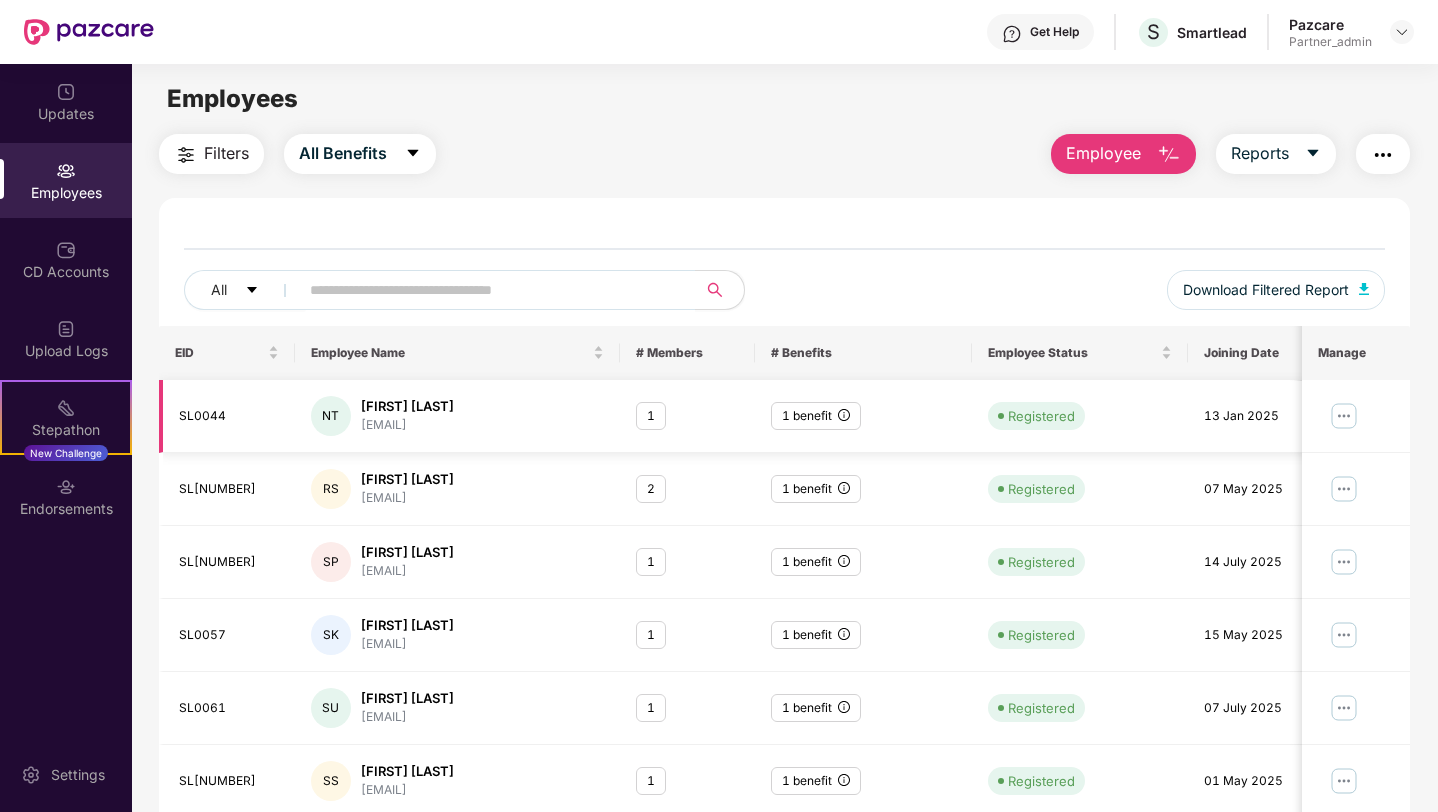 click at bounding box center (1343, 416) 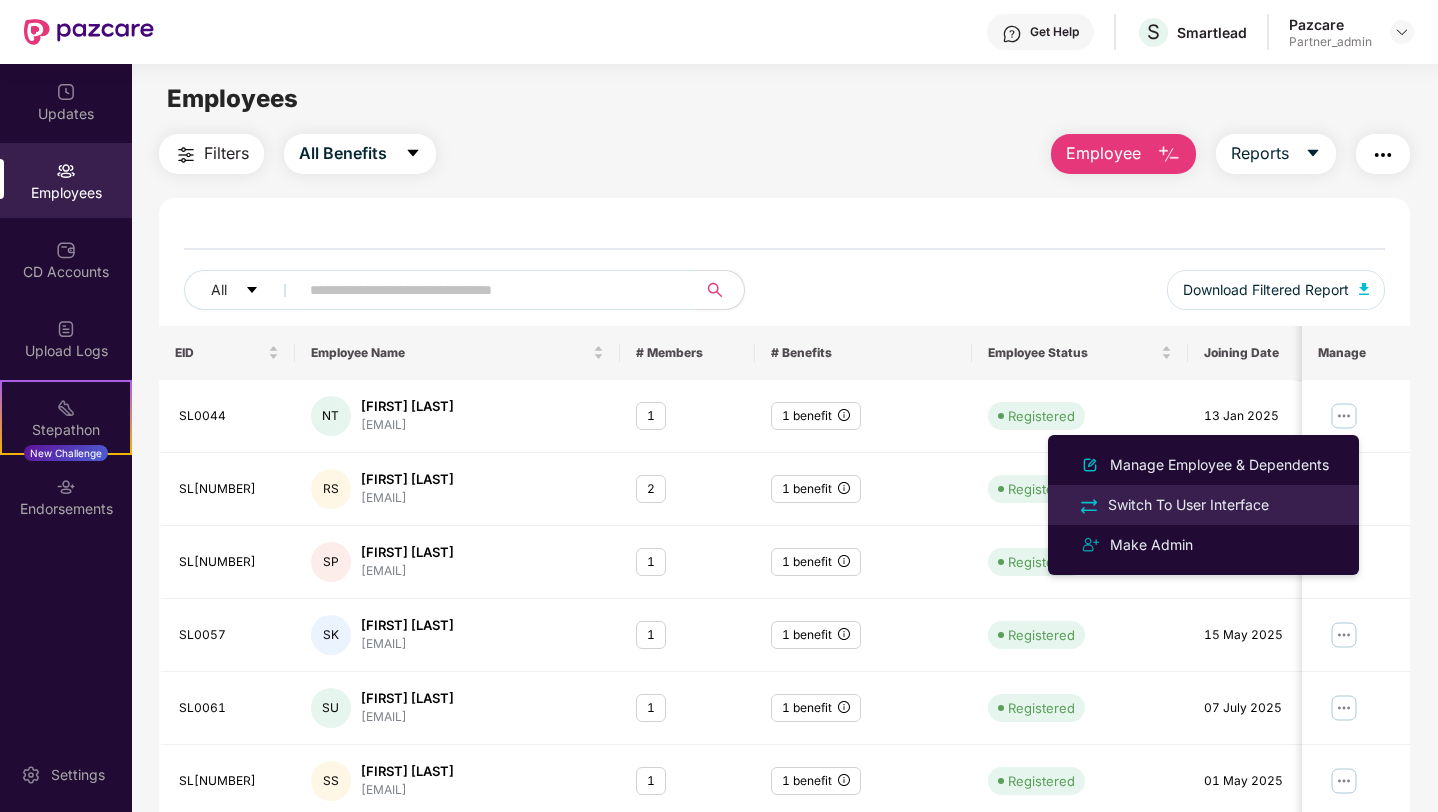 click on "Switch To User Interface" at bounding box center (1188, 505) 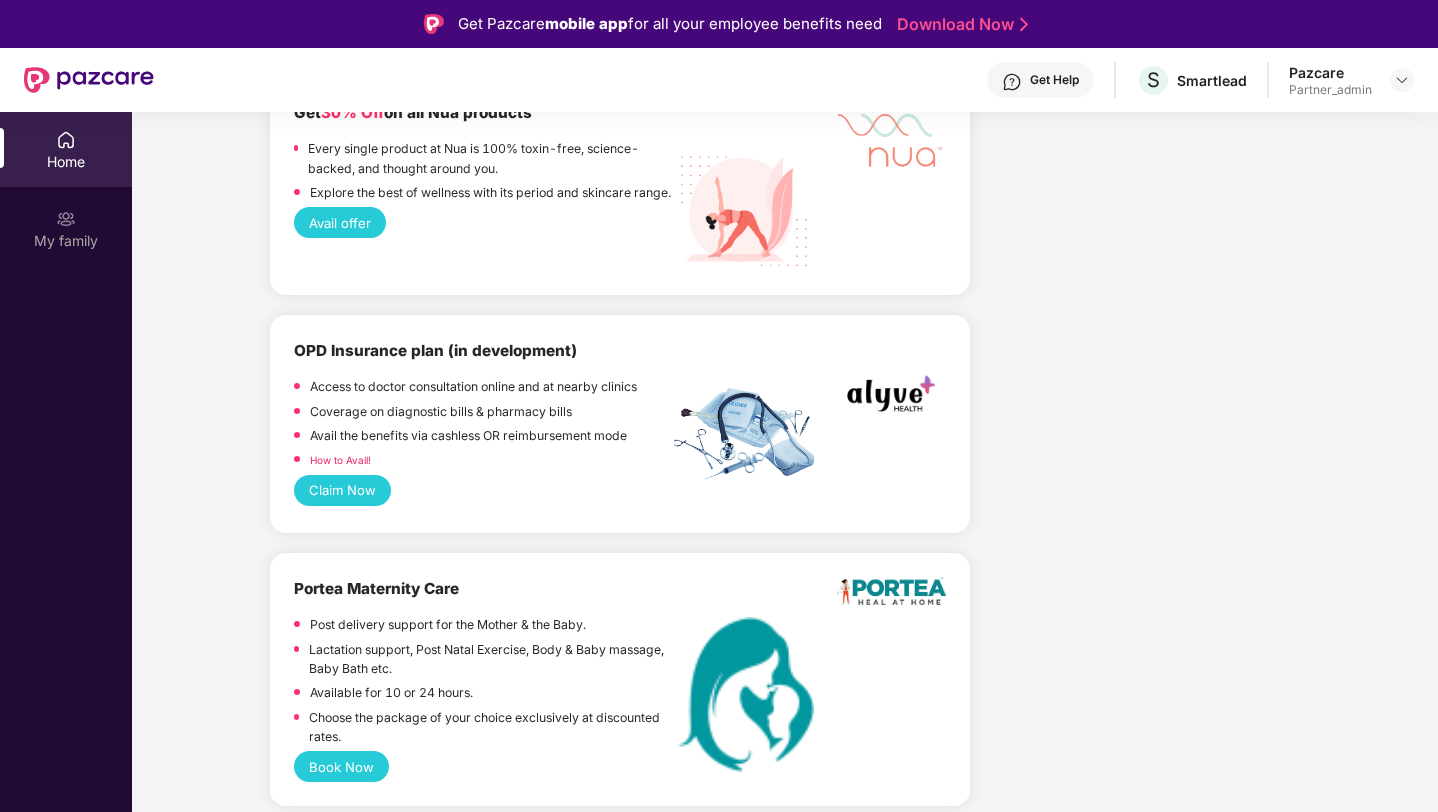 scroll, scrollTop: 2501, scrollLeft: 0, axis: vertical 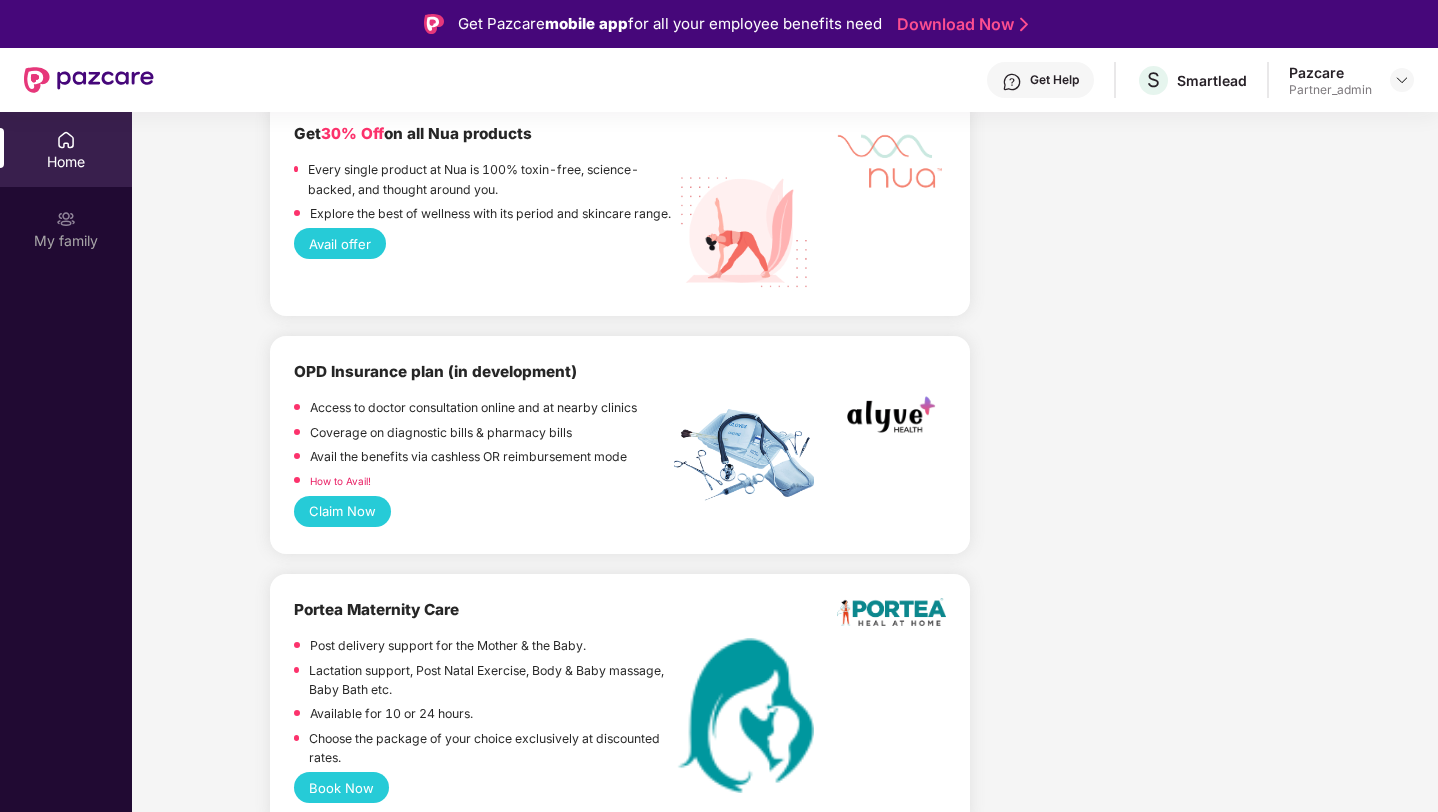 click on "Claim Now" at bounding box center [342, 511] 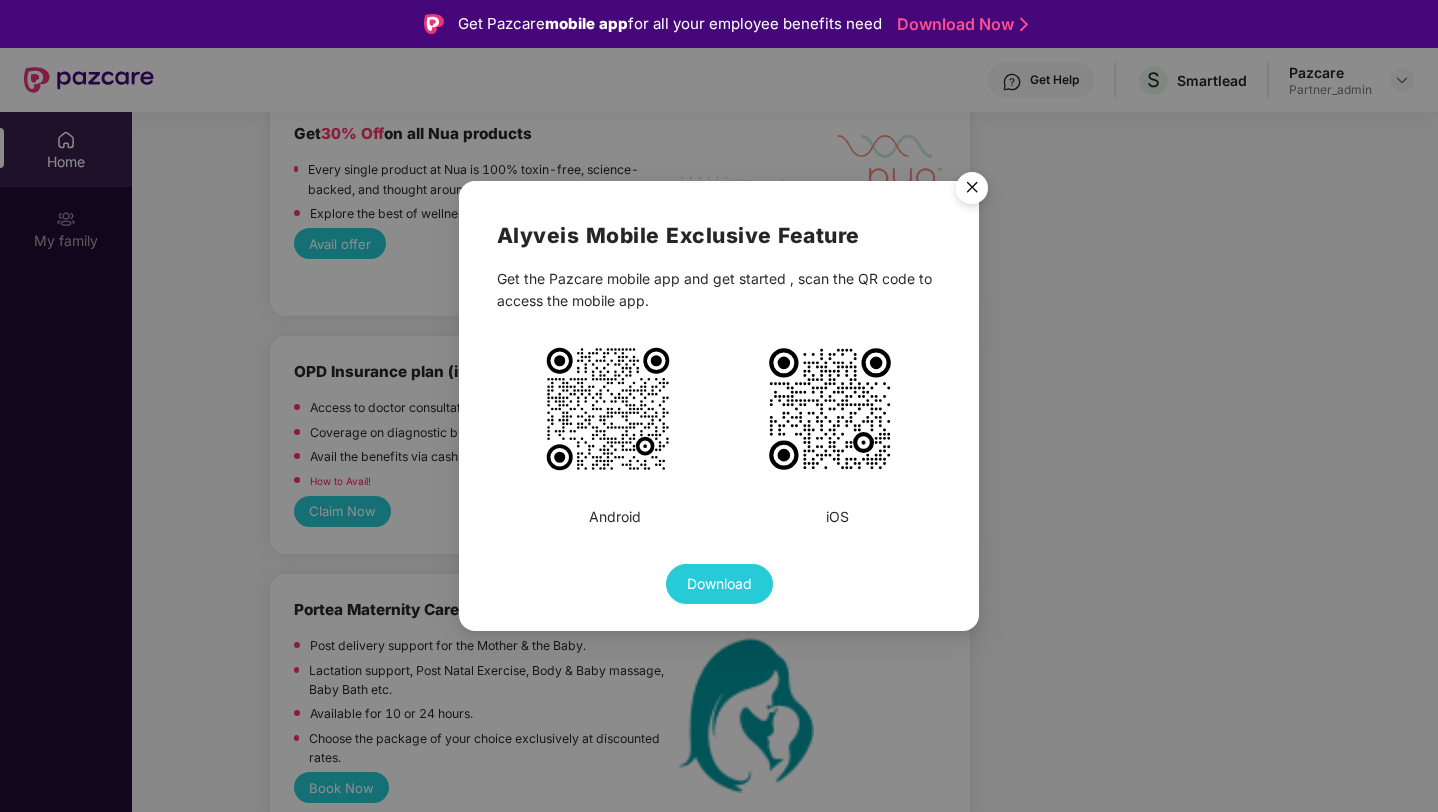 click at bounding box center [972, 191] 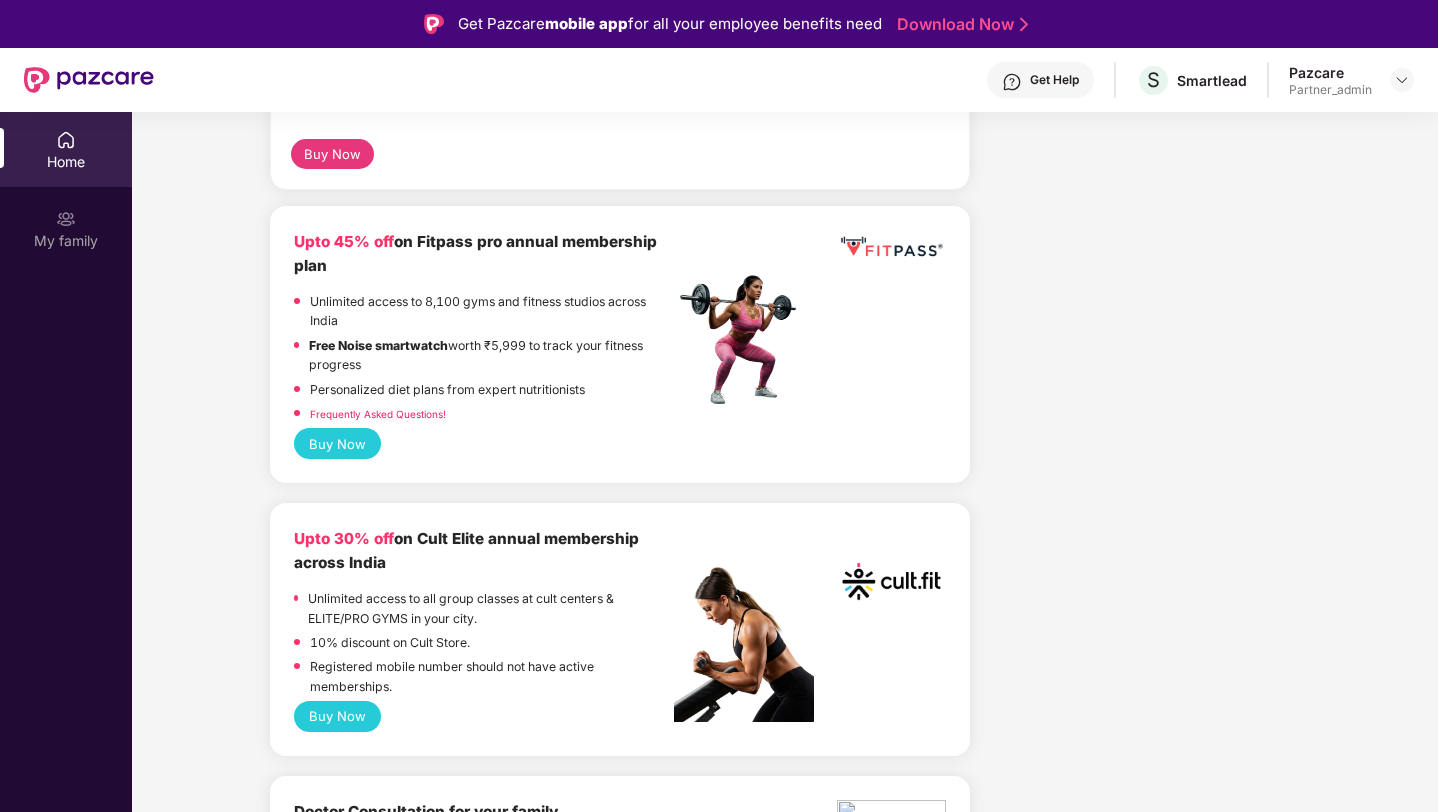scroll, scrollTop: 0, scrollLeft: 0, axis: both 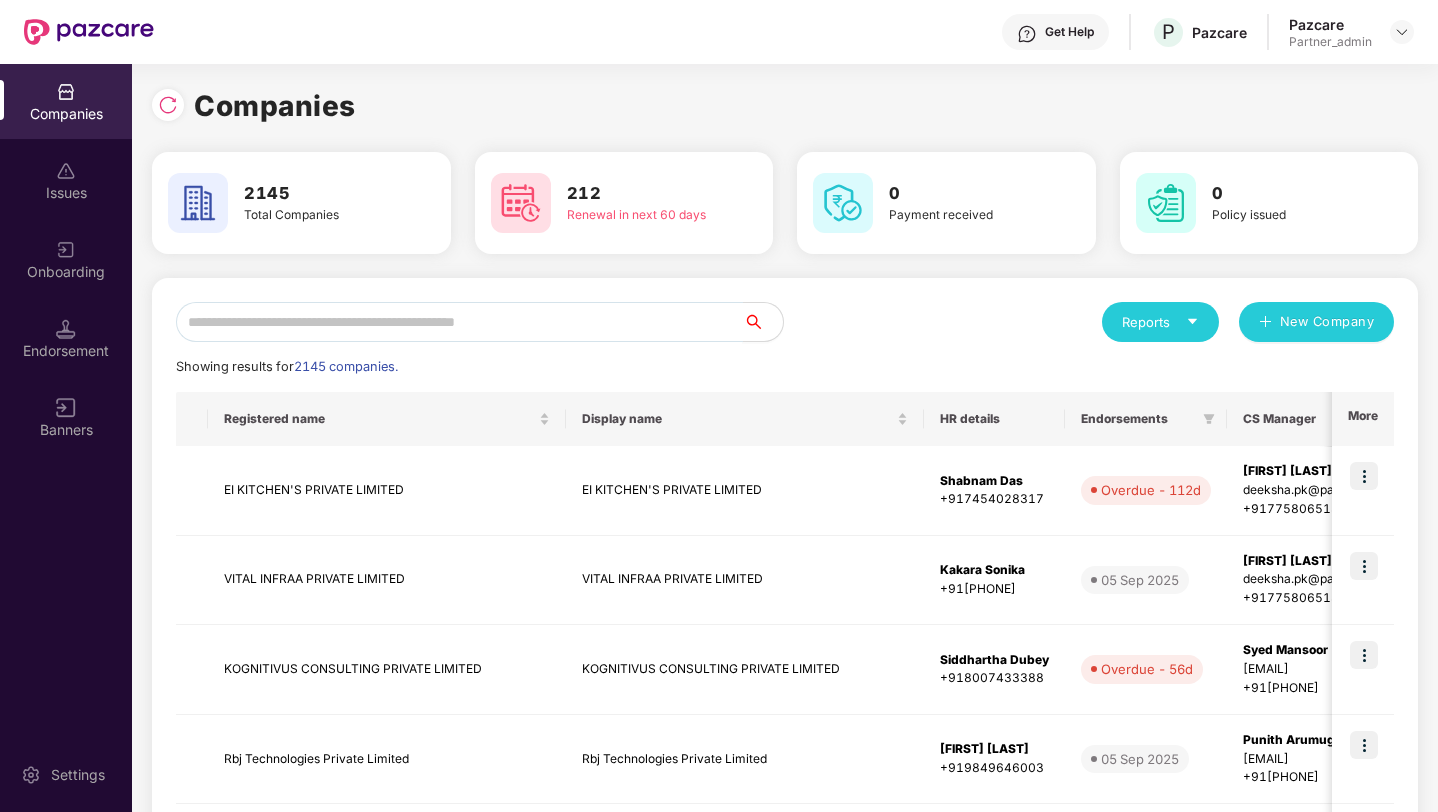 click at bounding box center [459, 322] 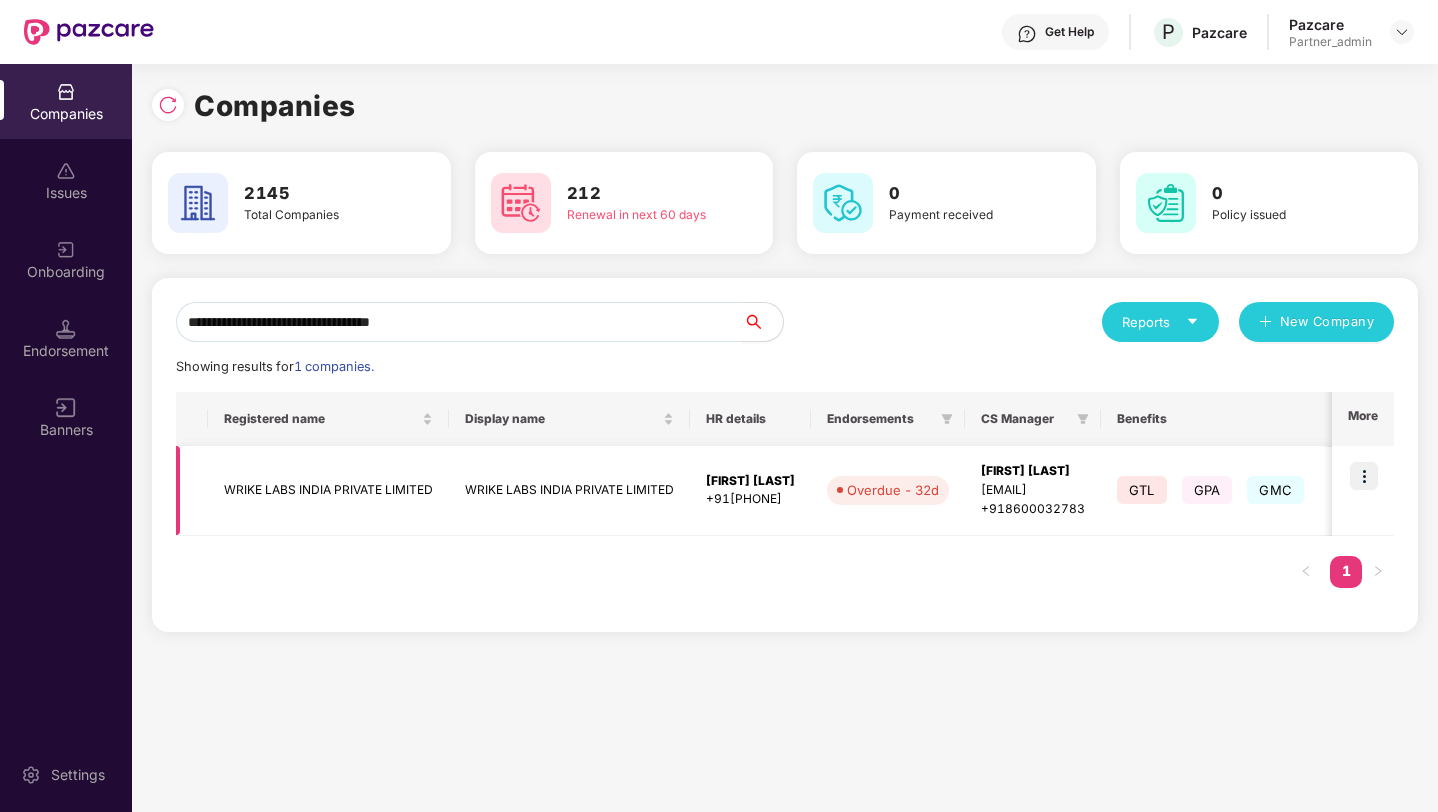 type on "**********" 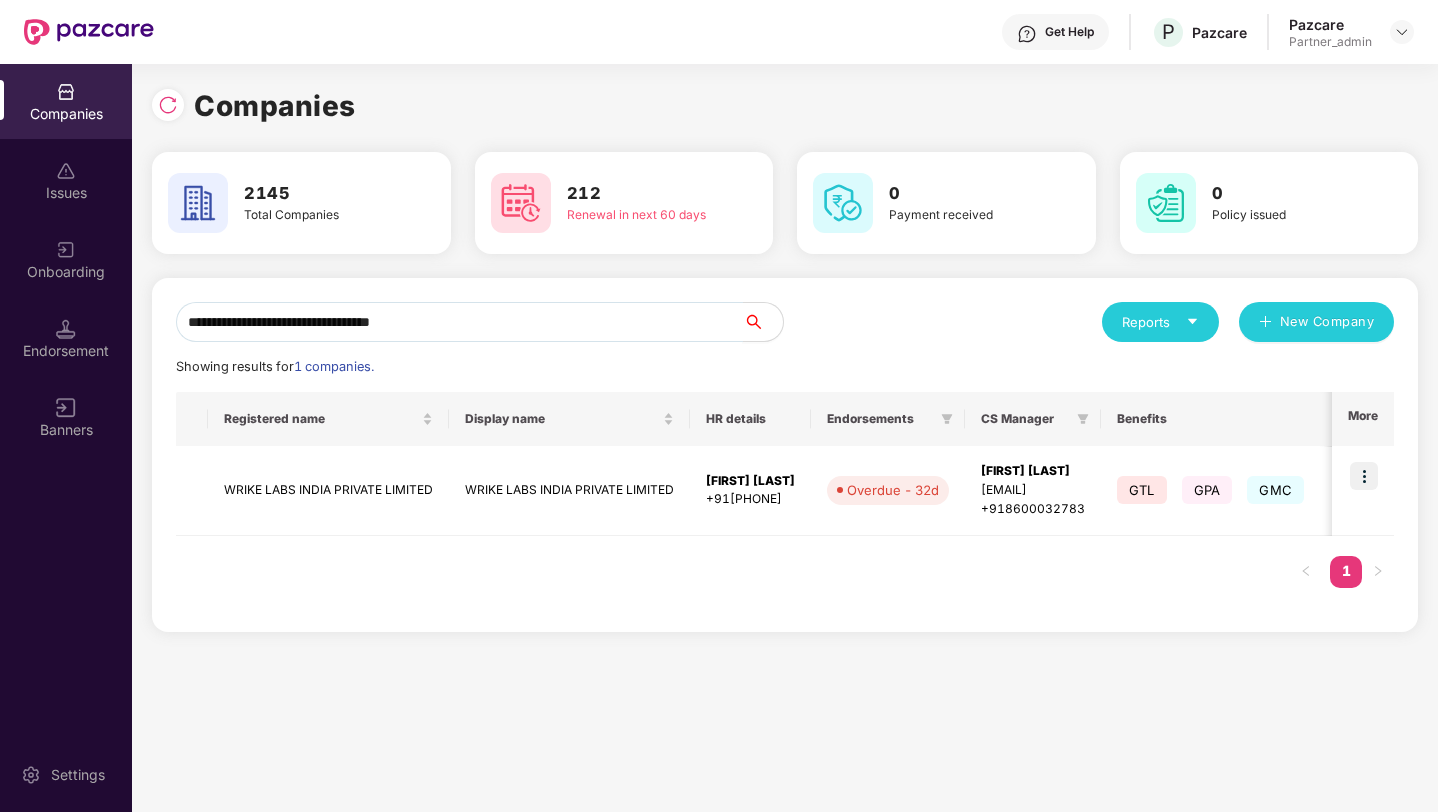 click on "**********" at bounding box center [459, 322] 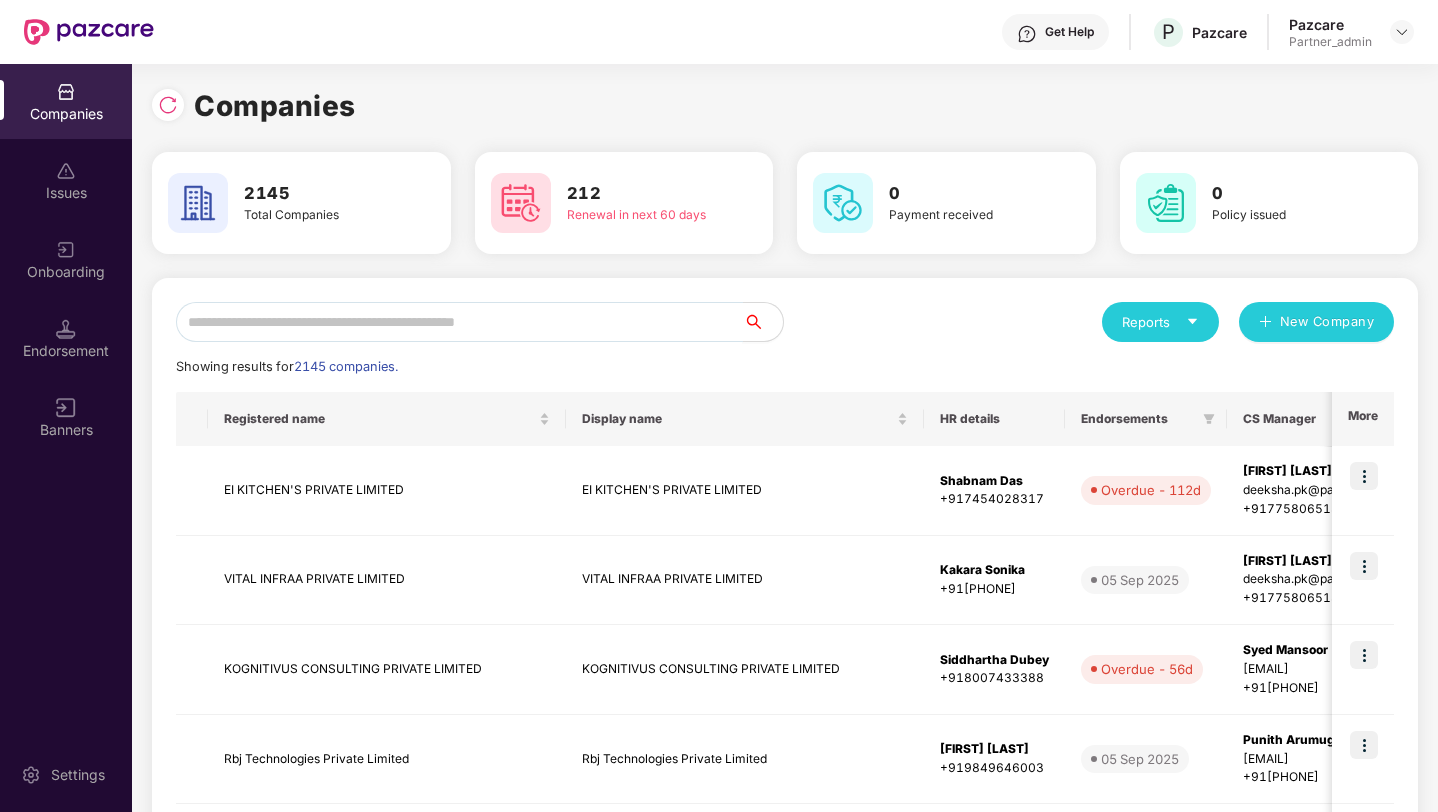 paste on "**********" 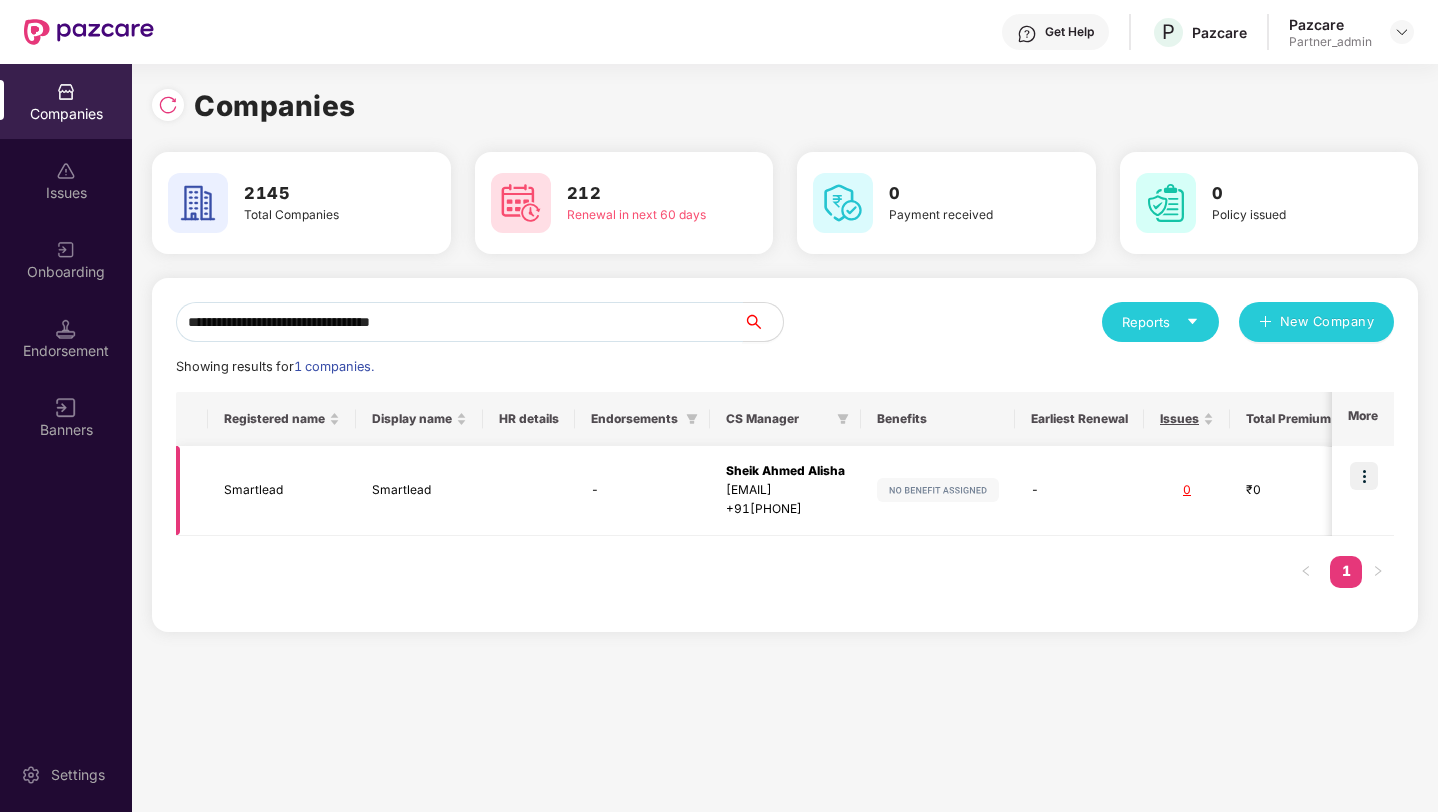 type on "**********" 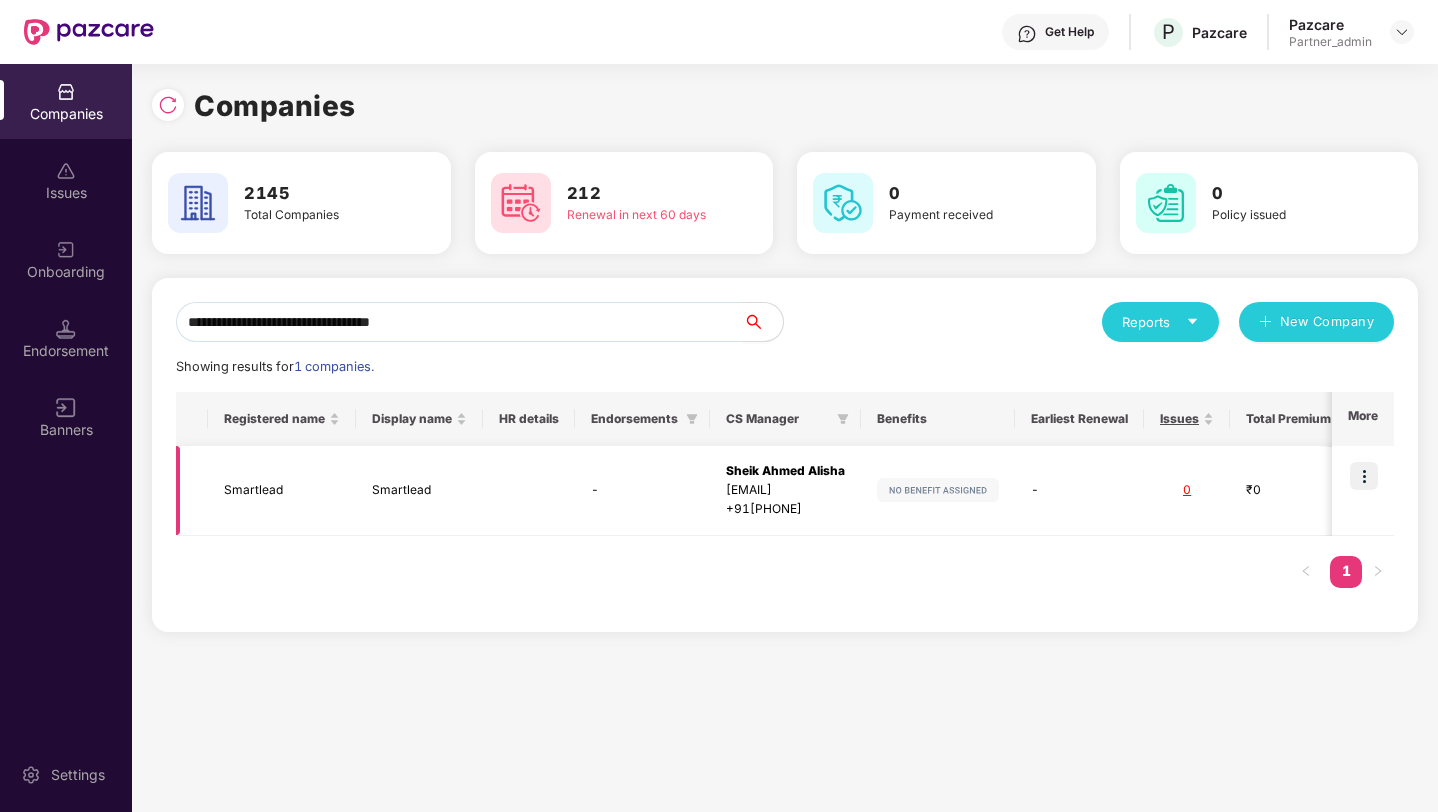 click at bounding box center (1364, 476) 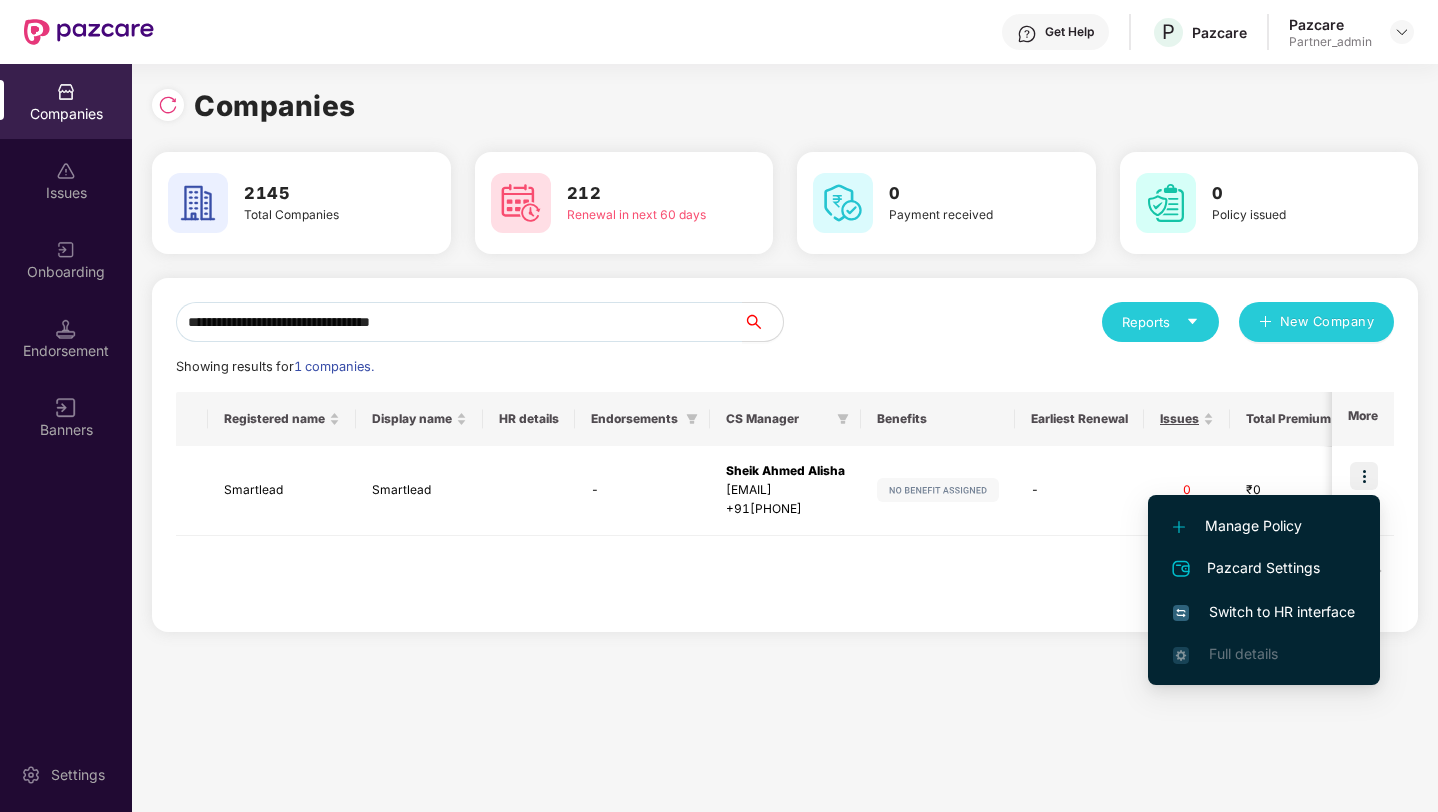 click on "Switch to HR interface" at bounding box center (1264, 612) 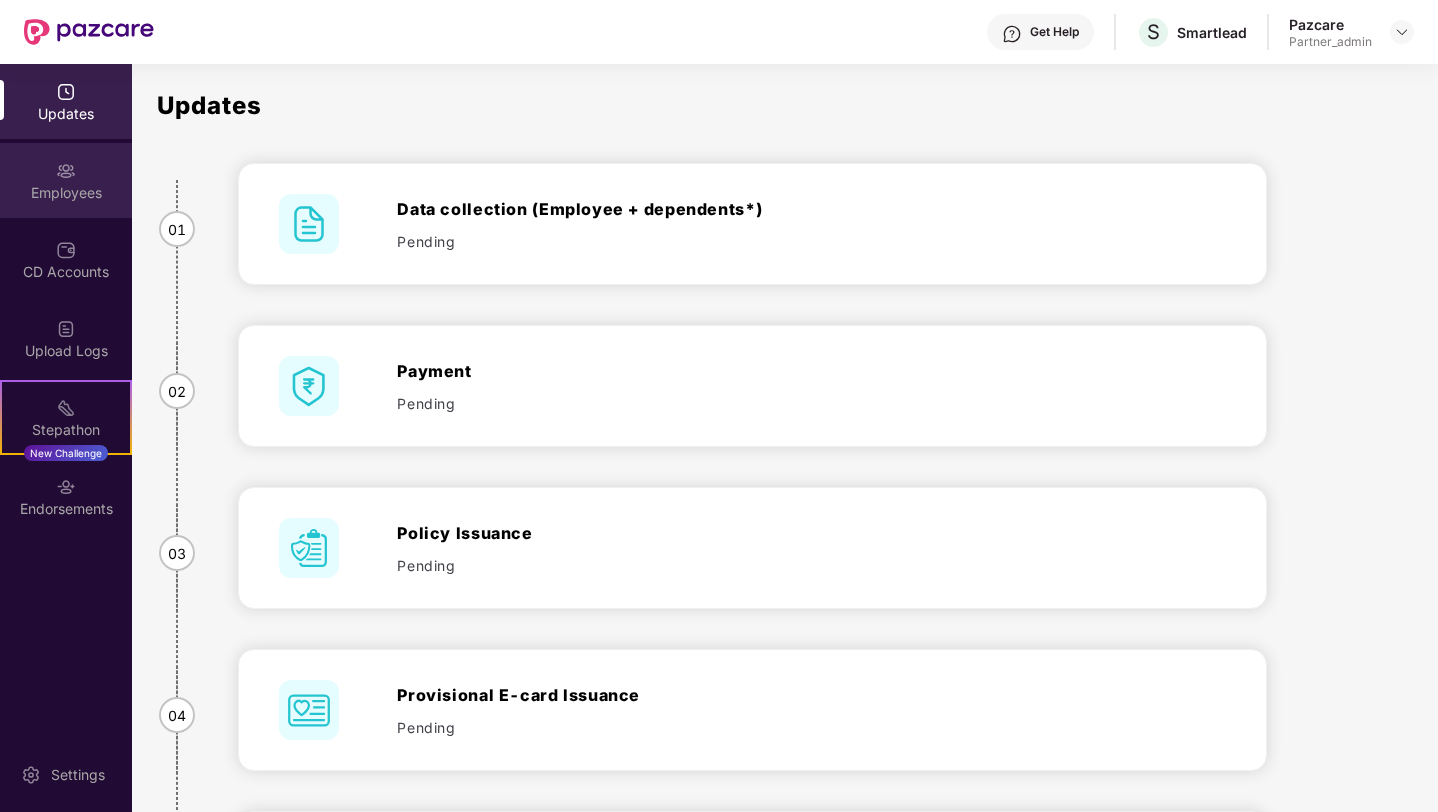 click at bounding box center [66, 171] 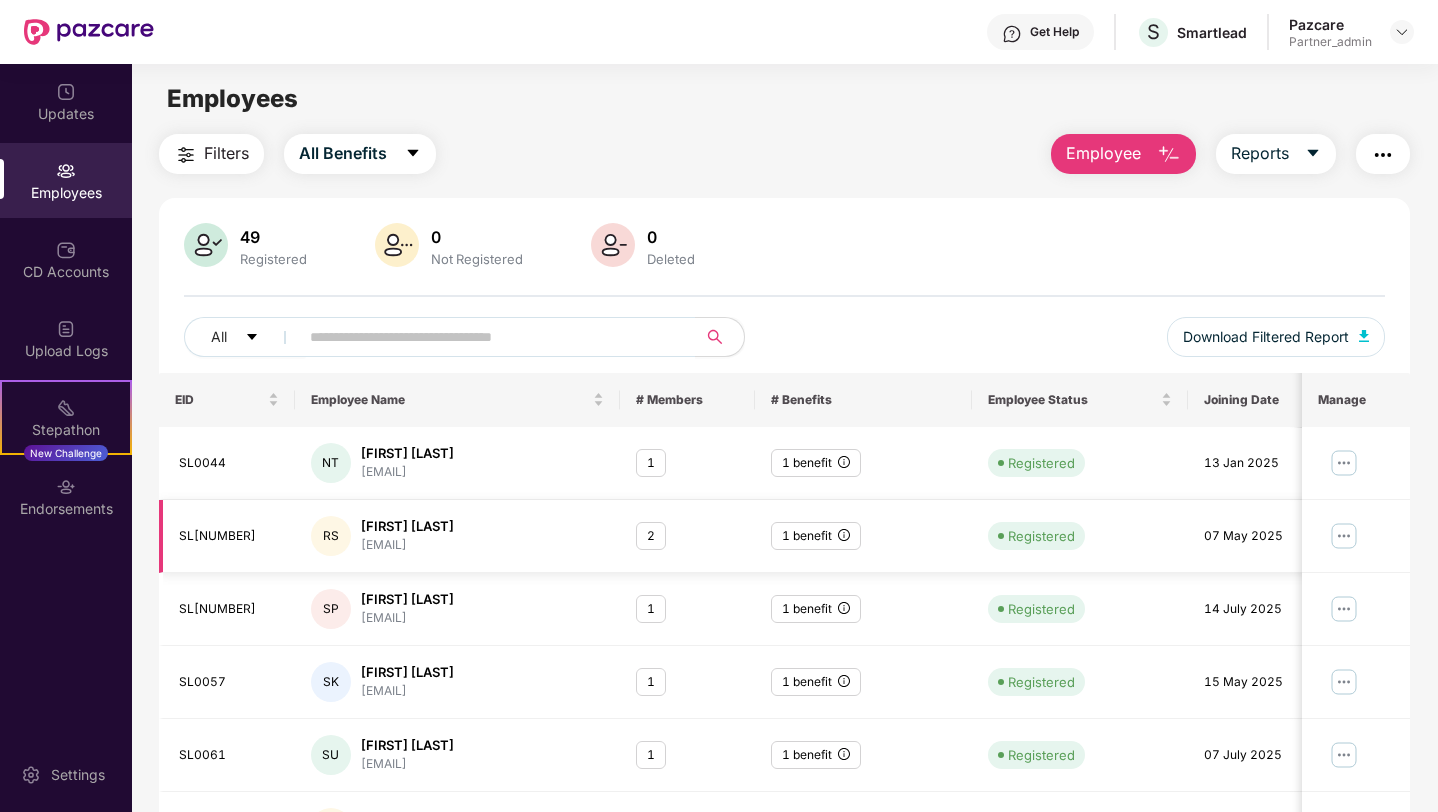 drag, startPoint x: 490, startPoint y: 546, endPoint x: 362, endPoint y: 546, distance: 128 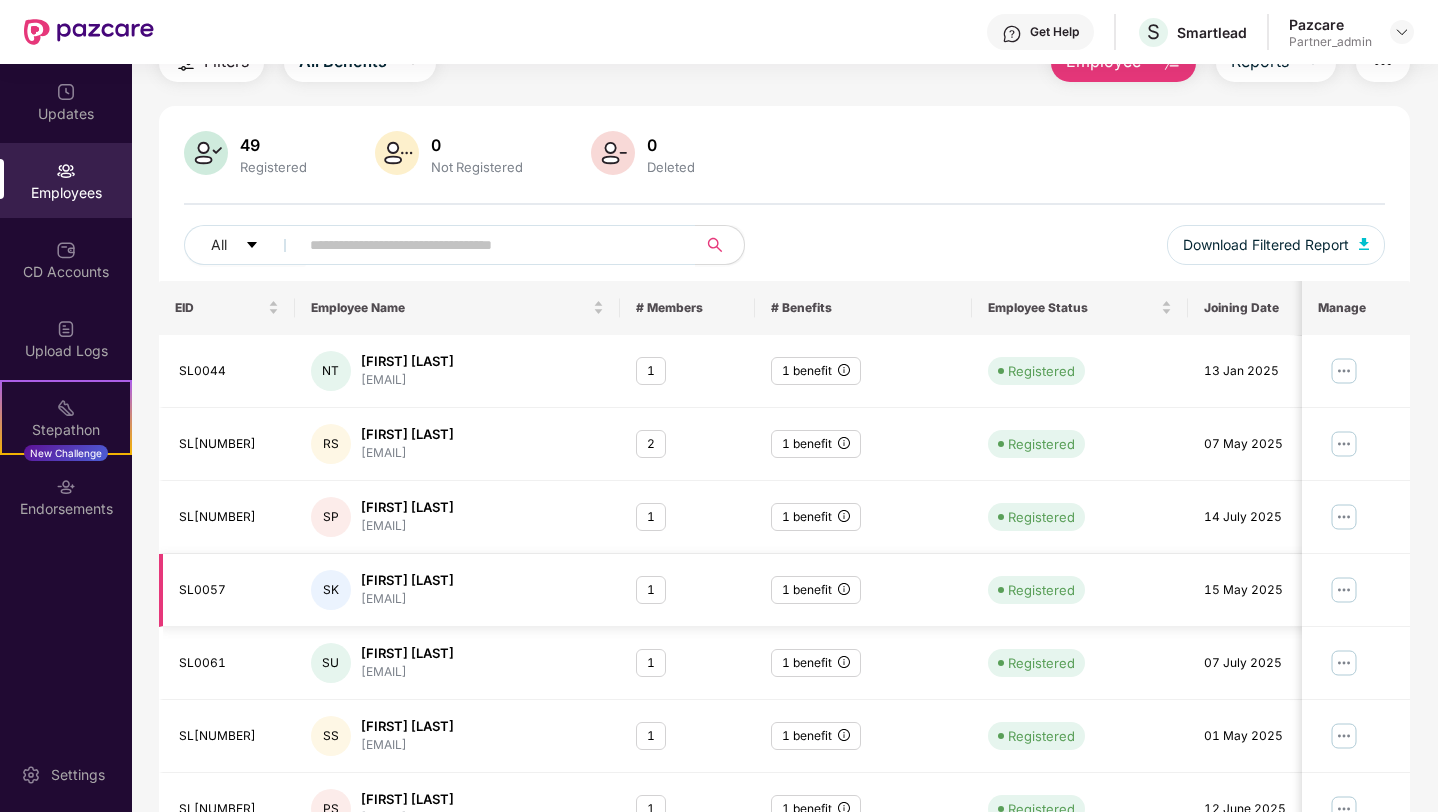 scroll, scrollTop: 86, scrollLeft: 0, axis: vertical 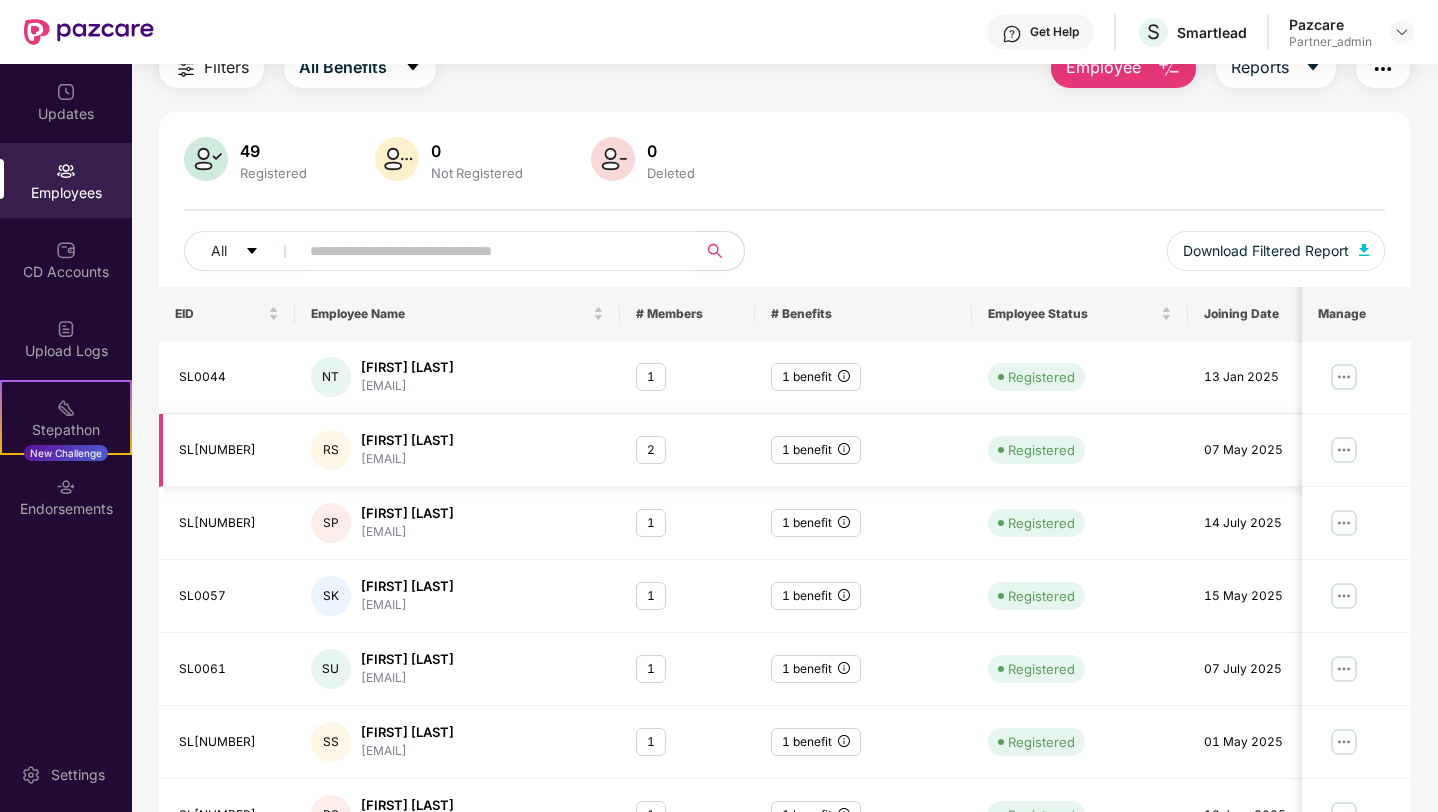 click on "RS [FIRST] [LAST]   [EMAIL]" at bounding box center (457, 450) 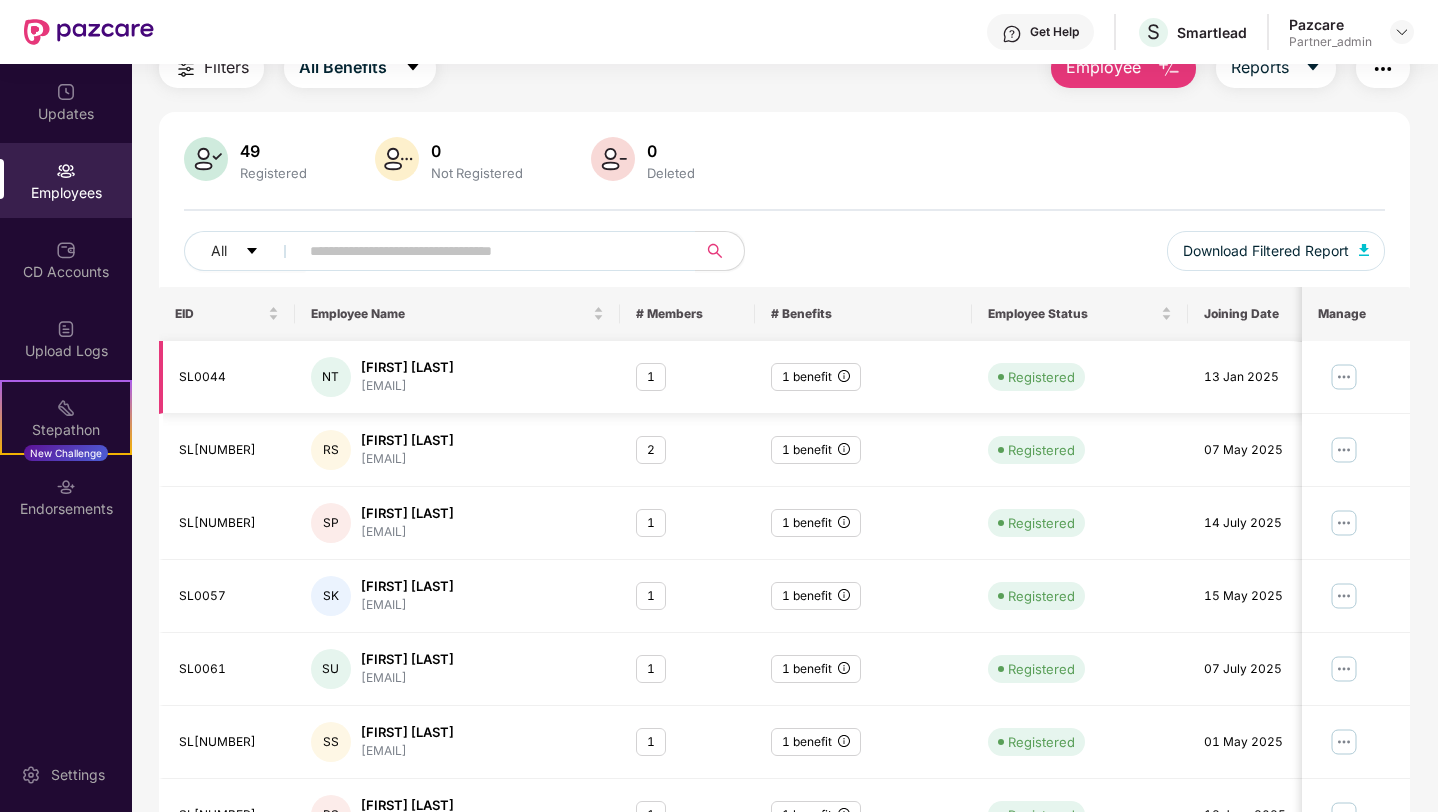 drag, startPoint x: 526, startPoint y: 390, endPoint x: 360, endPoint y: 393, distance: 166.0271 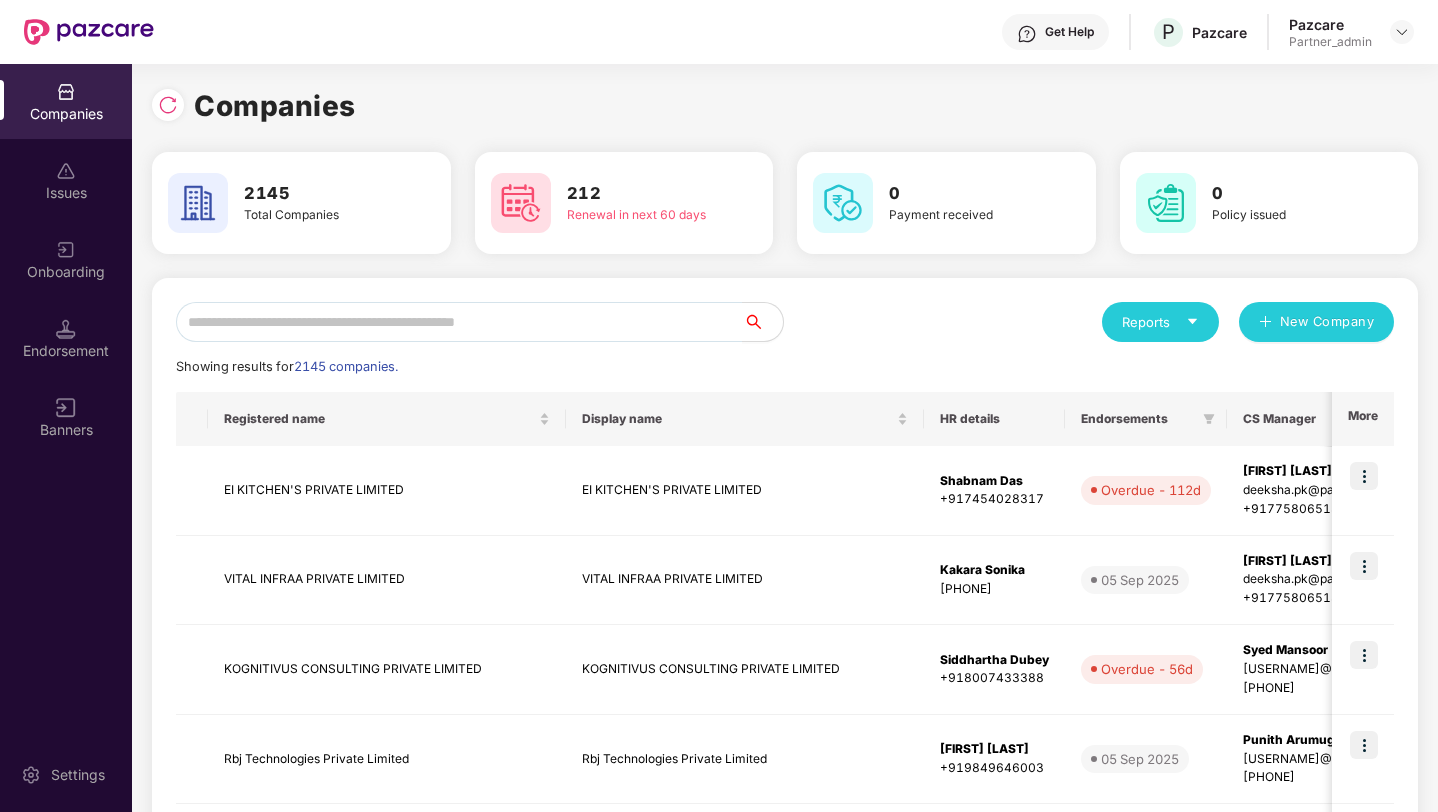 scroll, scrollTop: 0, scrollLeft: 0, axis: both 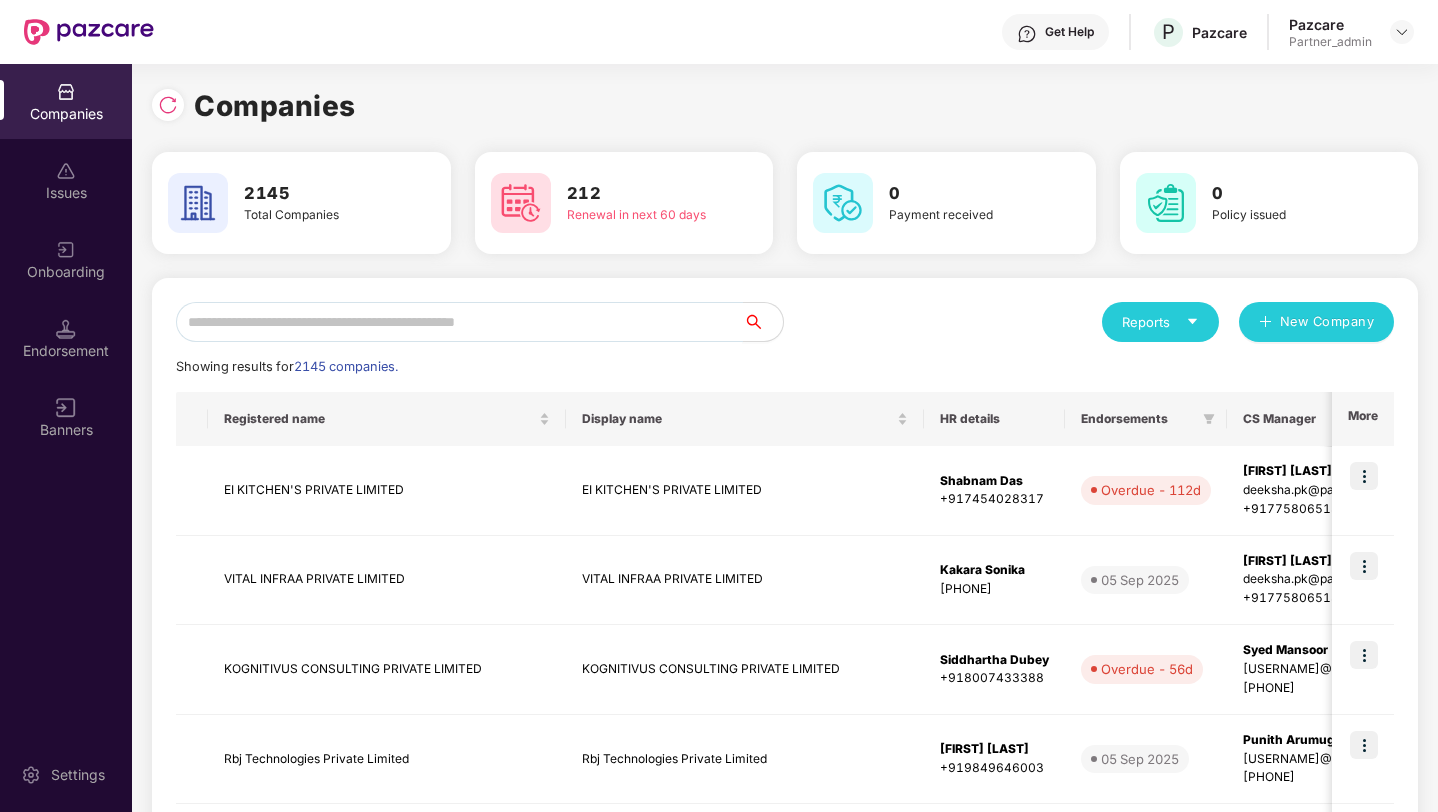 click at bounding box center (459, 322) 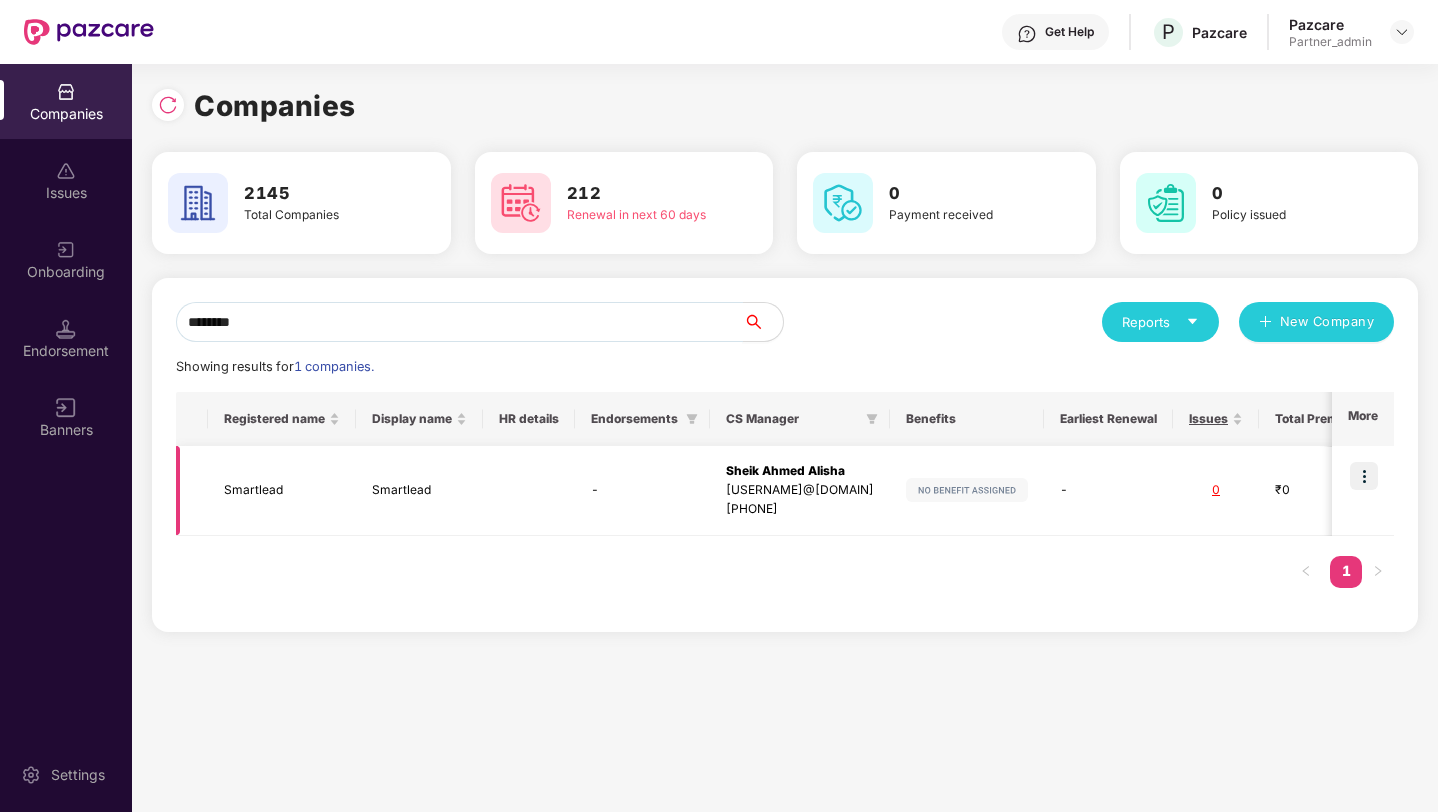 type on "********" 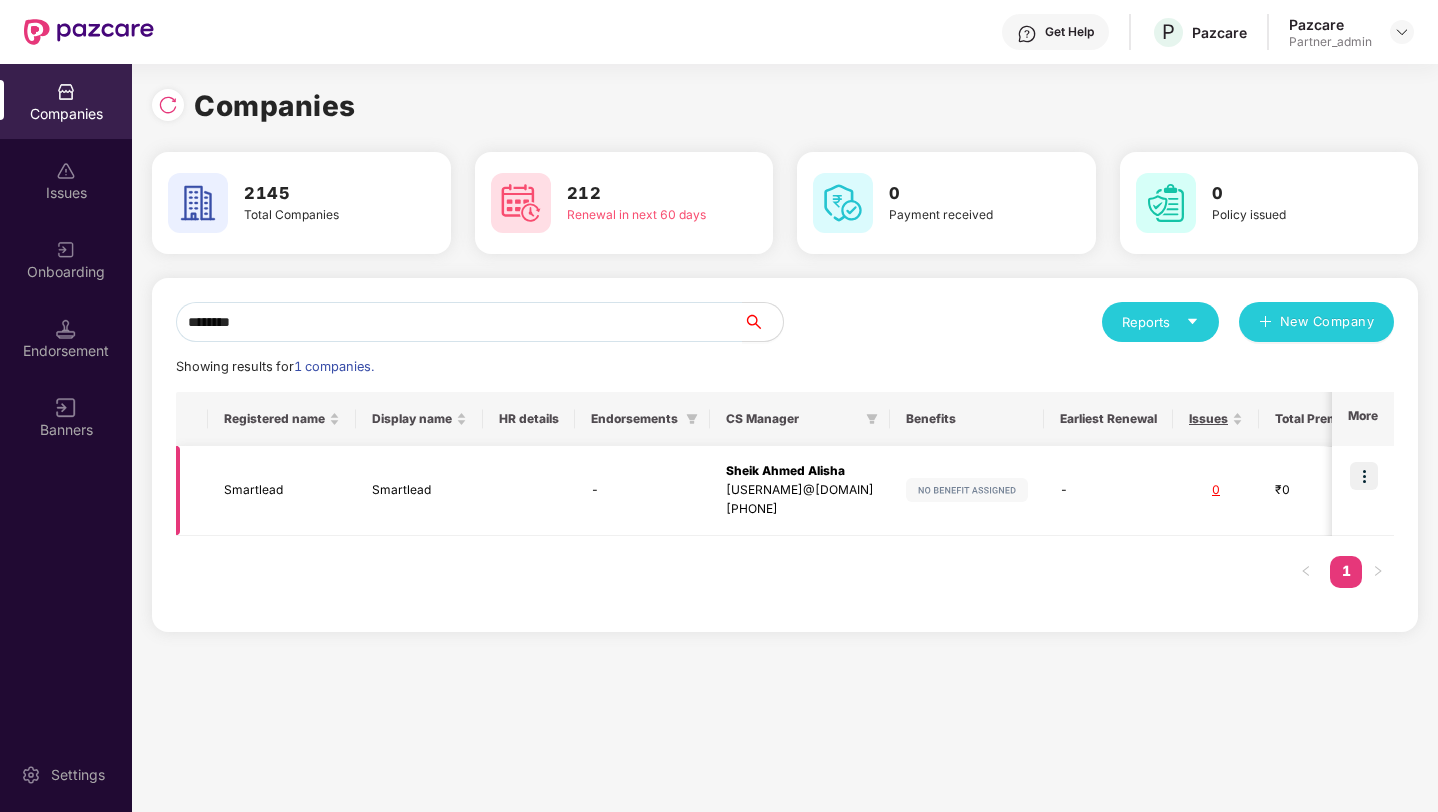 click at bounding box center (1364, 476) 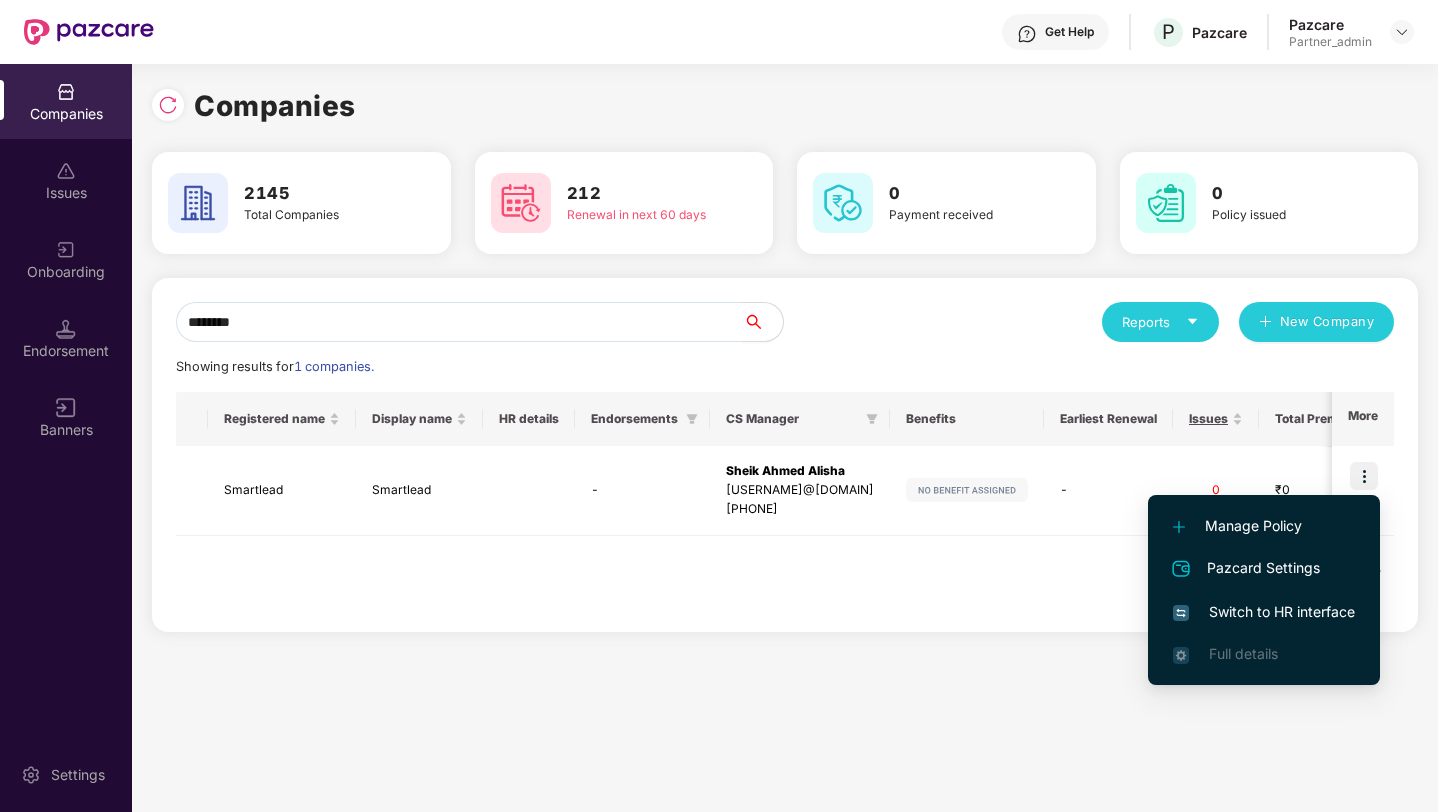 click on "Switch to HR interface" at bounding box center [1264, 612] 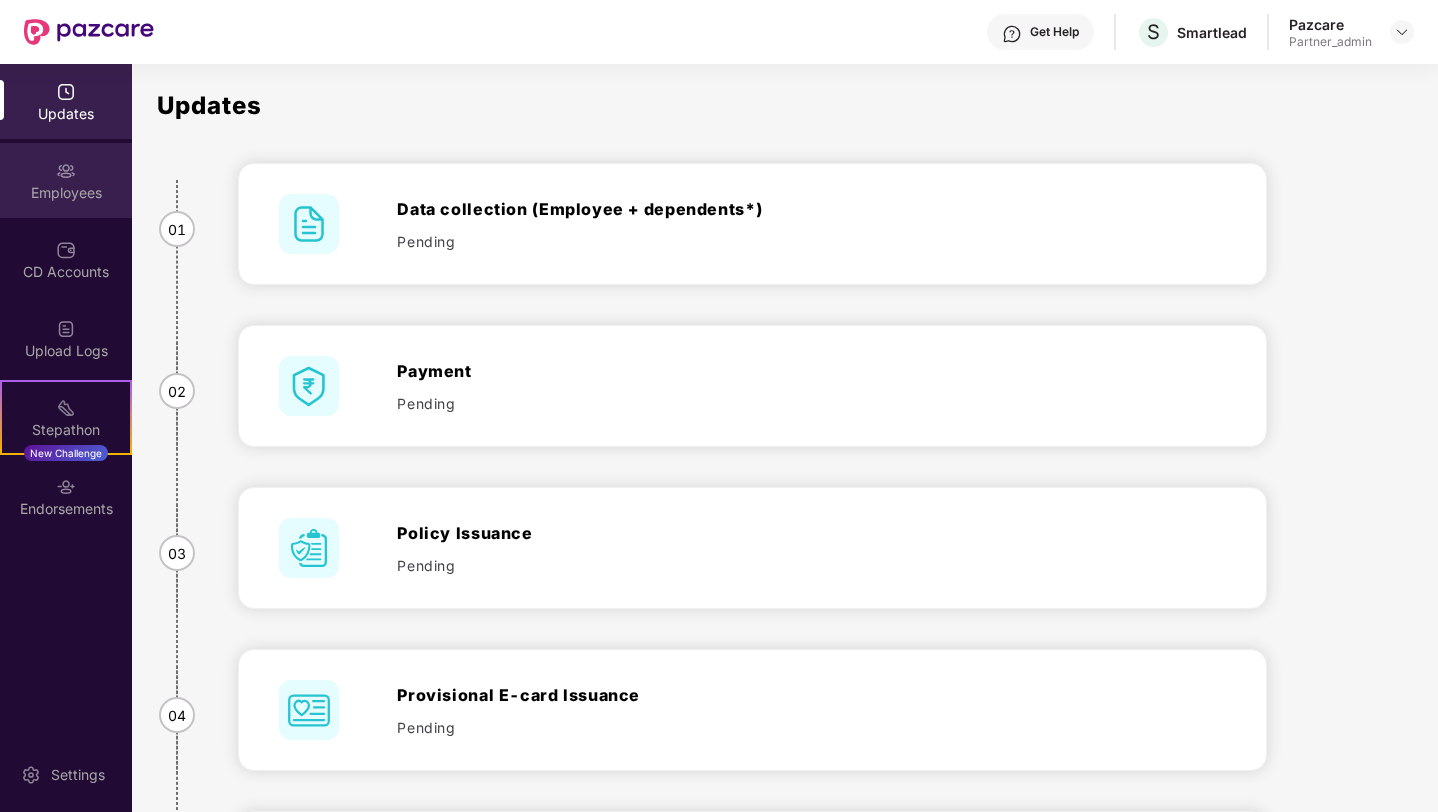 click on "Employees" at bounding box center (66, 193) 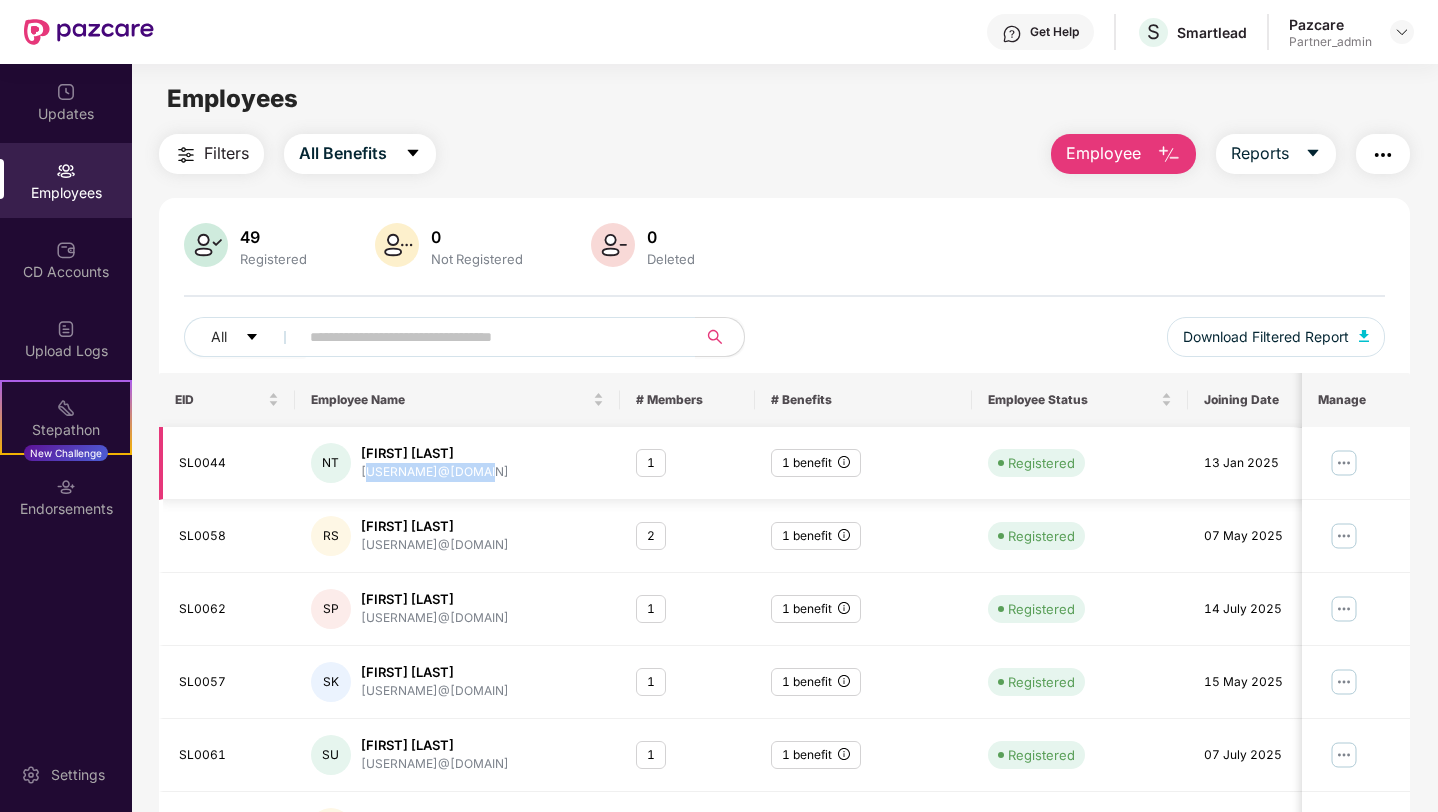 drag, startPoint x: 475, startPoint y: 468, endPoint x: 368, endPoint y: 467, distance: 107.00467 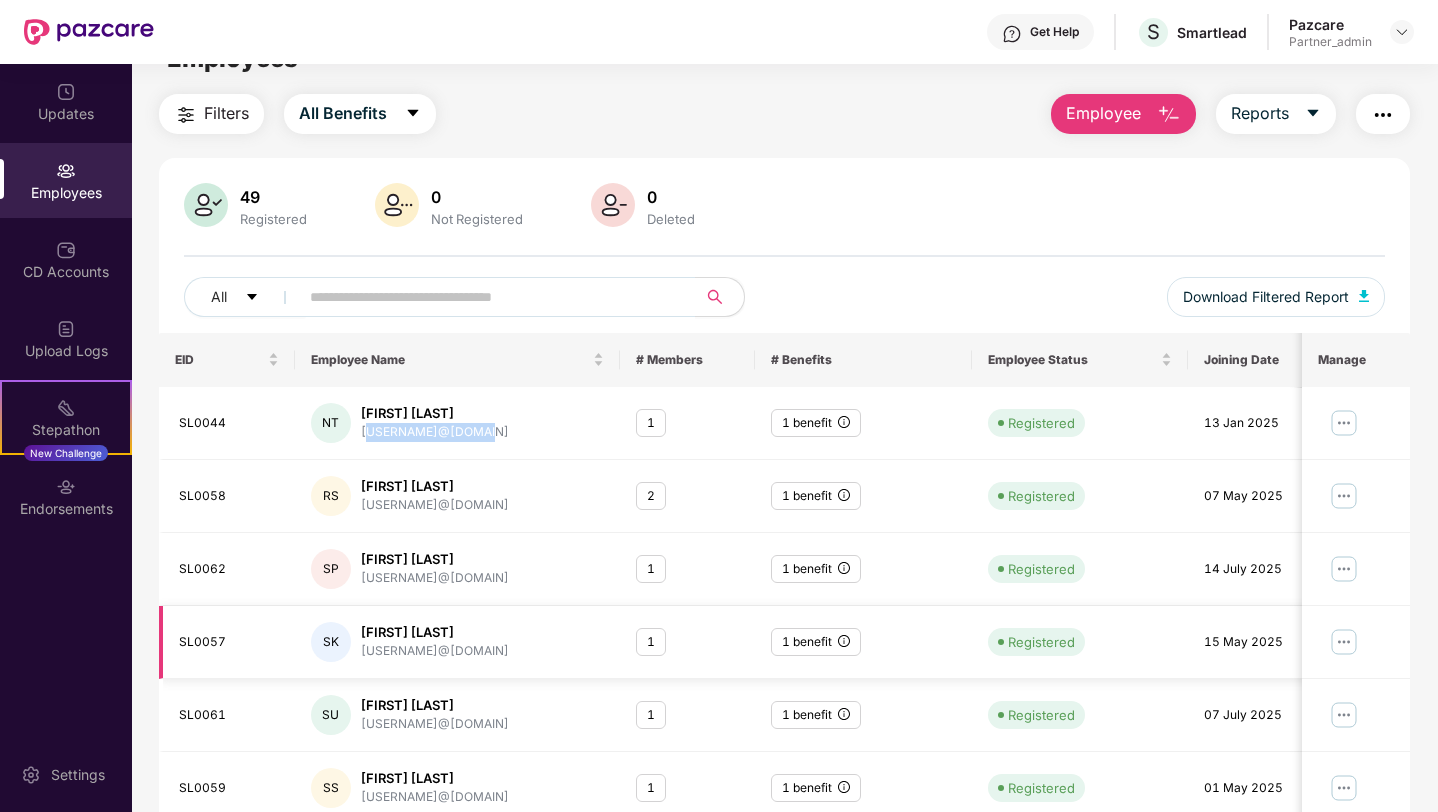 scroll, scrollTop: 32, scrollLeft: 0, axis: vertical 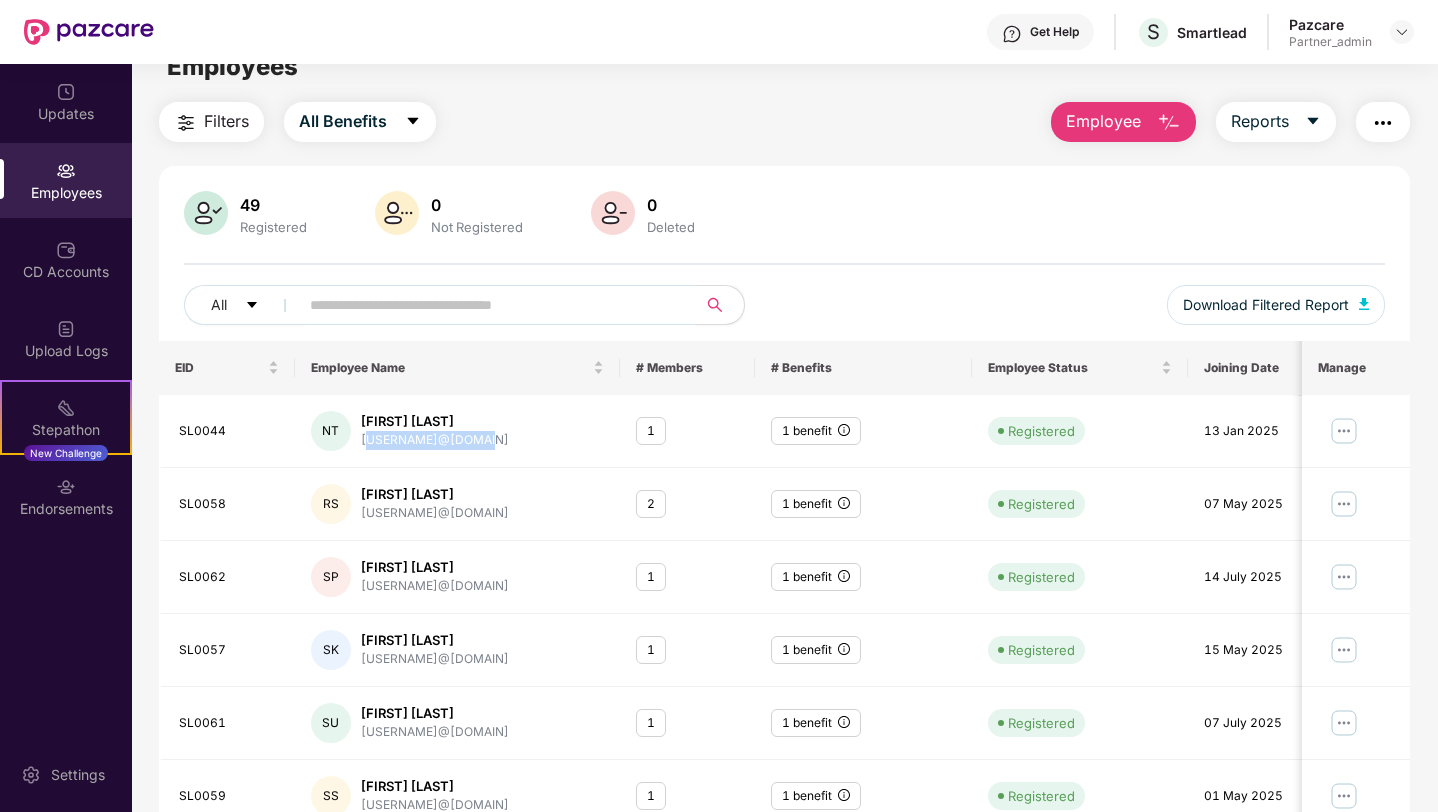 click on "All Download Filtered Report" at bounding box center (784, 313) 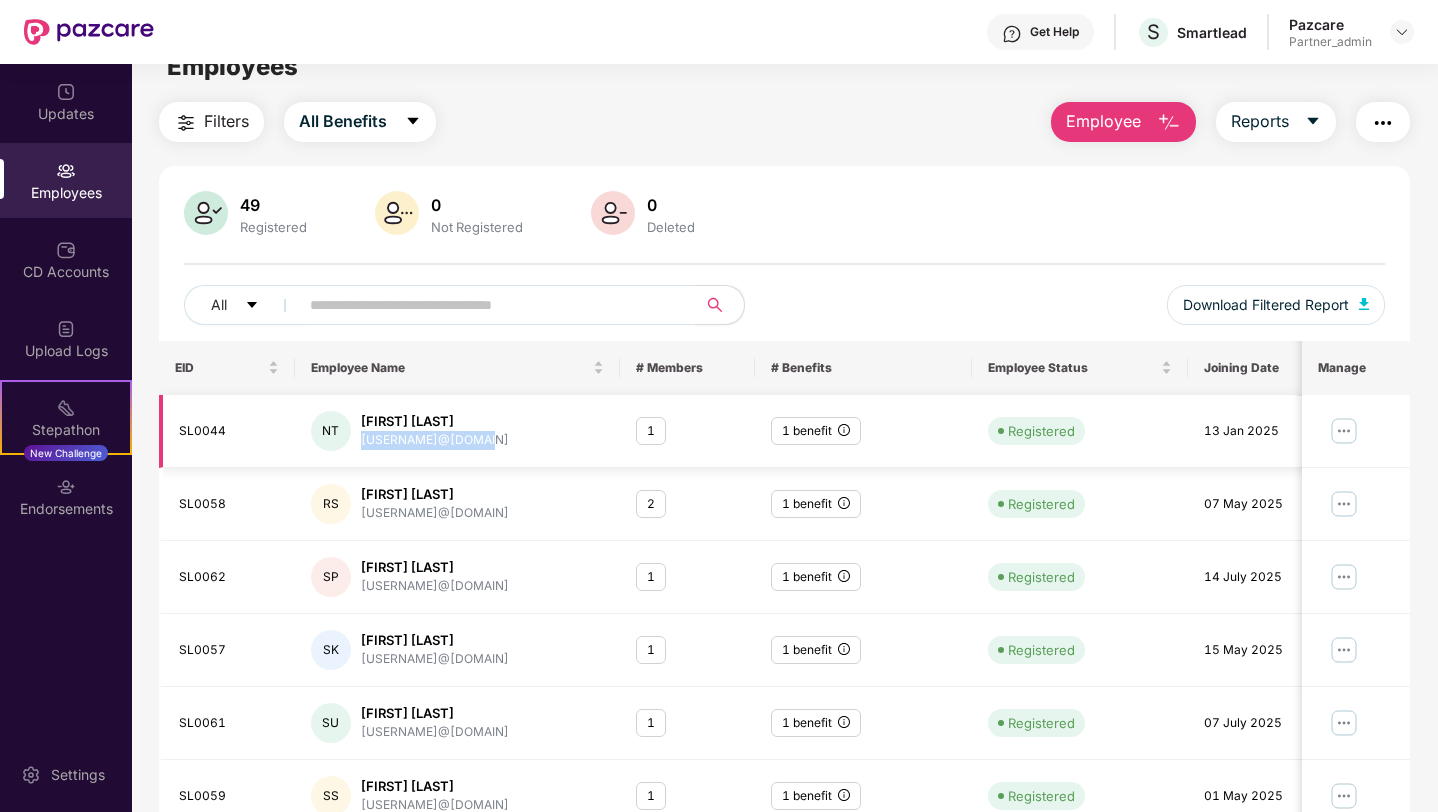 drag, startPoint x: 475, startPoint y: 439, endPoint x: 357, endPoint y: 441, distance: 118.016945 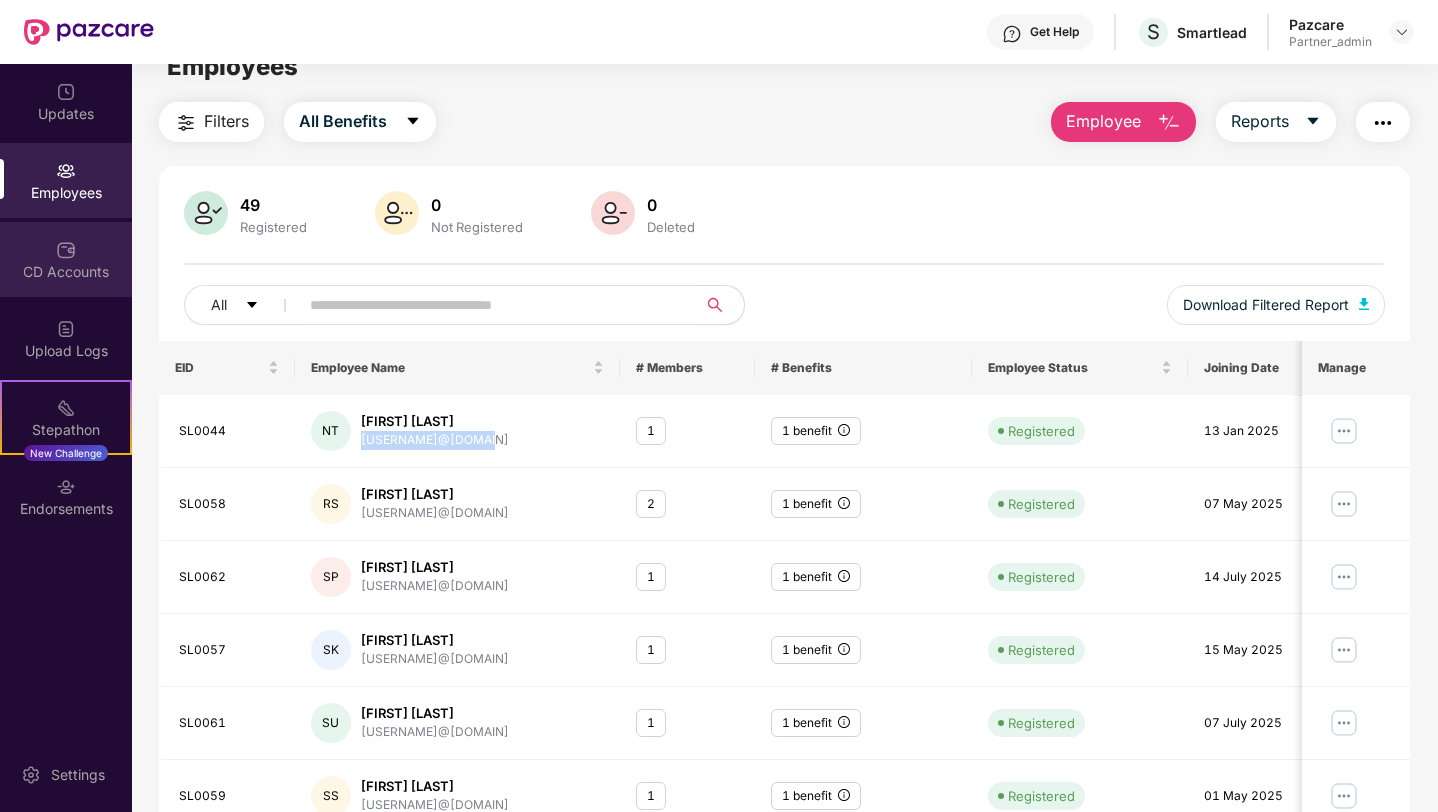 click on "CD Accounts" at bounding box center [66, 272] 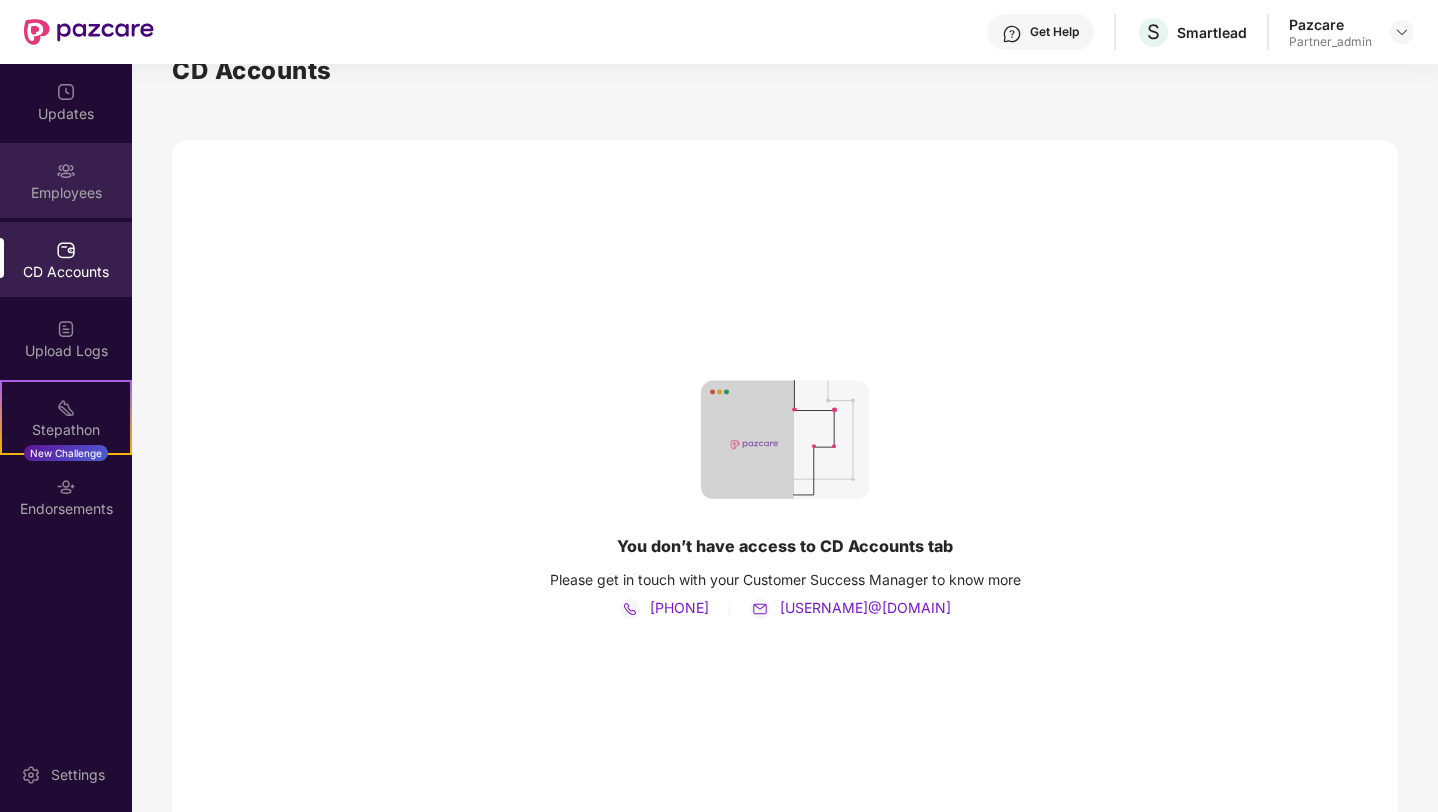 click on "Employees" at bounding box center (66, 193) 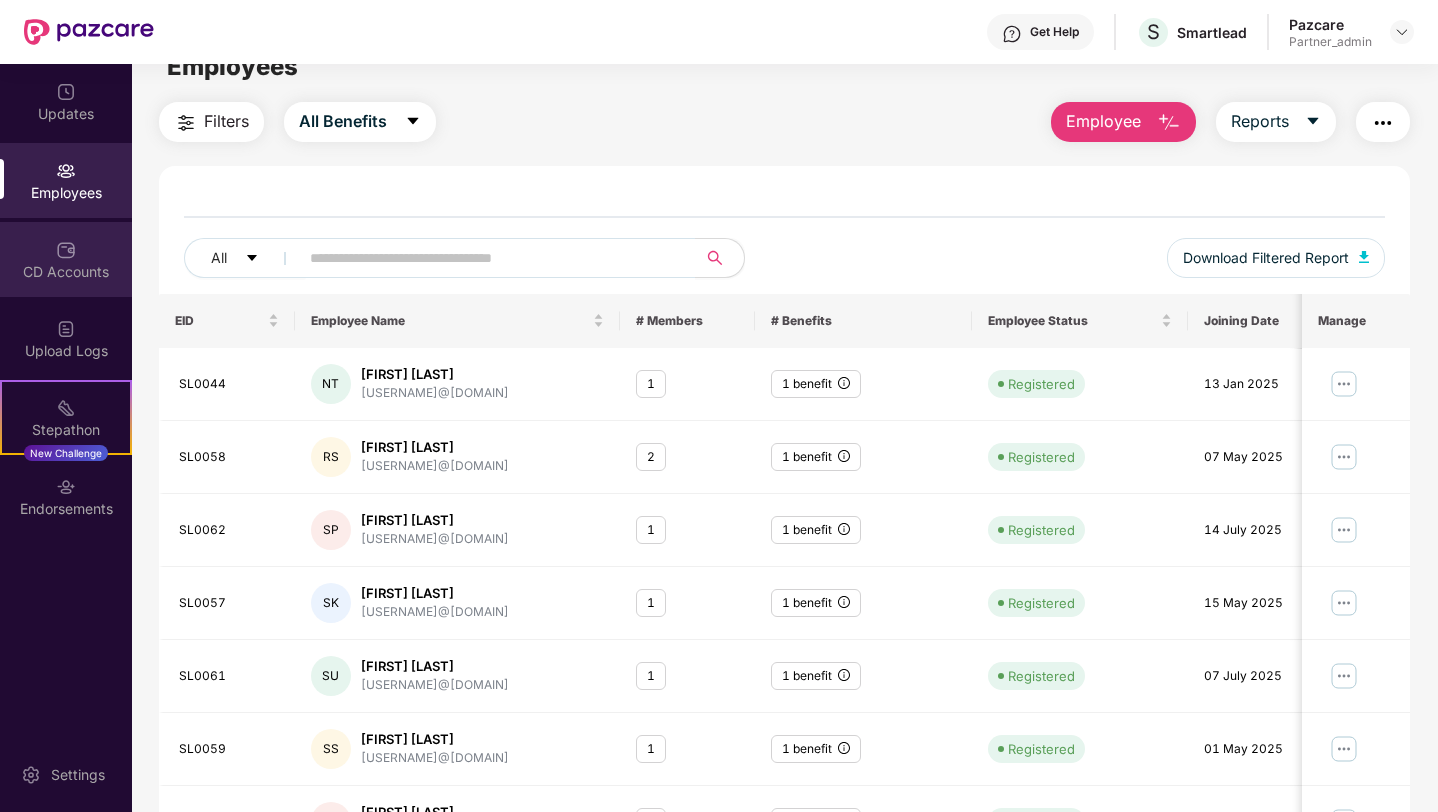 click on "CD Accounts" at bounding box center (66, 272) 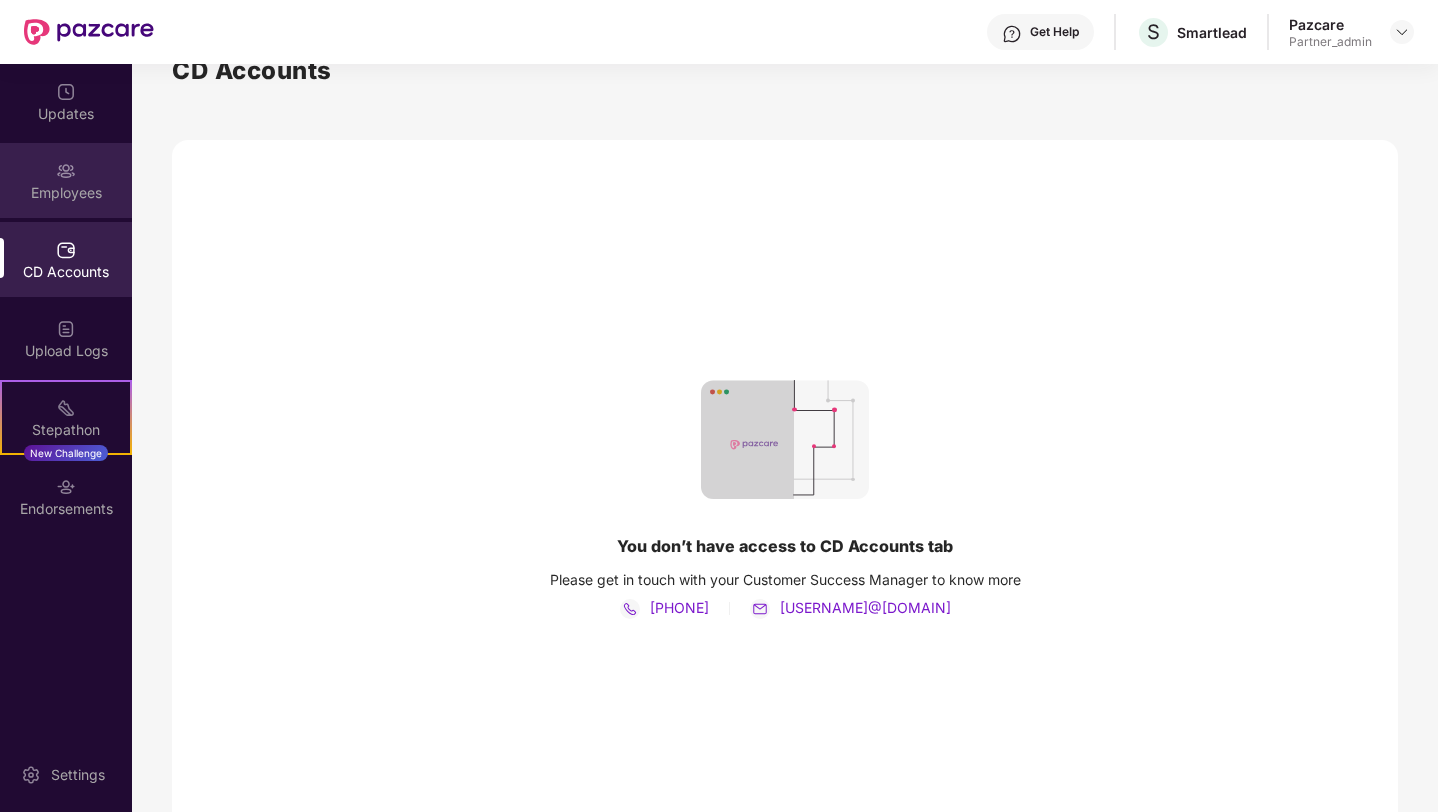 click on "Employees" at bounding box center (66, 193) 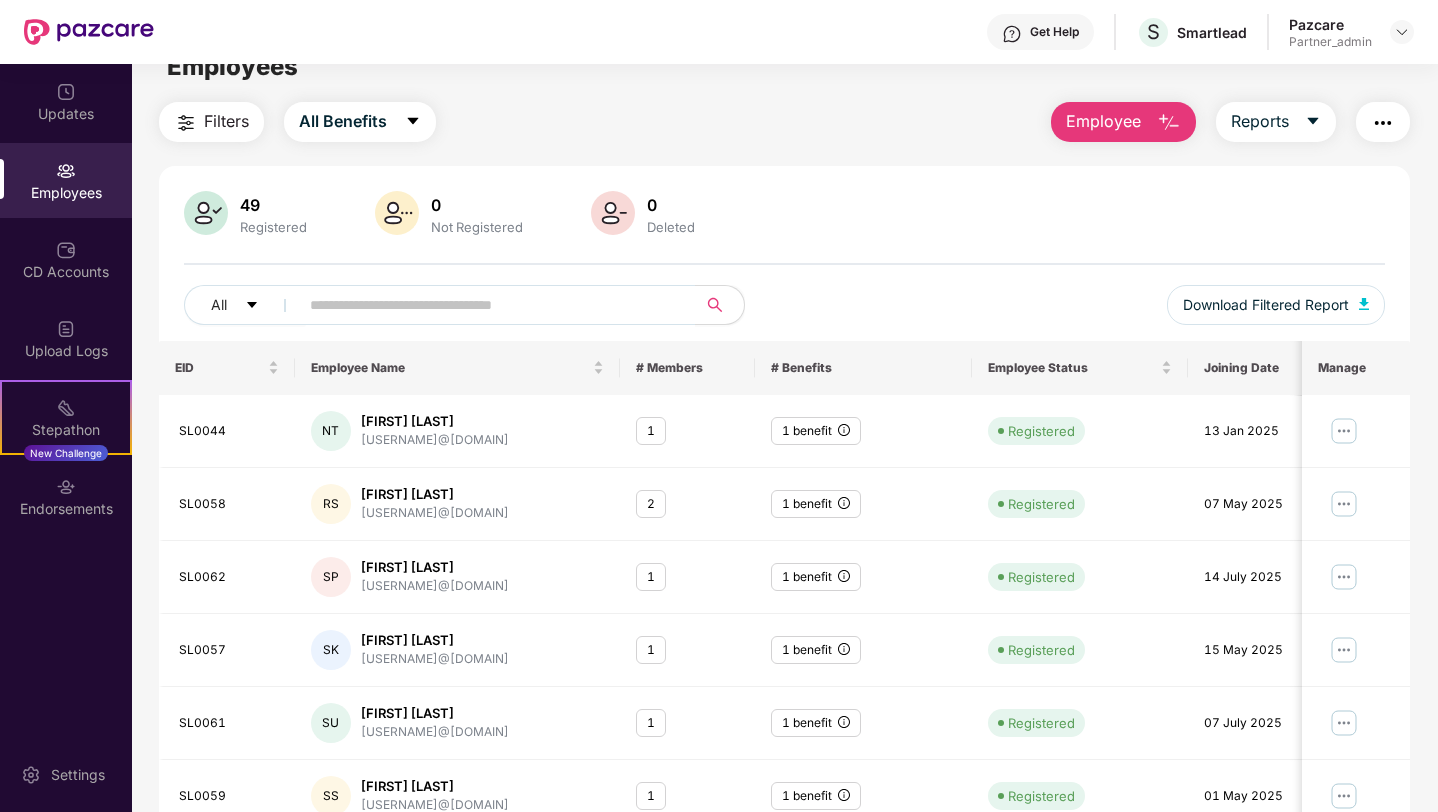 click on "Updates Employees CD Accounts Upload Logs Stepathon New Challenge Endorsements" at bounding box center [66, 301] 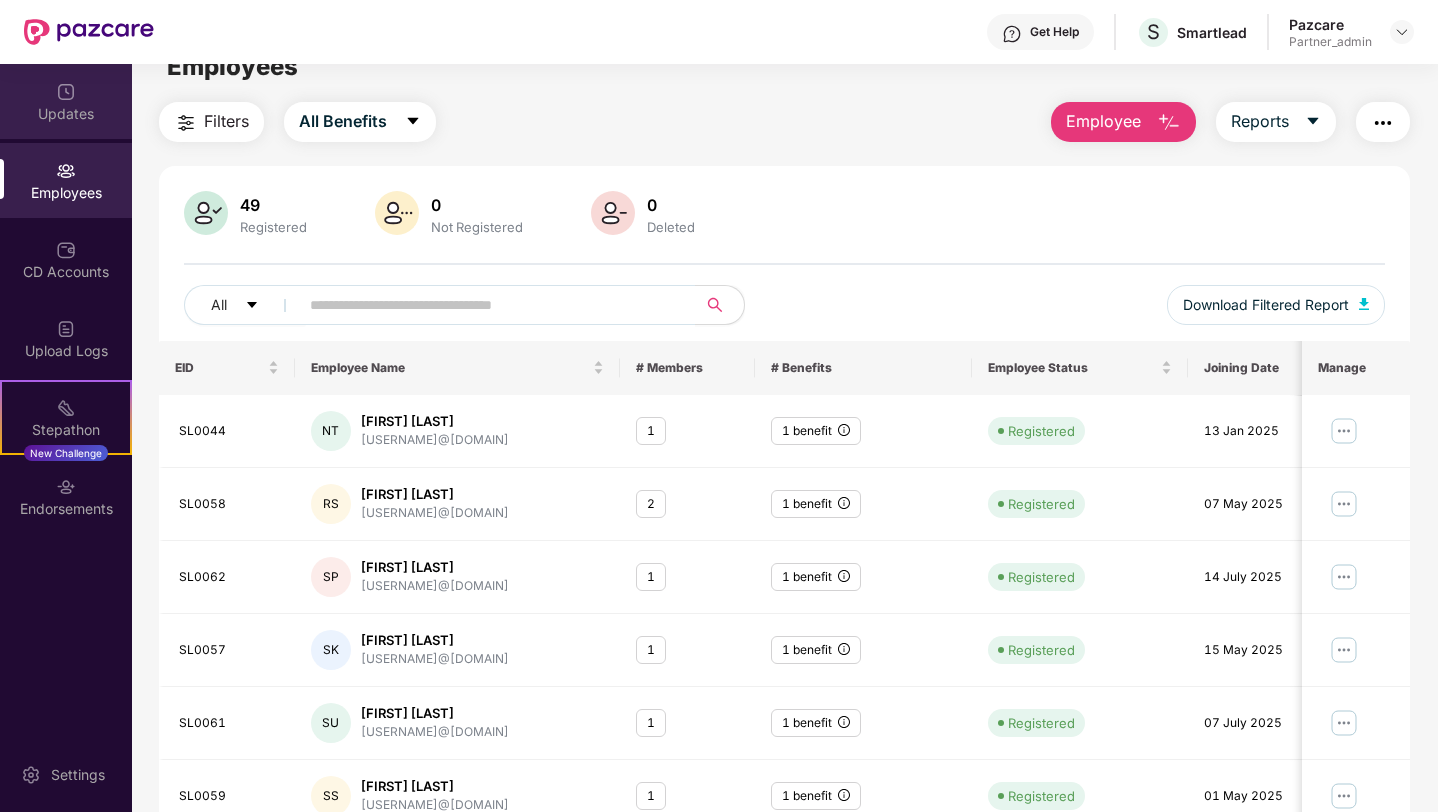 click at bounding box center (66, 92) 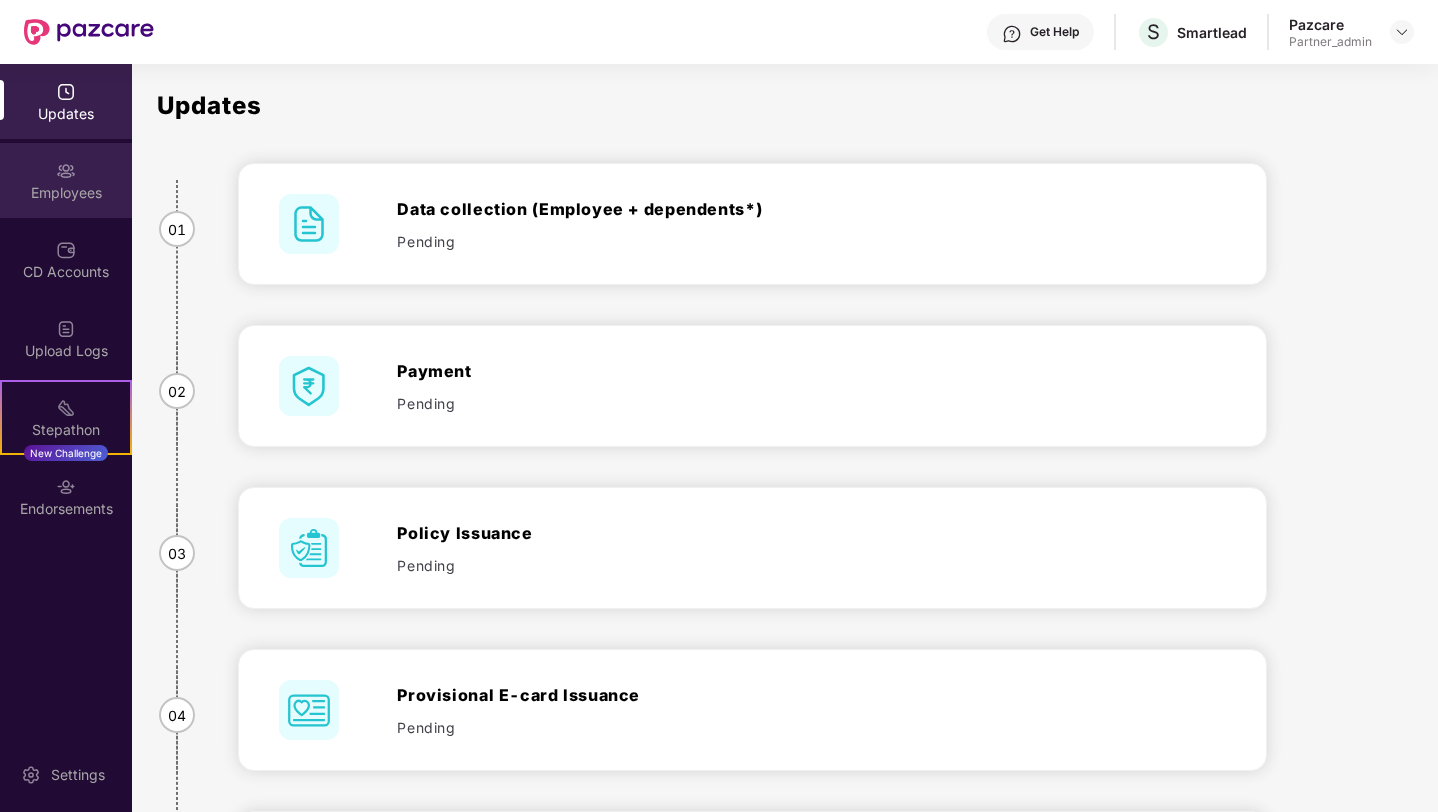 click at bounding box center (66, 171) 